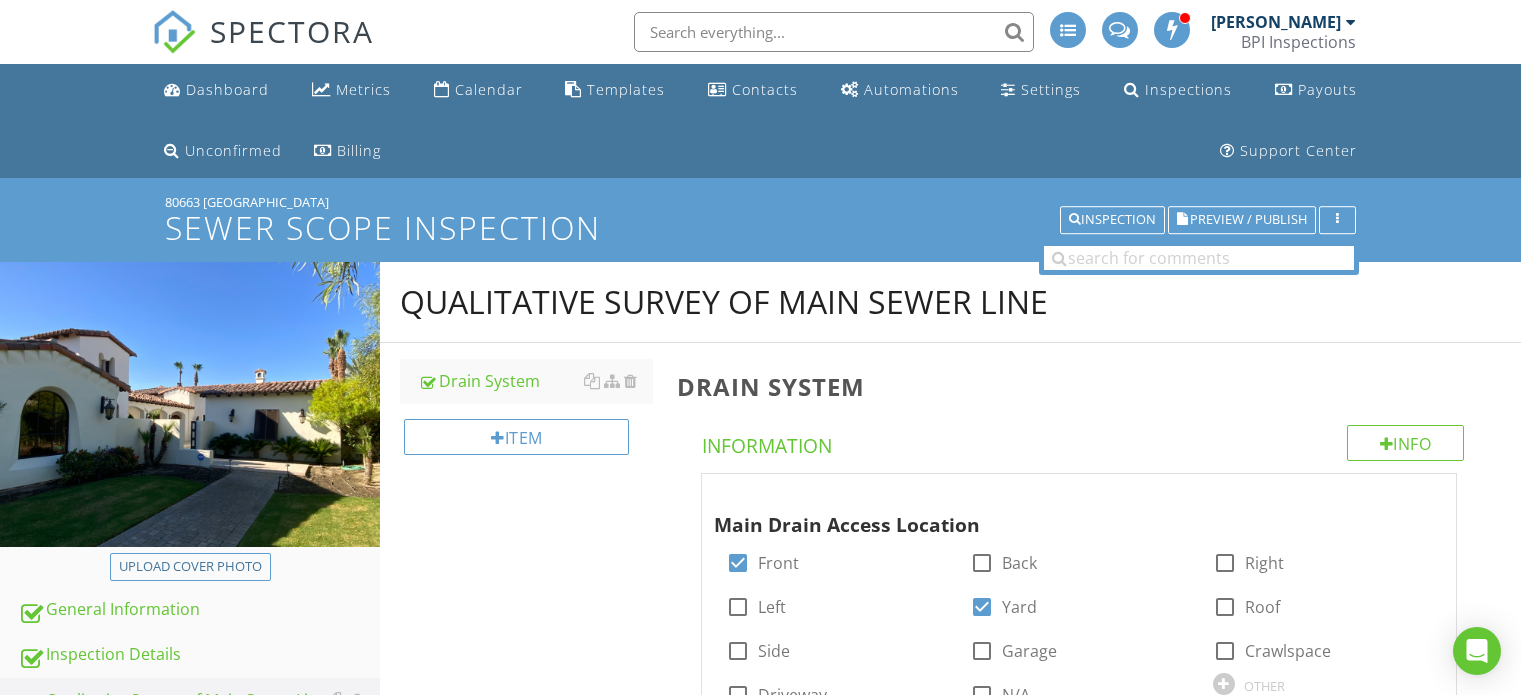 scroll, scrollTop: 4047, scrollLeft: 0, axis: vertical 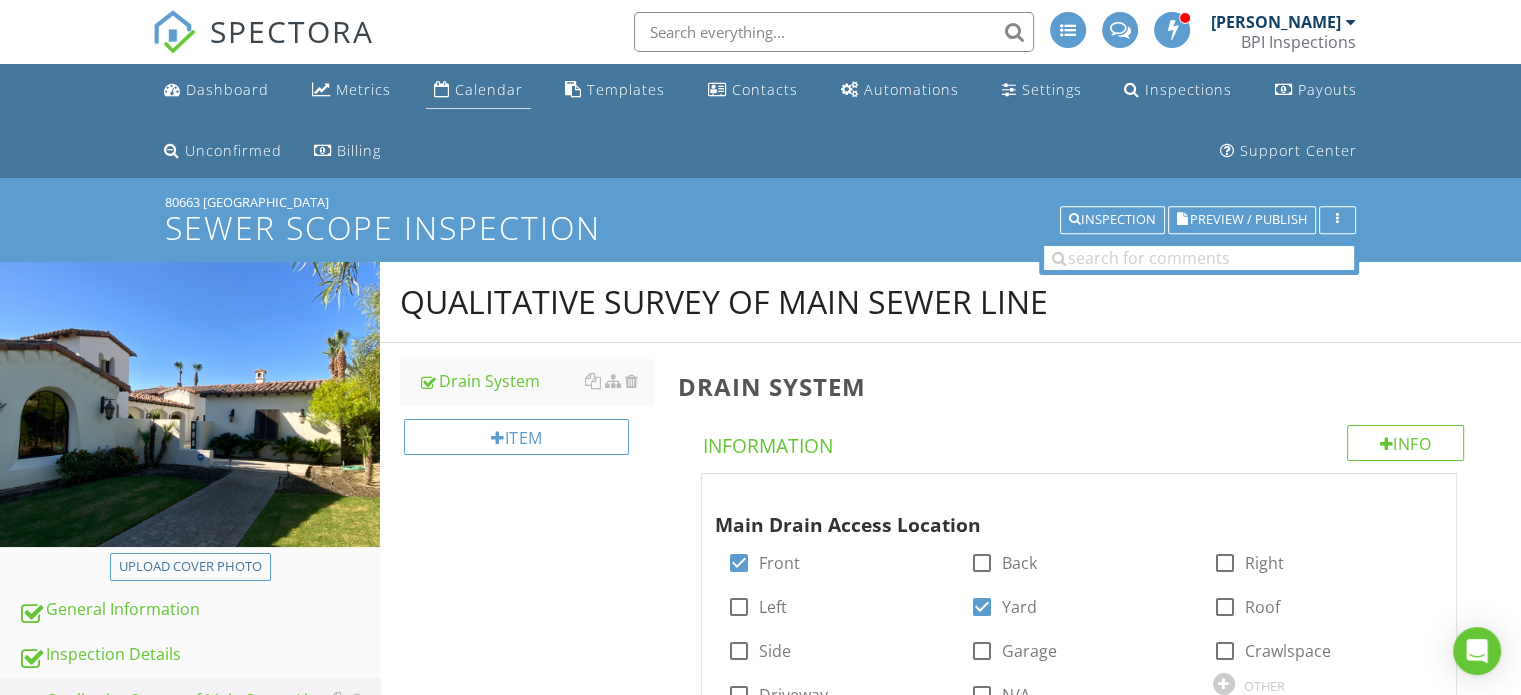 click on "Calendar" at bounding box center [489, 89] 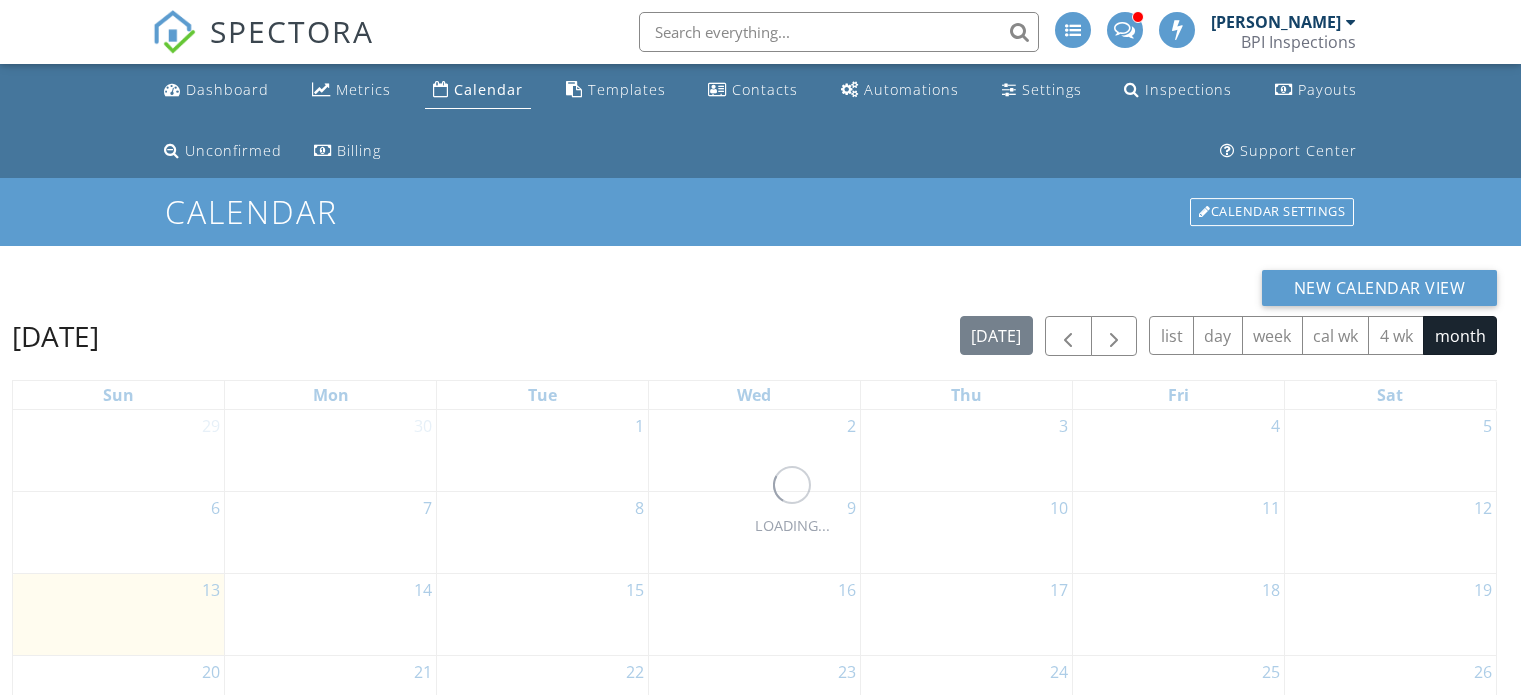 scroll, scrollTop: 0, scrollLeft: 0, axis: both 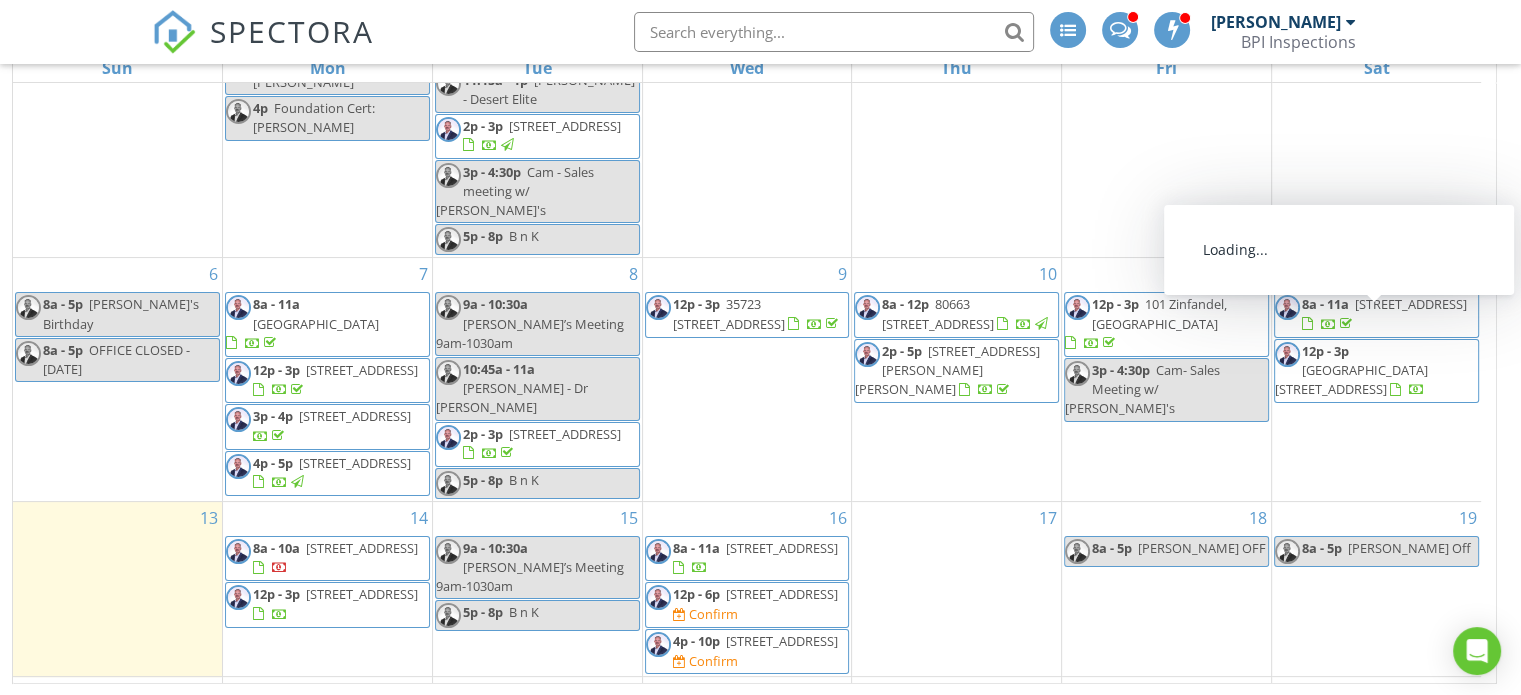 click on "79365 Calle Vista Verde, La Quinta 92253" at bounding box center [1351, 379] 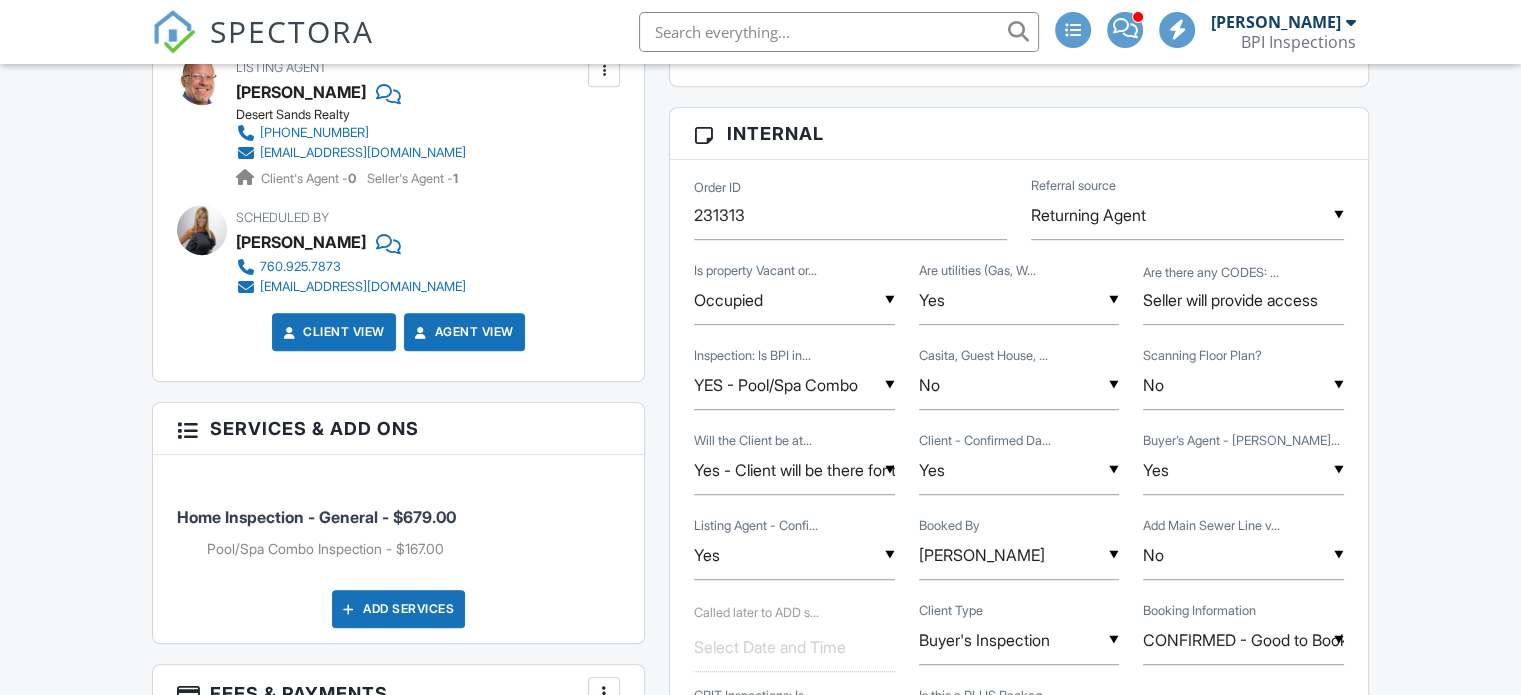 scroll, scrollTop: 1100, scrollLeft: 0, axis: vertical 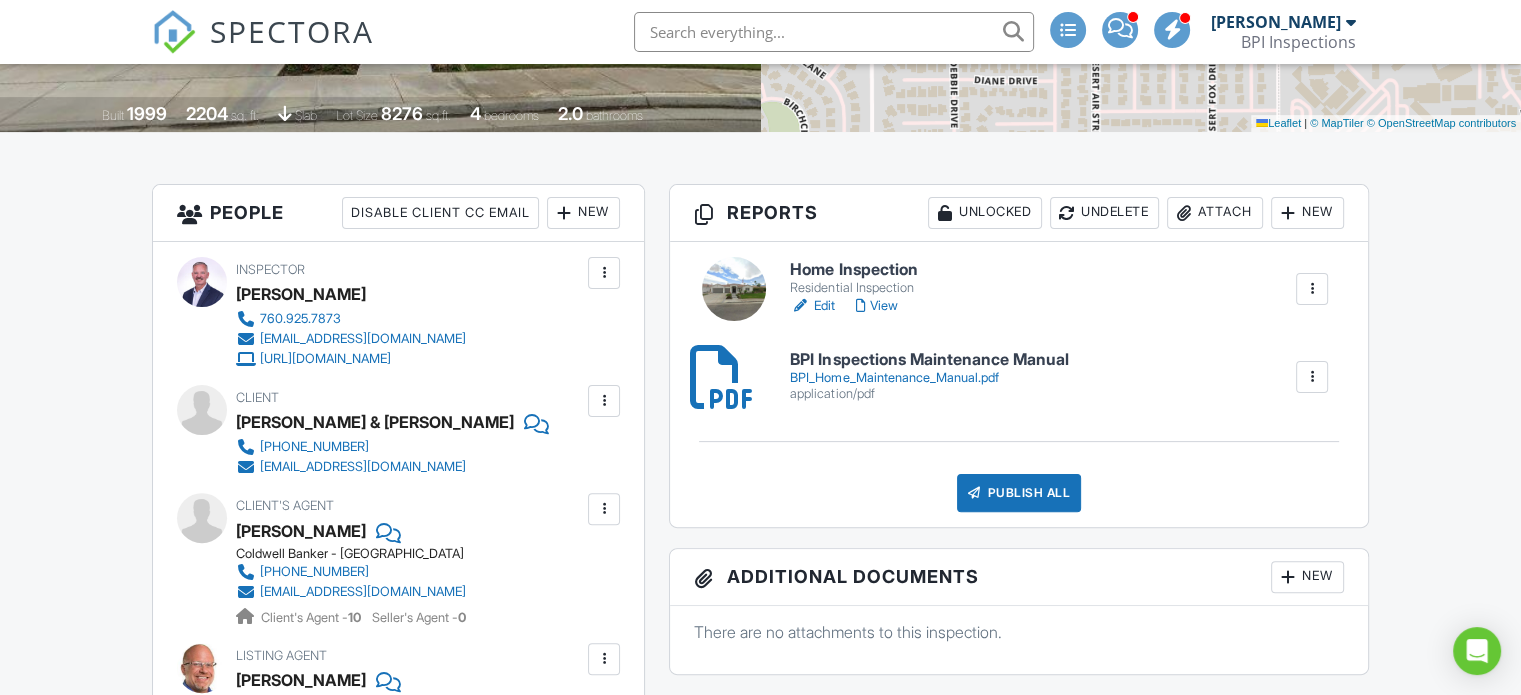 click on "Residential Inspection" at bounding box center [853, 288] 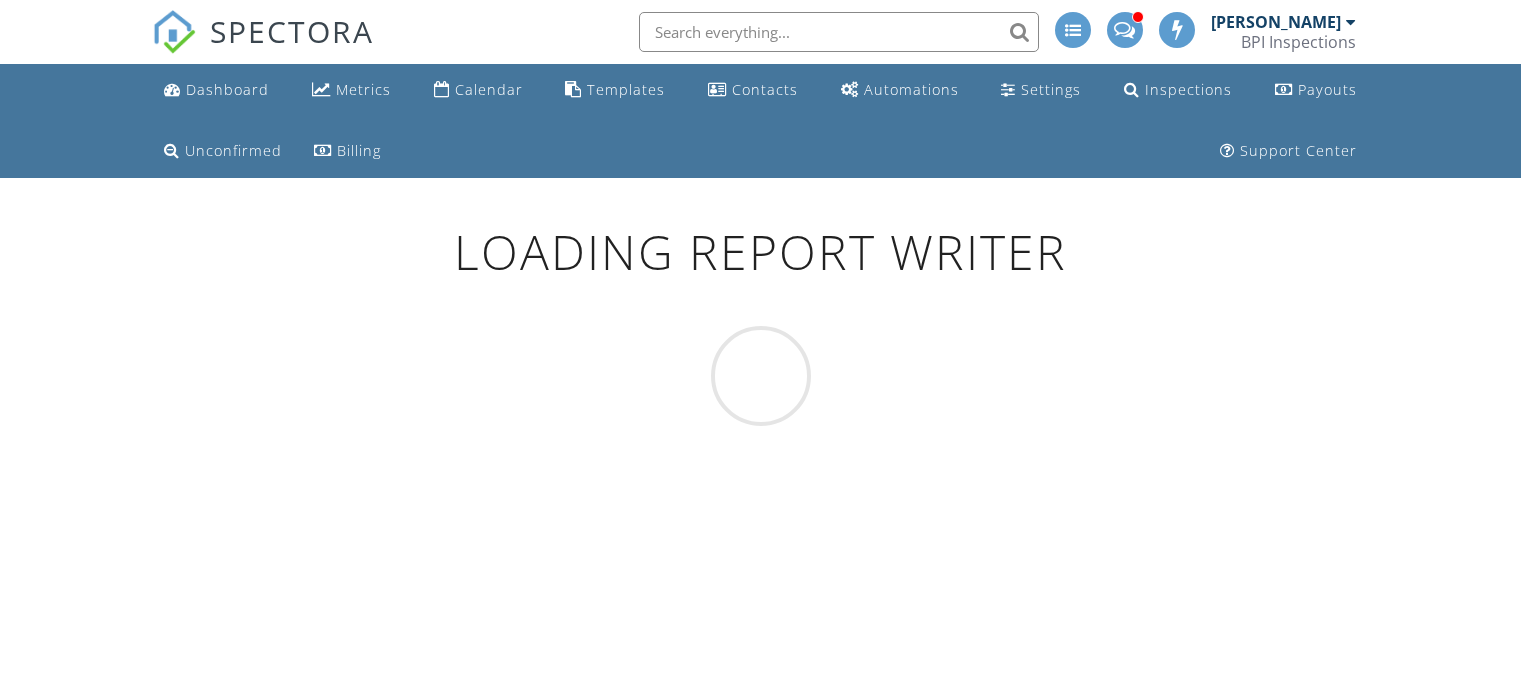 scroll, scrollTop: 0, scrollLeft: 0, axis: both 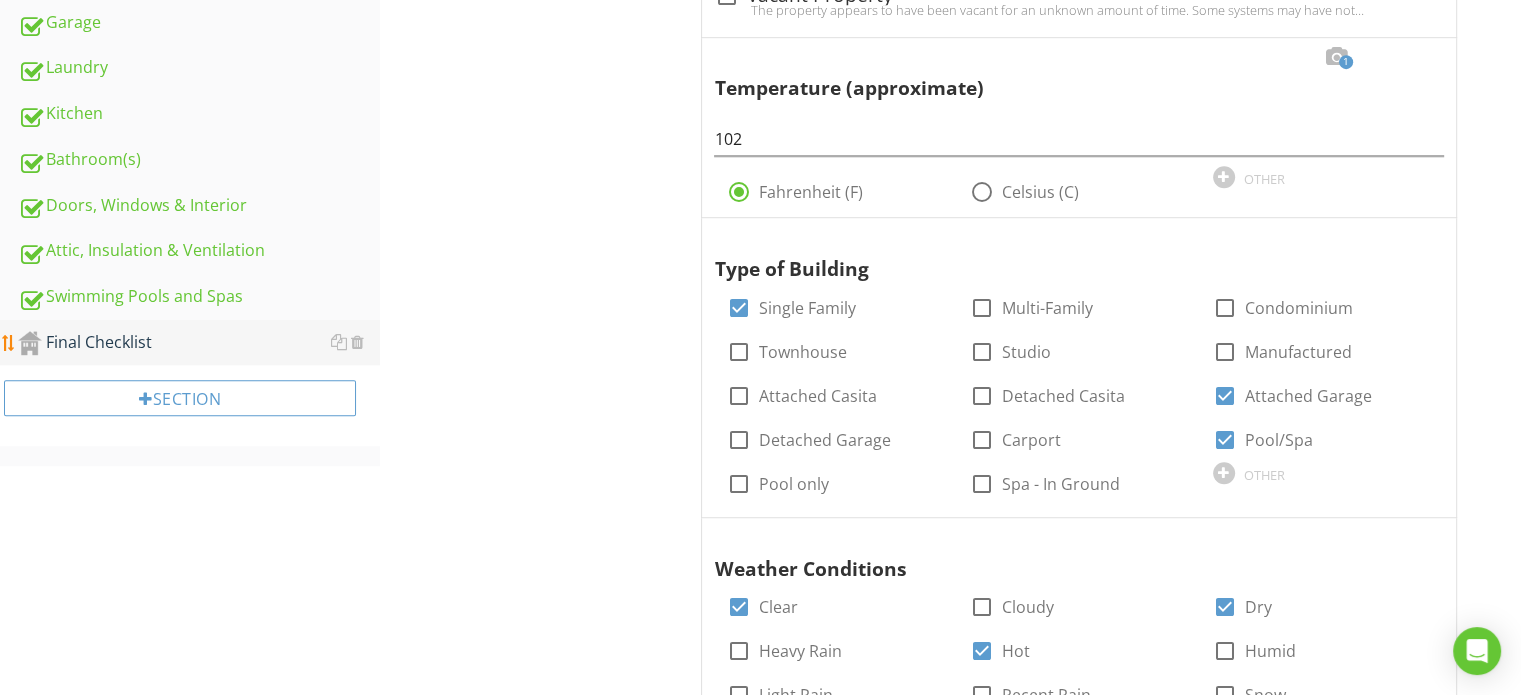 click on "Final Checklist" at bounding box center [199, 343] 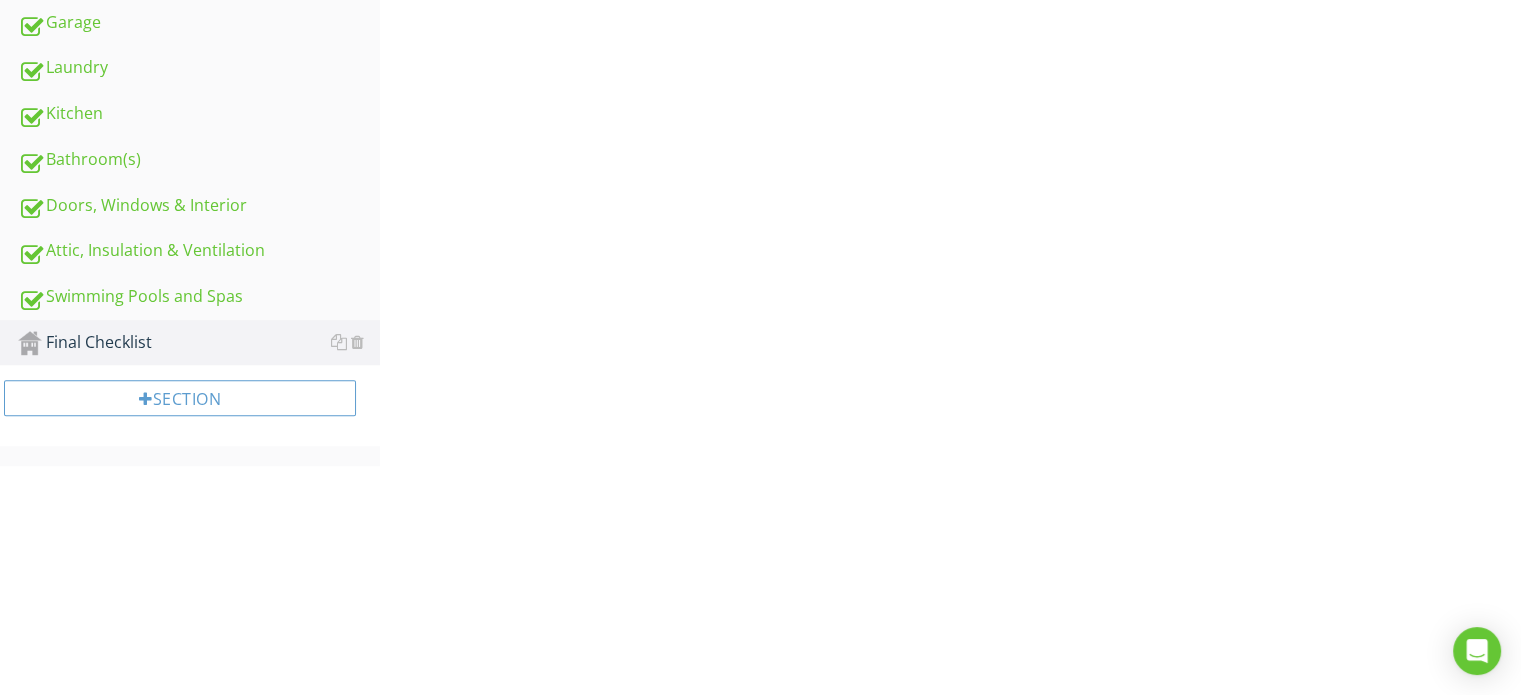 scroll, scrollTop: 996, scrollLeft: 0, axis: vertical 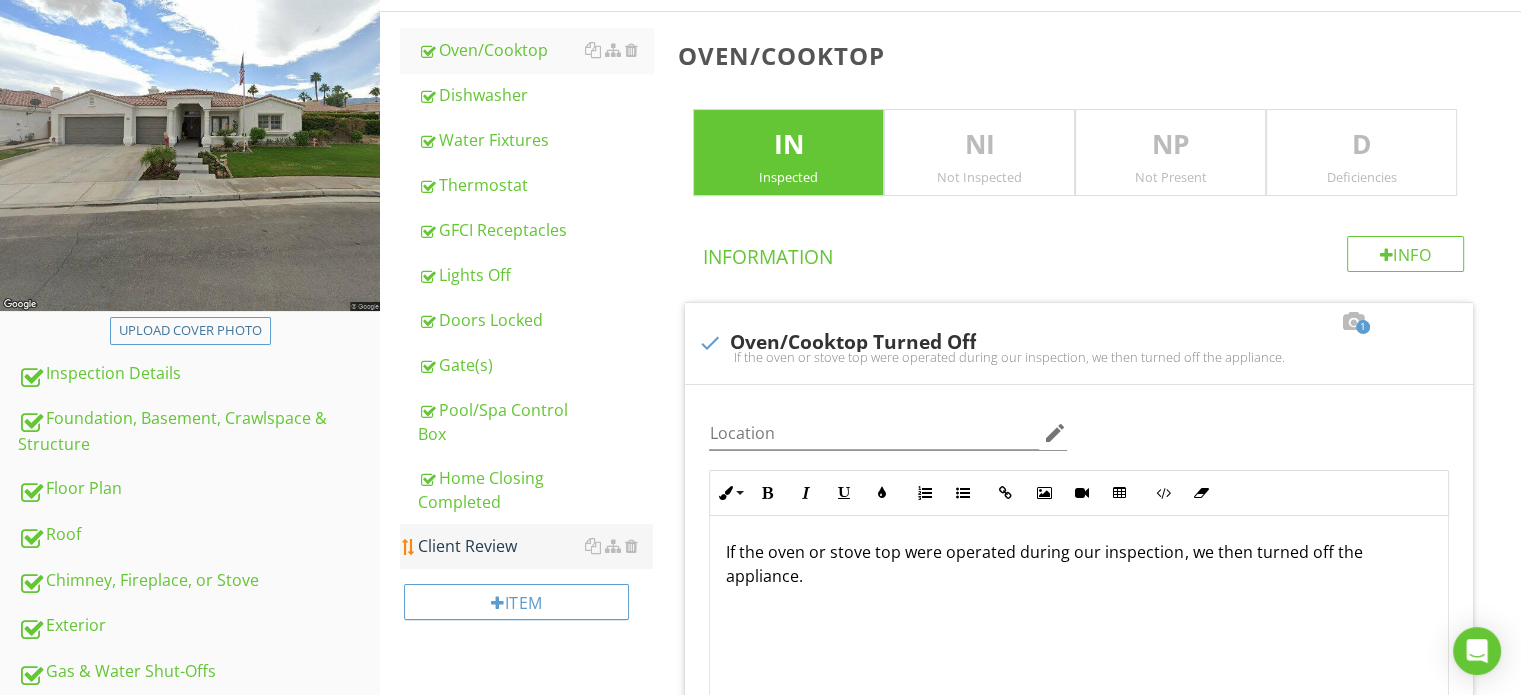 click on "Client Review" at bounding box center (535, 546) 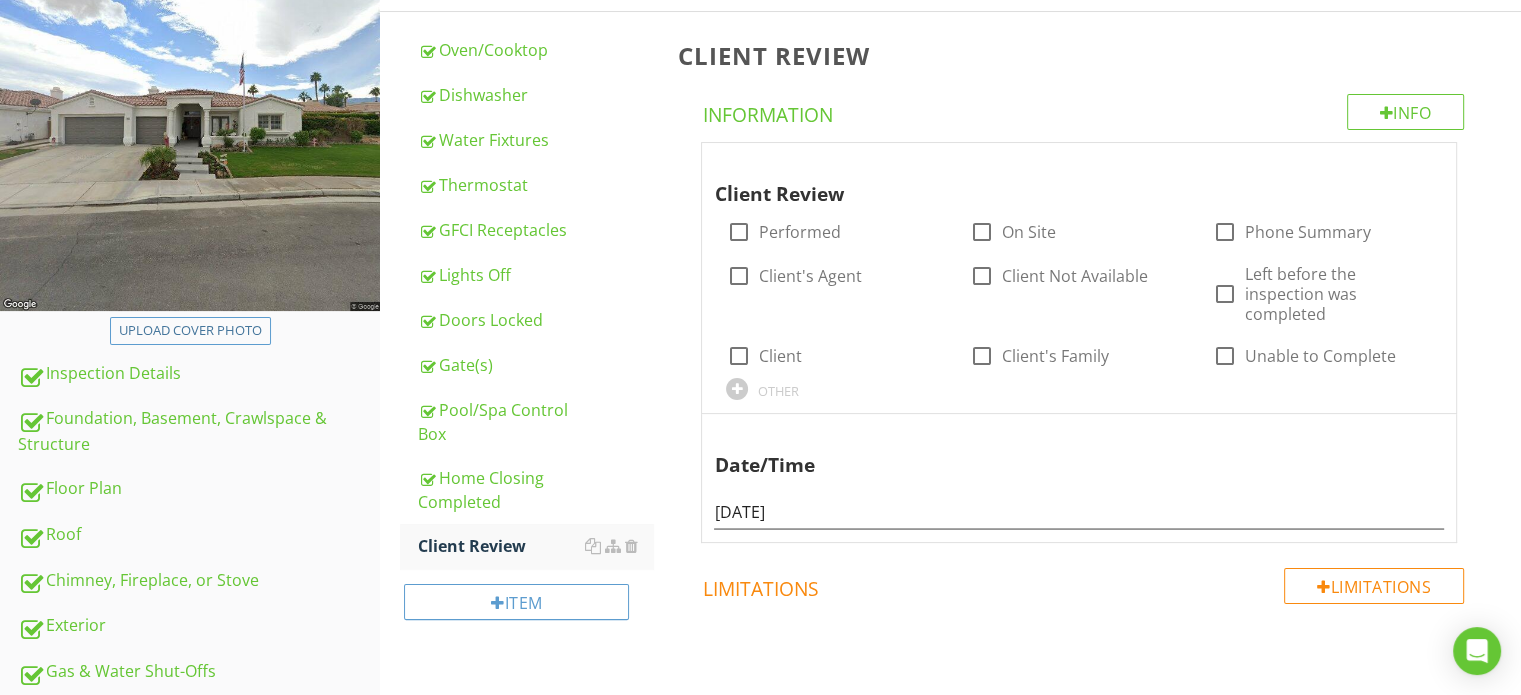 scroll, scrollTop: 299, scrollLeft: 0, axis: vertical 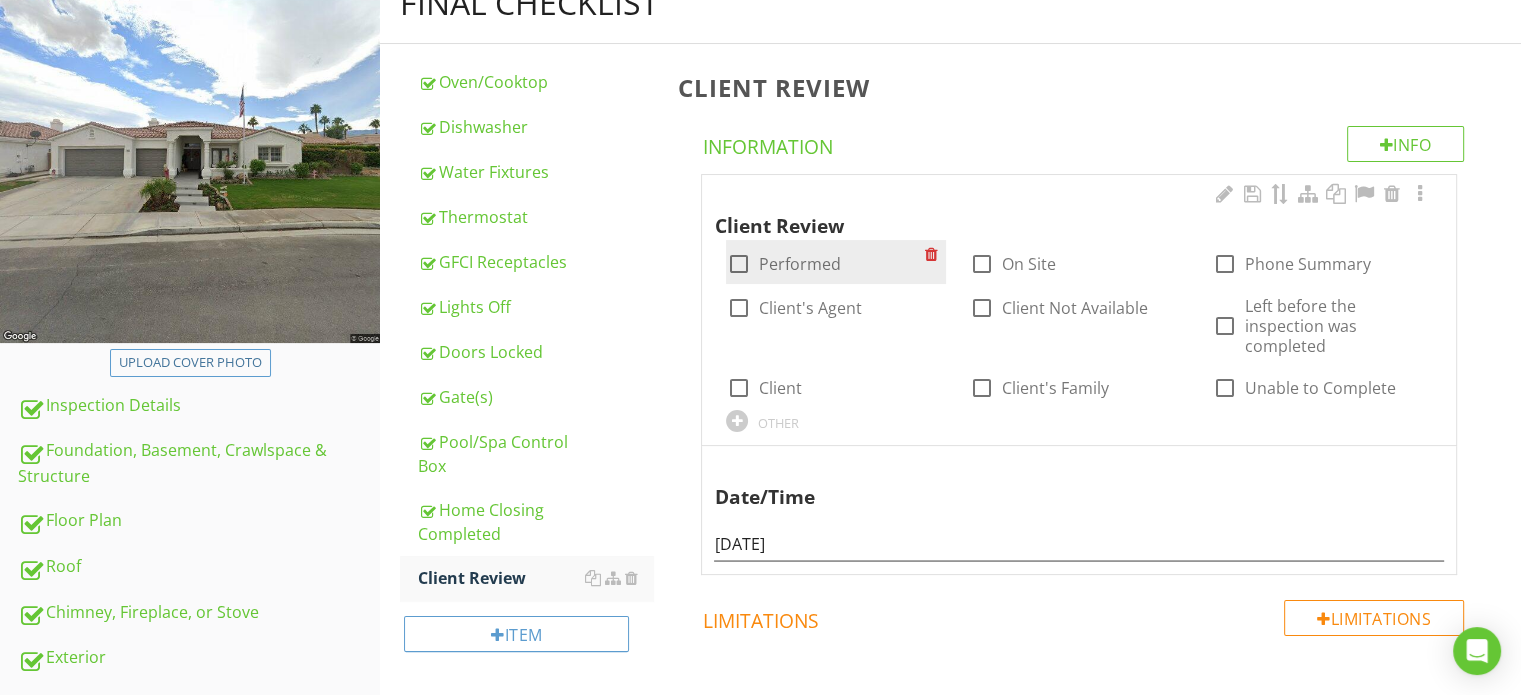 click at bounding box center (738, 264) 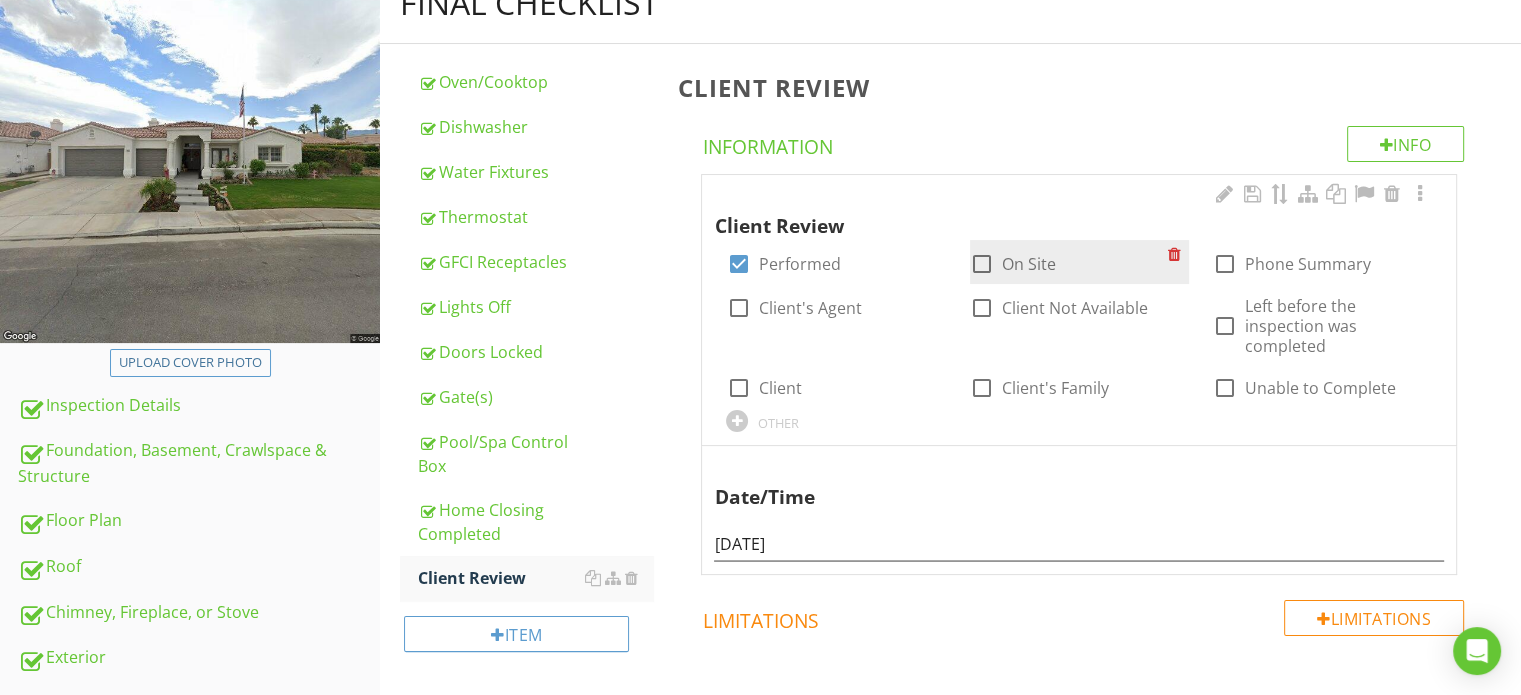 click at bounding box center [982, 264] 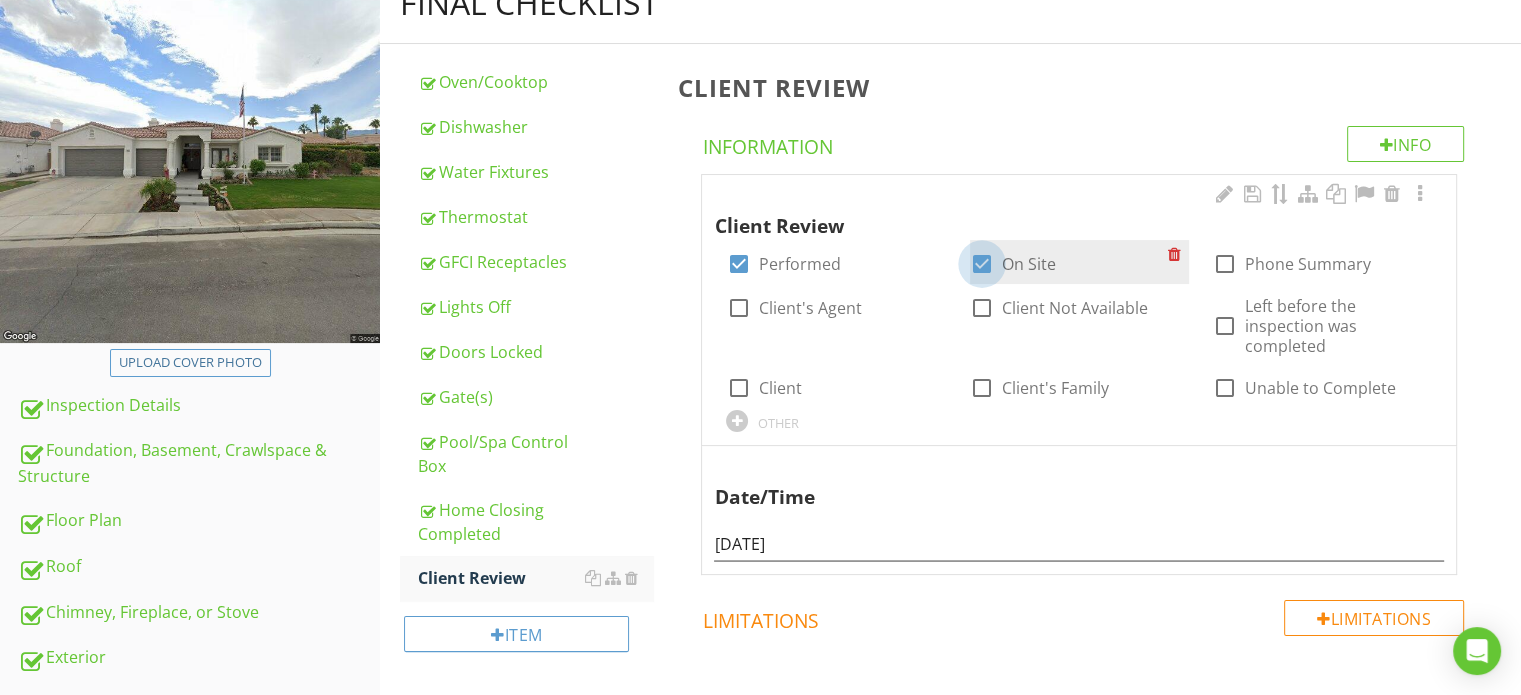 checkbox on "true" 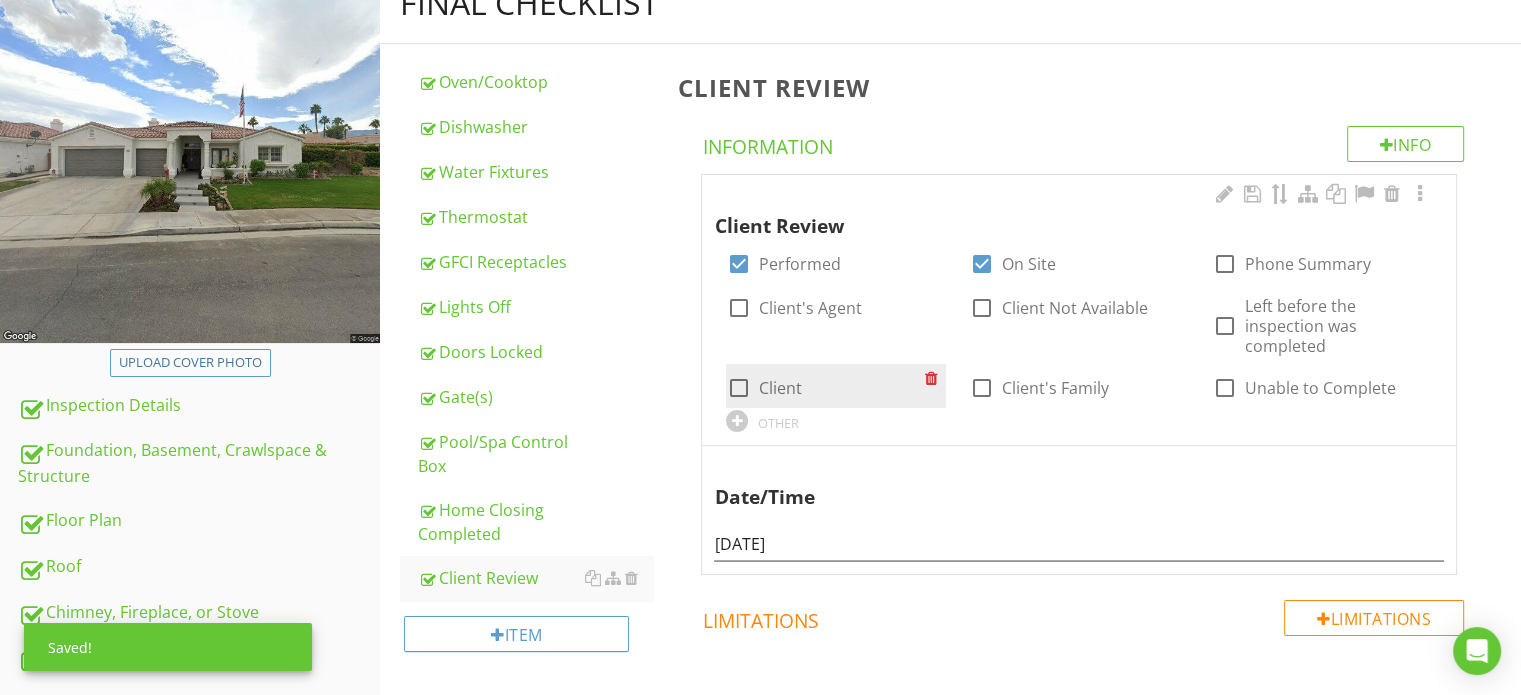 click at bounding box center (738, 388) 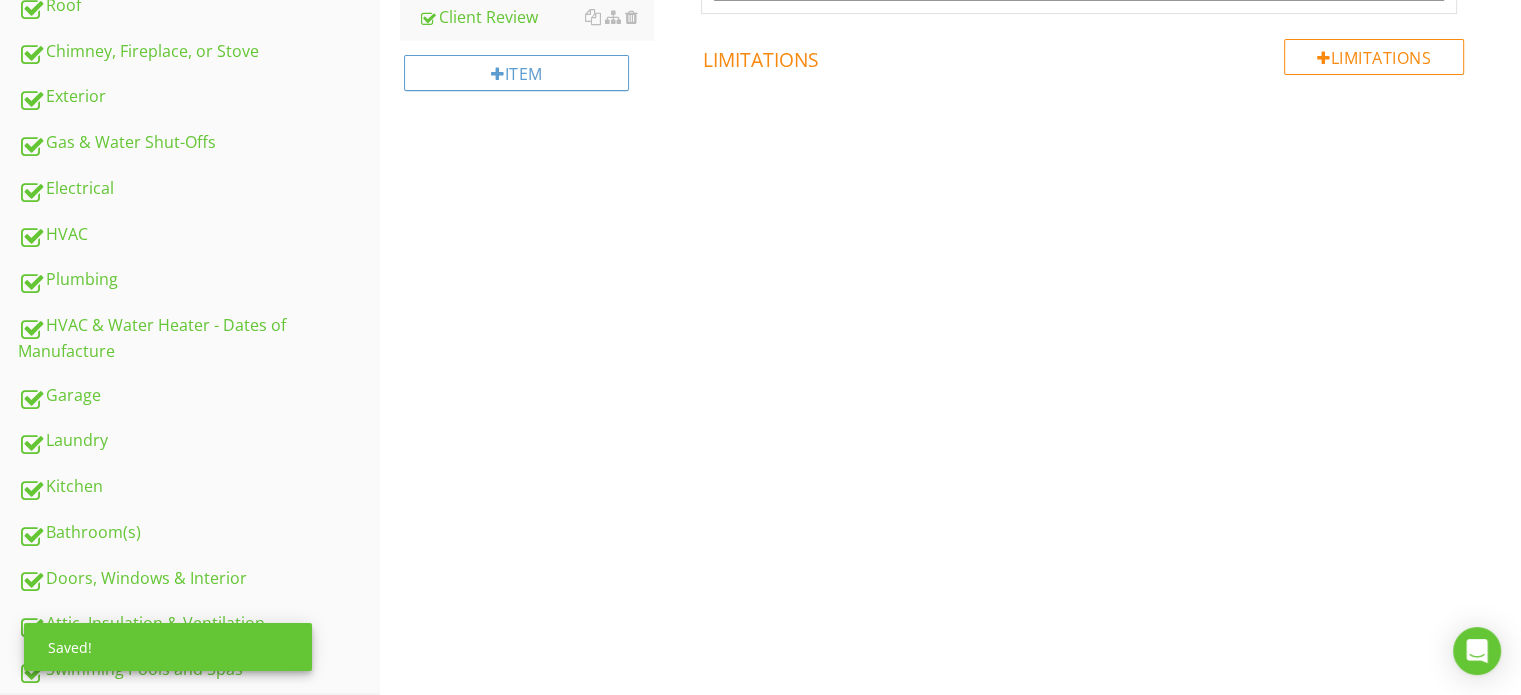 scroll, scrollTop: 147, scrollLeft: 0, axis: vertical 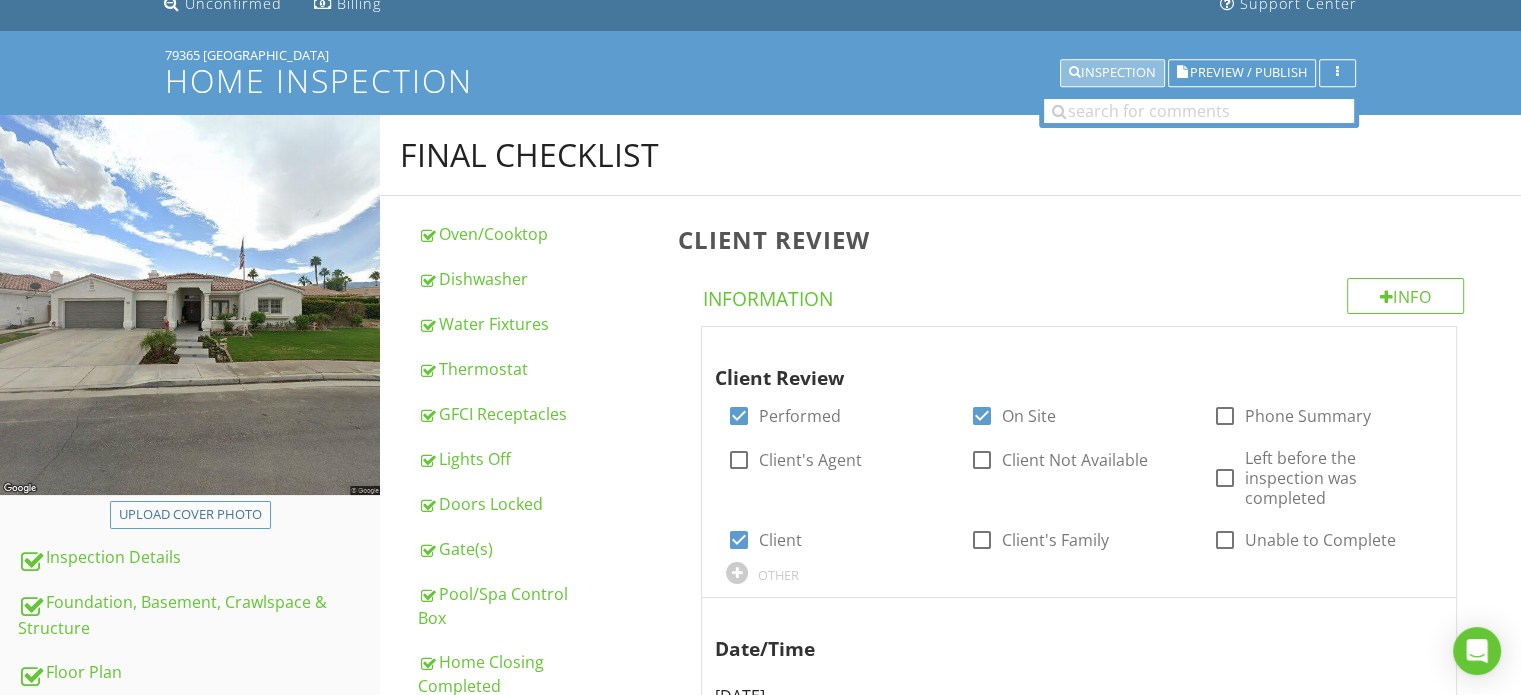 click on "Inspection" at bounding box center (1112, 73) 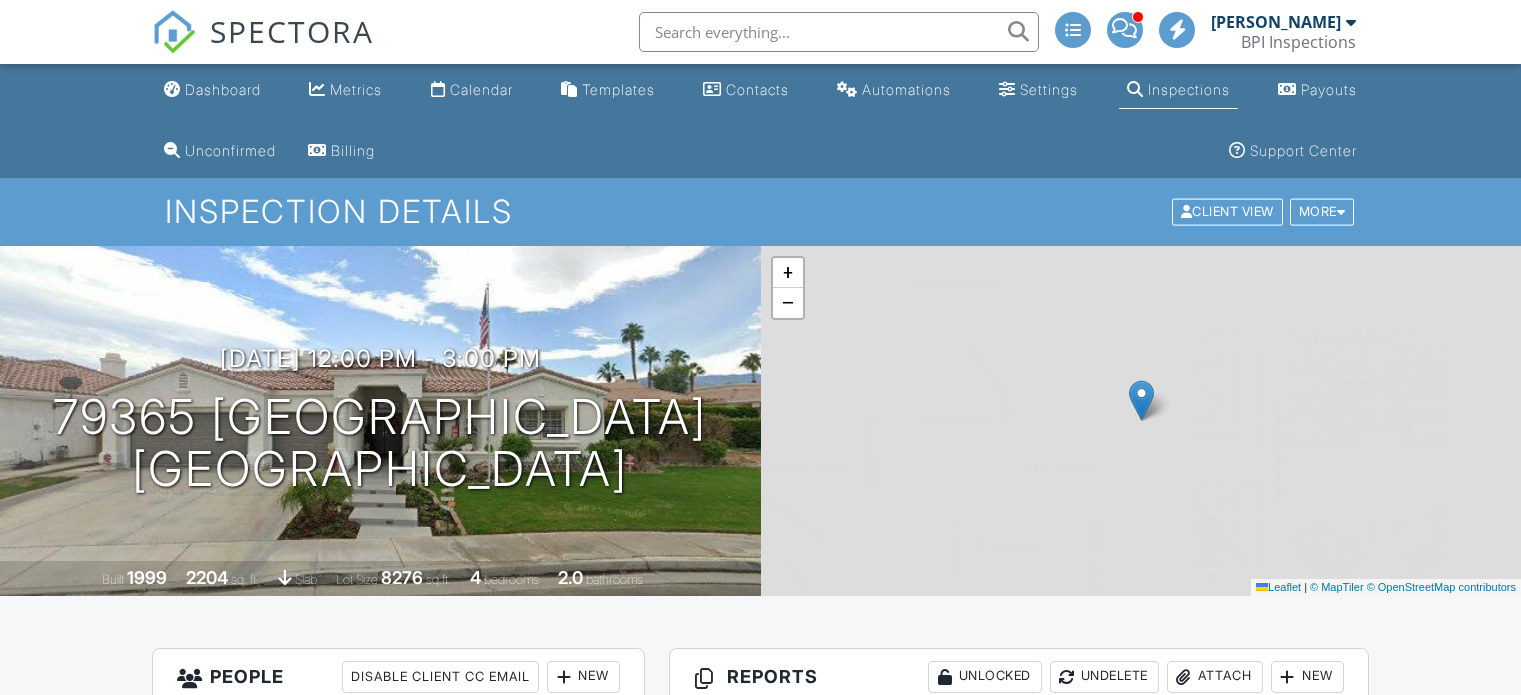 scroll, scrollTop: 0, scrollLeft: 0, axis: both 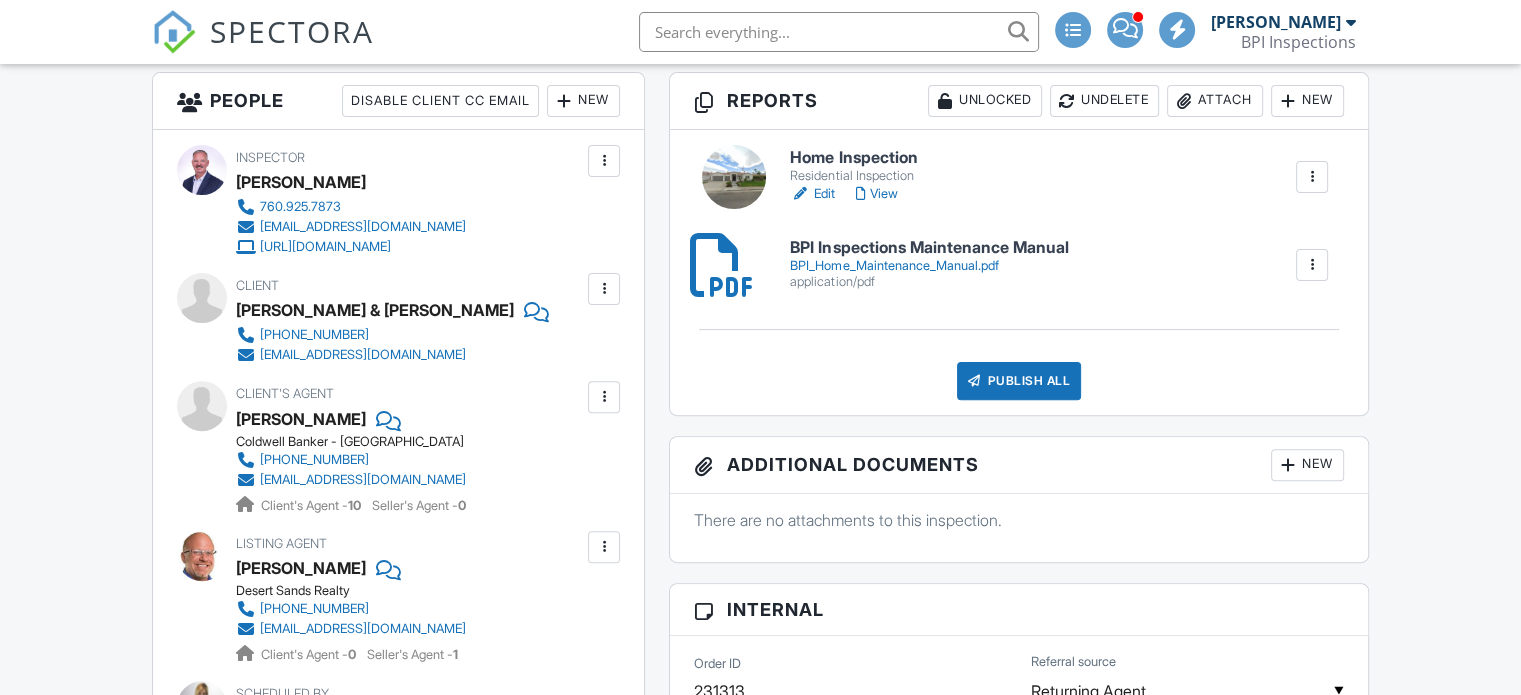 click on "Publish All" at bounding box center [1019, 381] 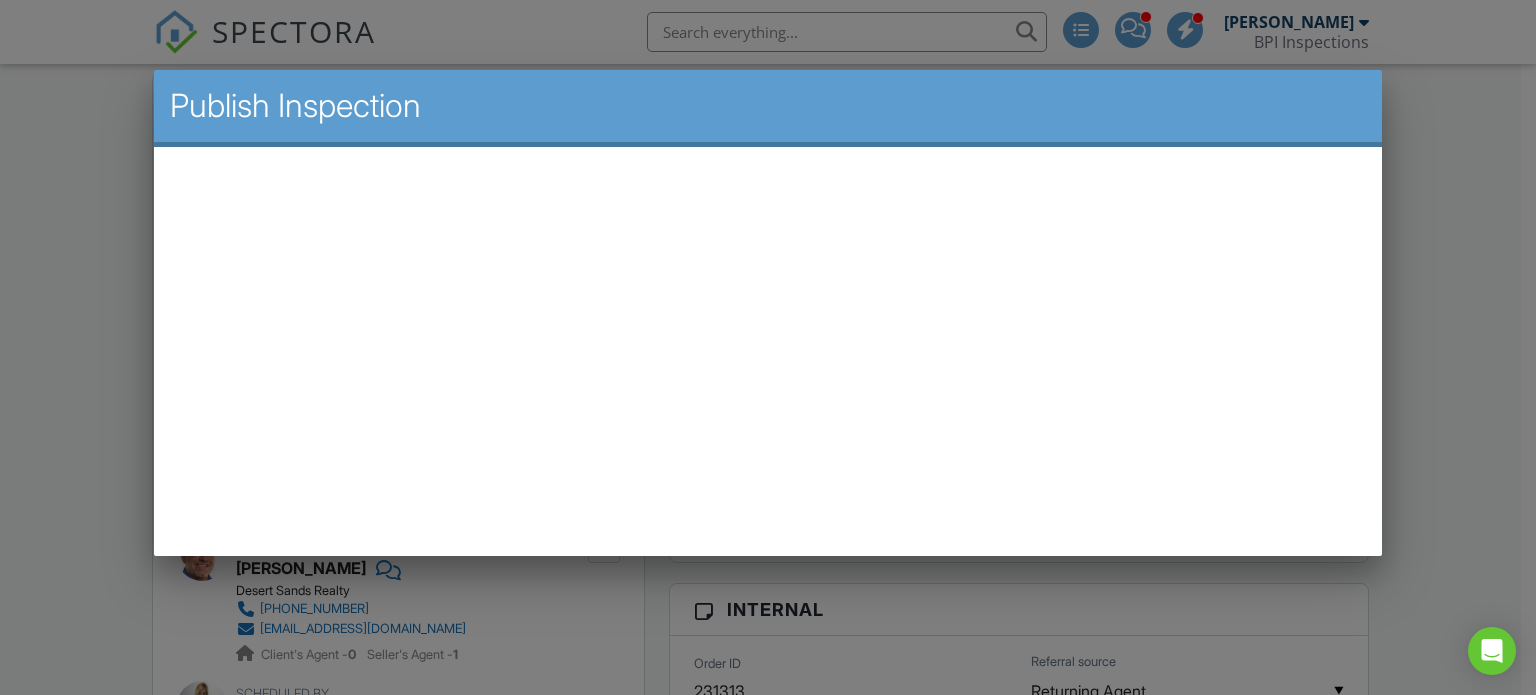 scroll, scrollTop: 0, scrollLeft: 0, axis: both 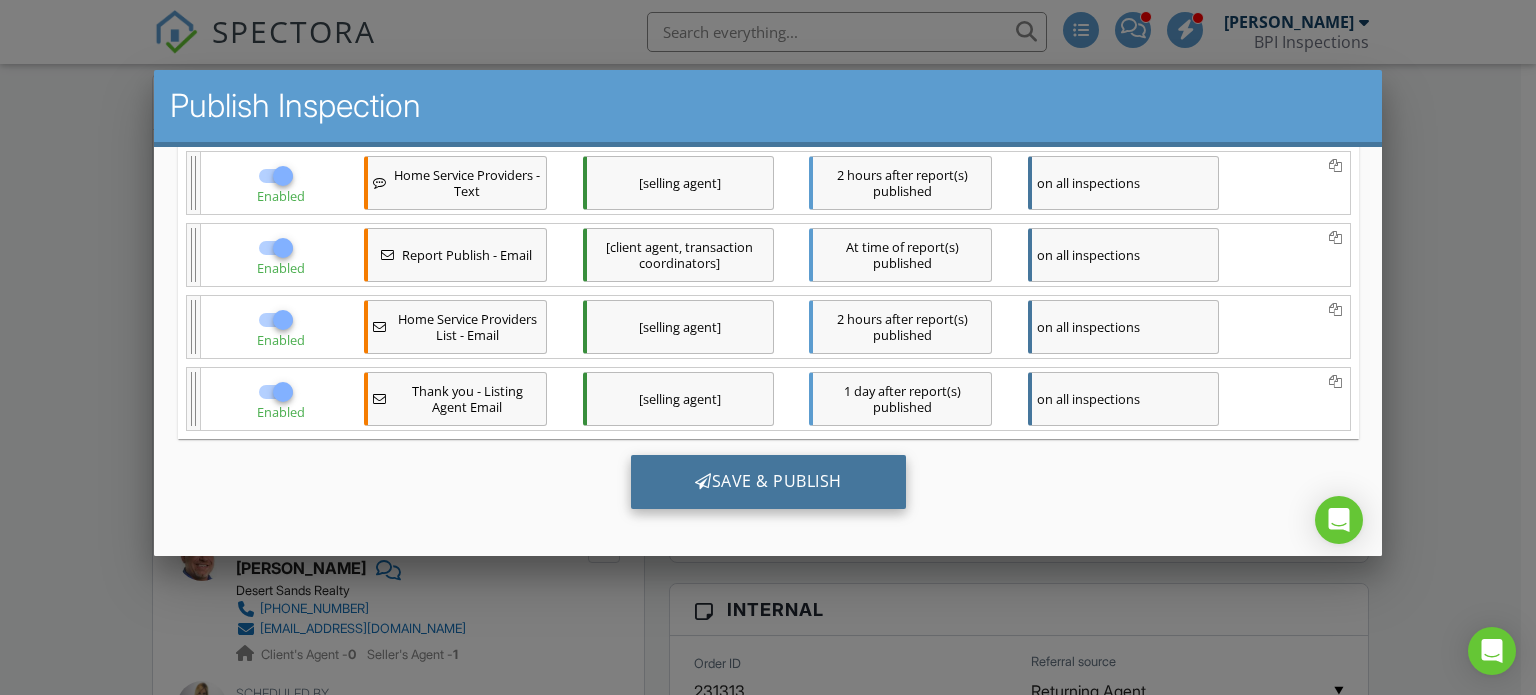 click on "Save & Publish" at bounding box center (767, 481) 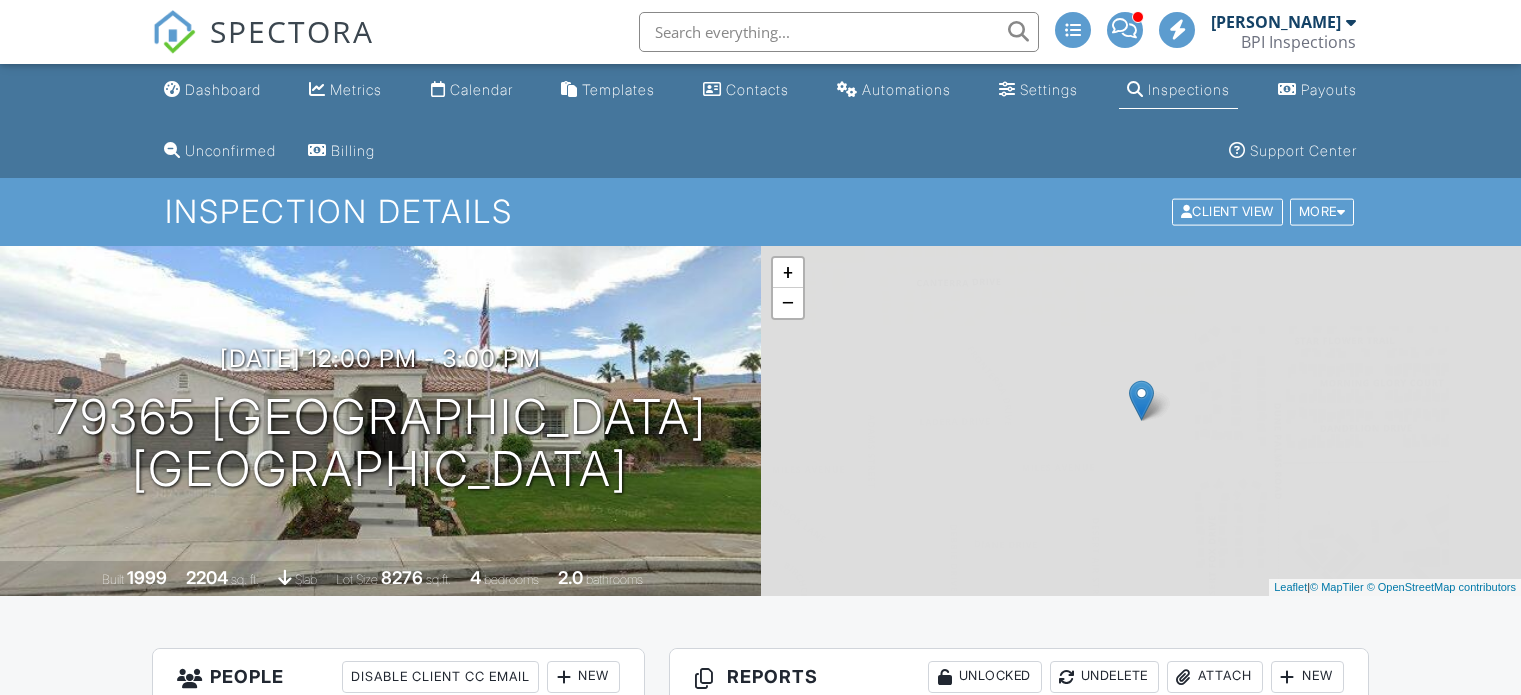 scroll, scrollTop: 0, scrollLeft: 0, axis: both 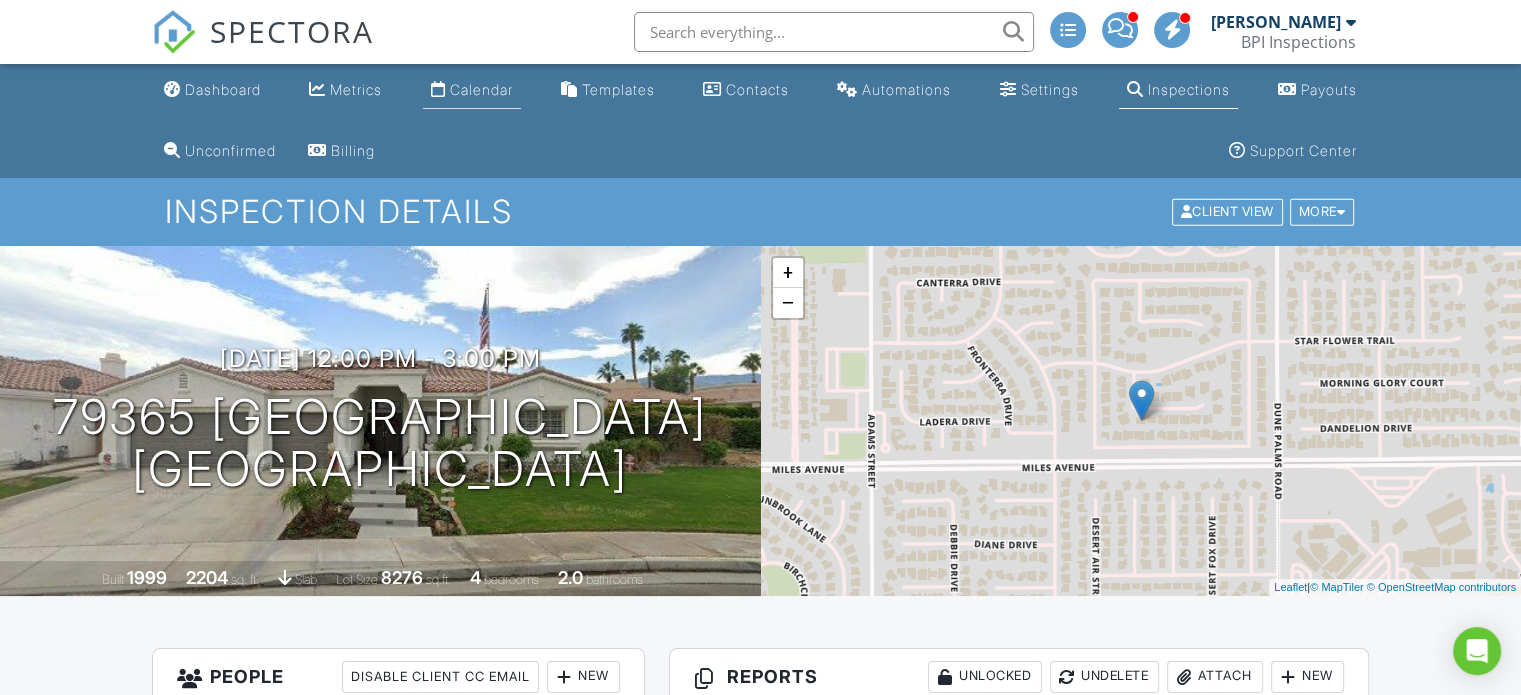 click on "Calendar" at bounding box center (481, 89) 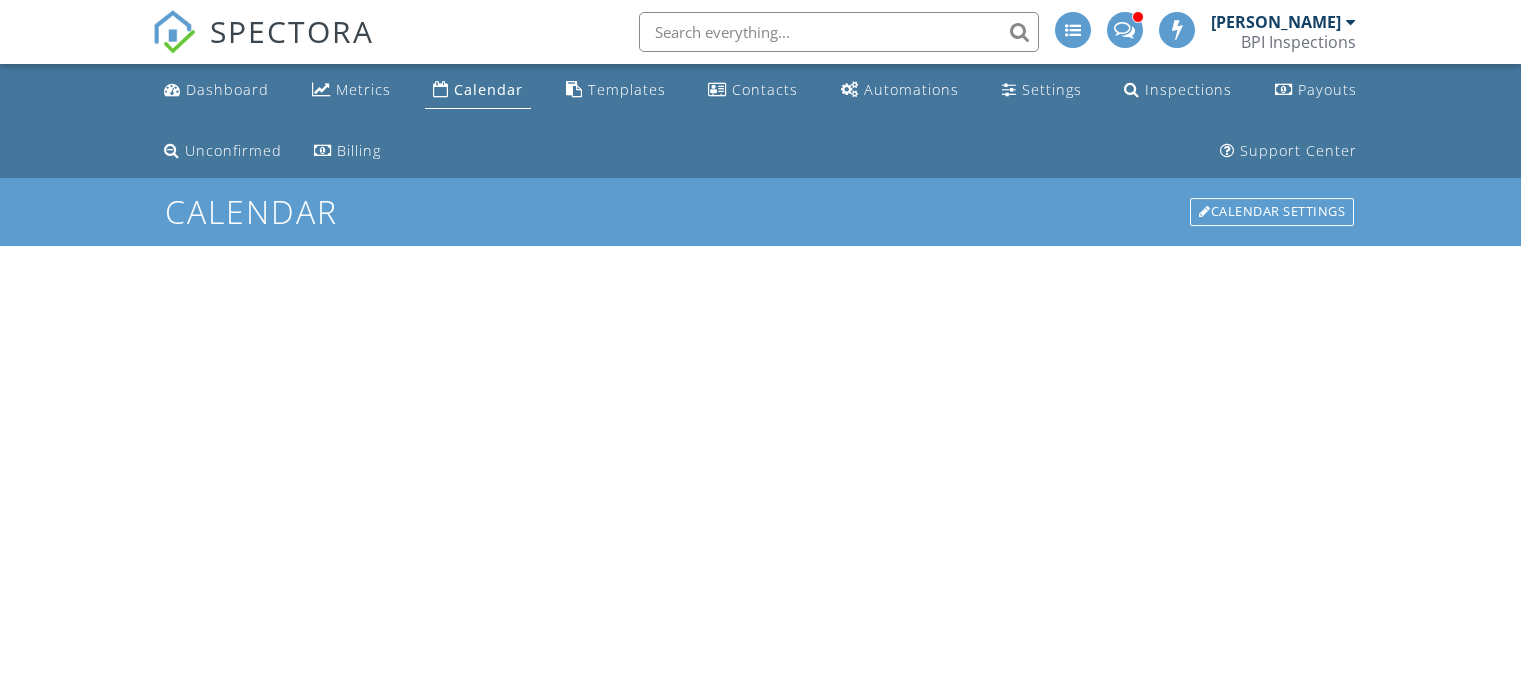 scroll, scrollTop: 0, scrollLeft: 0, axis: both 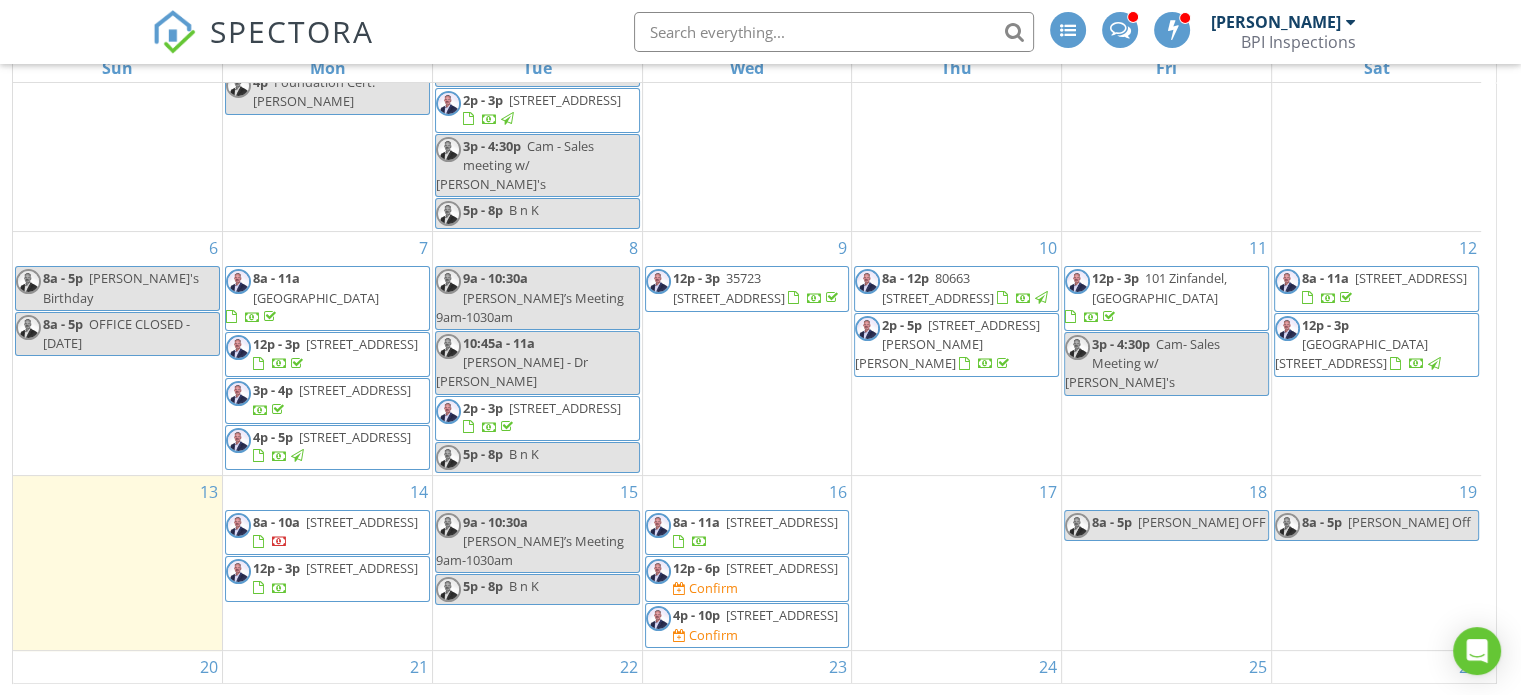 click on "4p - 10p
27650 Hombria Dr, Cathedral City 92234
Confirm" at bounding box center [747, 625] 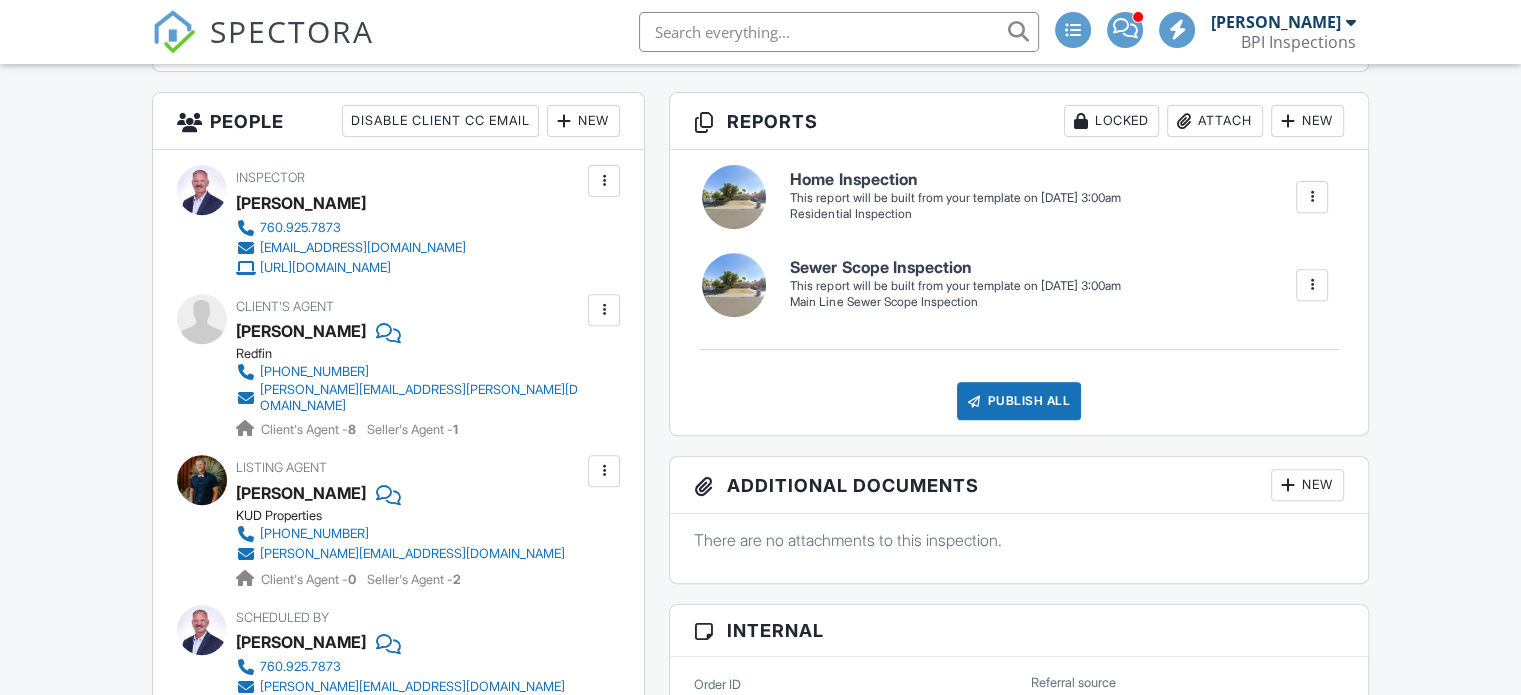 scroll, scrollTop: 763, scrollLeft: 0, axis: vertical 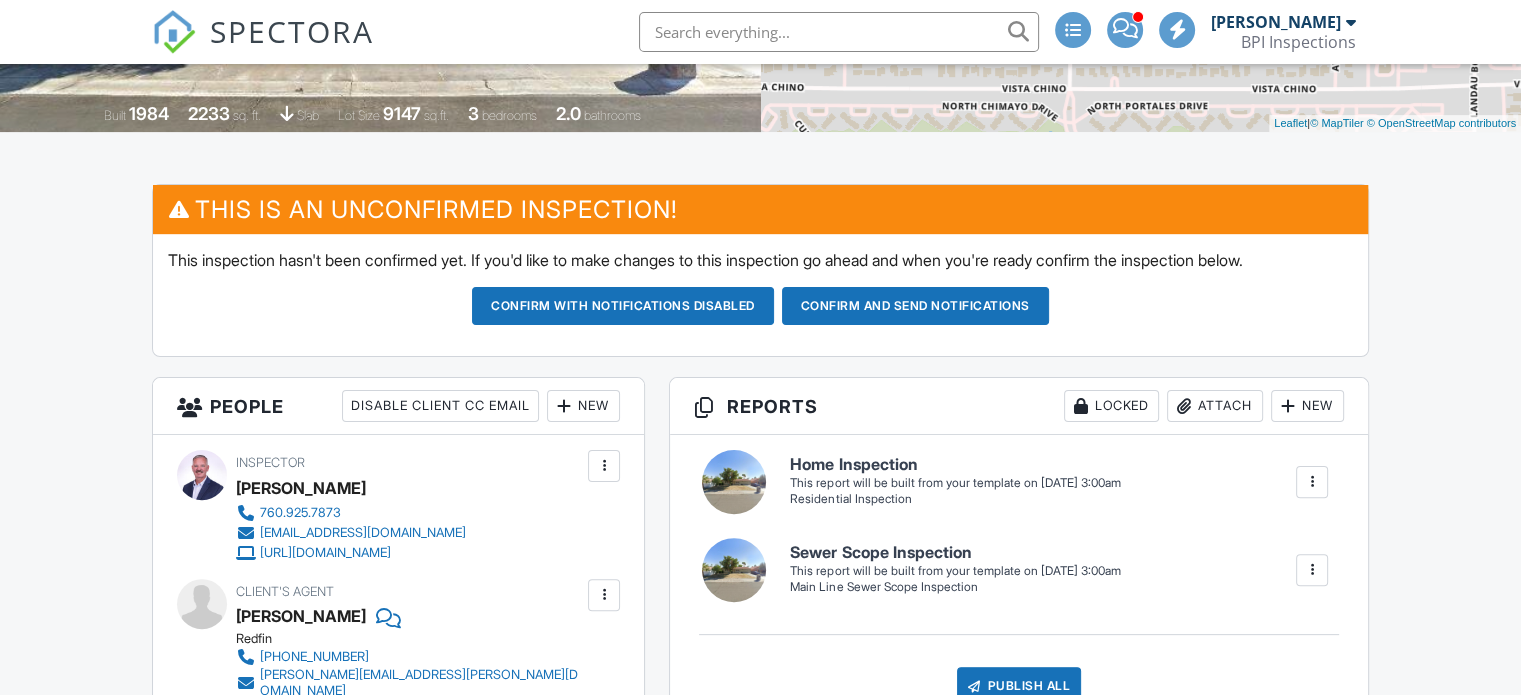 click on "SPECTORA
Coy Bradstreet
BPI Inspections
Role:
Inspector
Change Role
Dashboard
New Inspection
Inspections
Calendar
Template Editor
Contacts
Automations
Team
Metrics
Payments
Data Exports
Time Tracking
Billing
Conversations
Tasks
Reporting
Advanced
Equipment
Settings
What's New
Sign Out
Change Active Role
Your account has more than one possible role. Please choose how you'd like to view the site:
Company/Agency
City
Role
Dashboard
Metrics
Calendar
Templates
Contacts
Automations
Settings
Inspections
Payouts
Unconfirmed
Billing" at bounding box center (760, 1431) 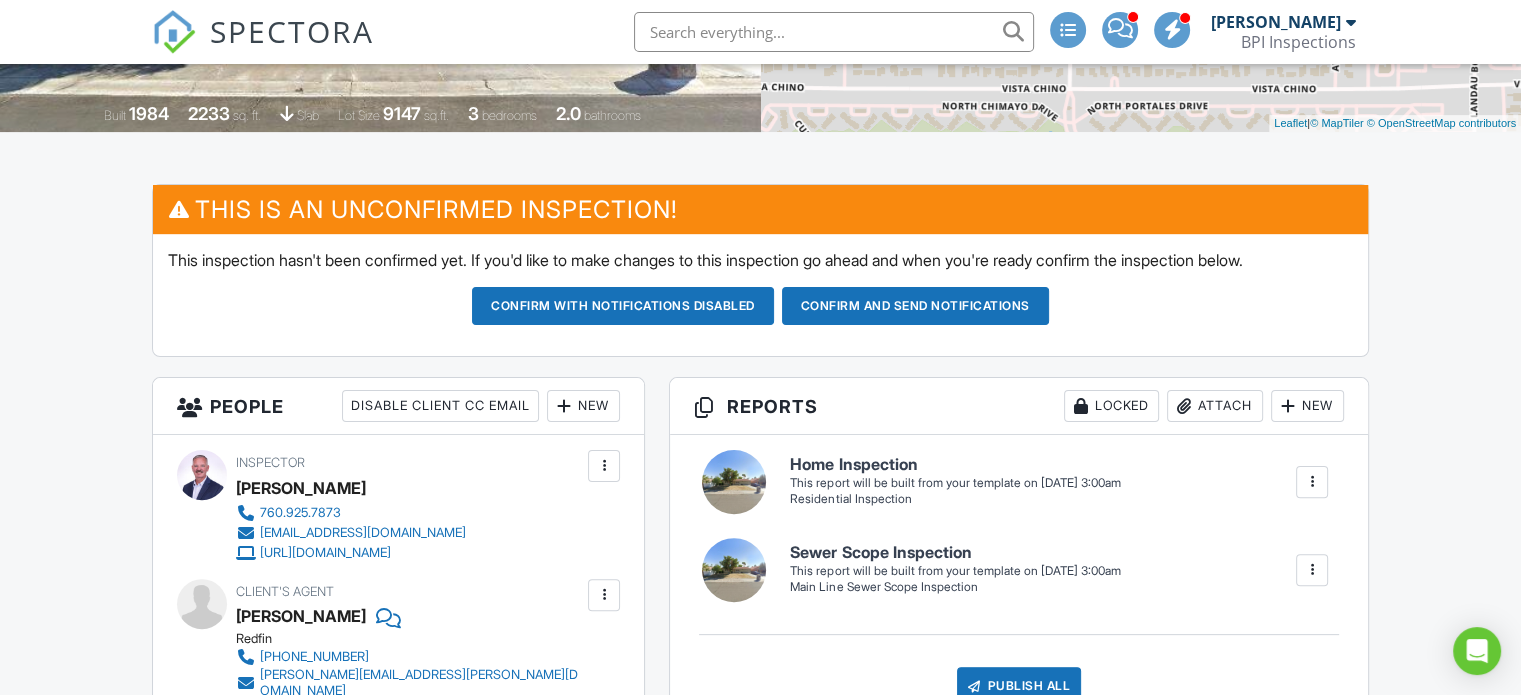 click on "New" at bounding box center (583, 406) 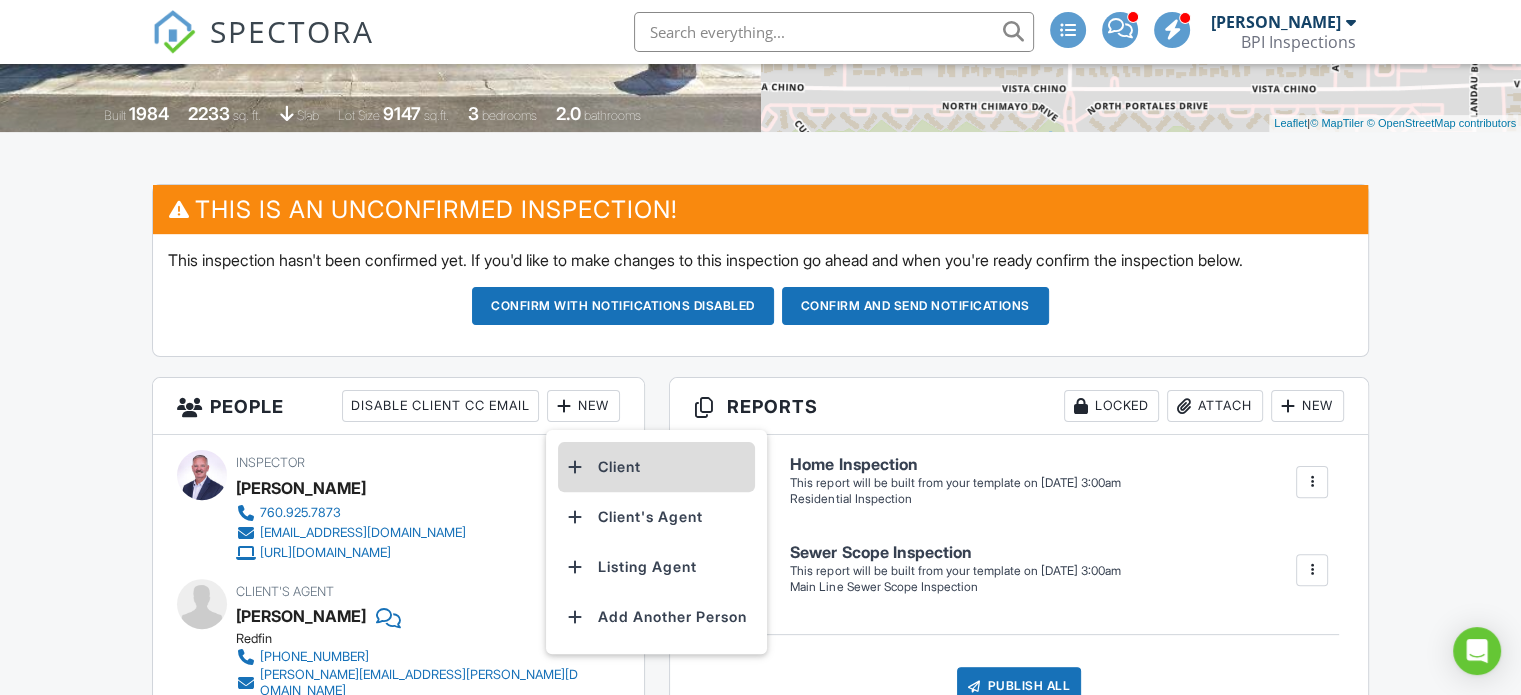 click on "Client" at bounding box center [656, 467] 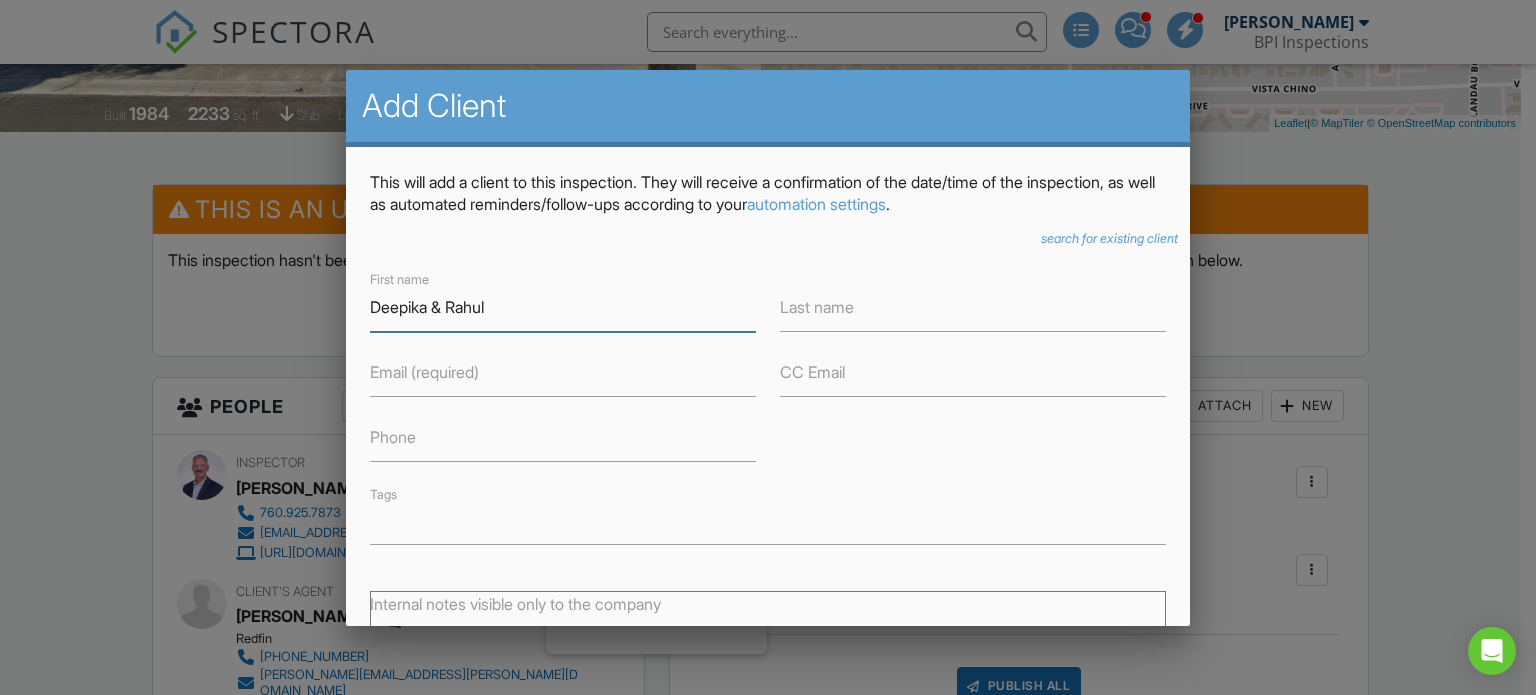 type on "Deepika & Rahul" 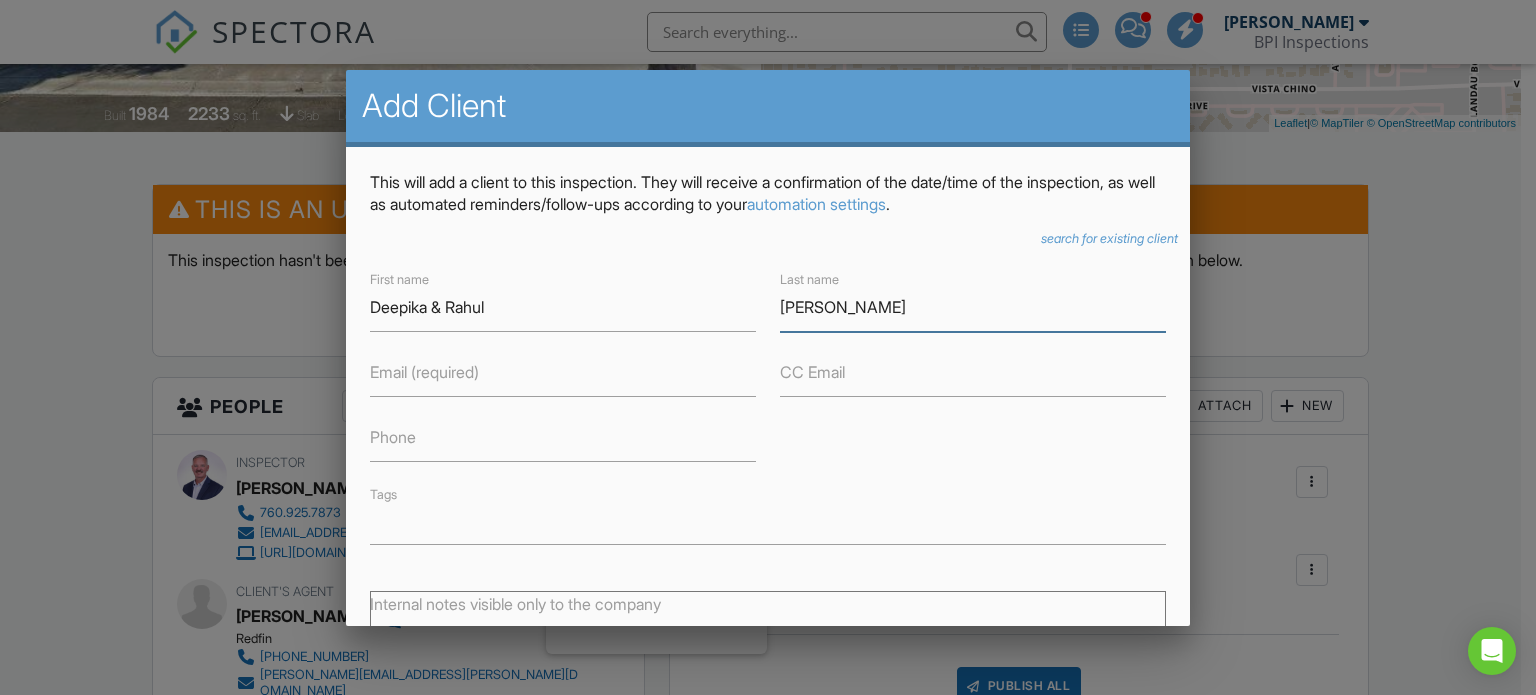 type on "[PERSON_NAME]" 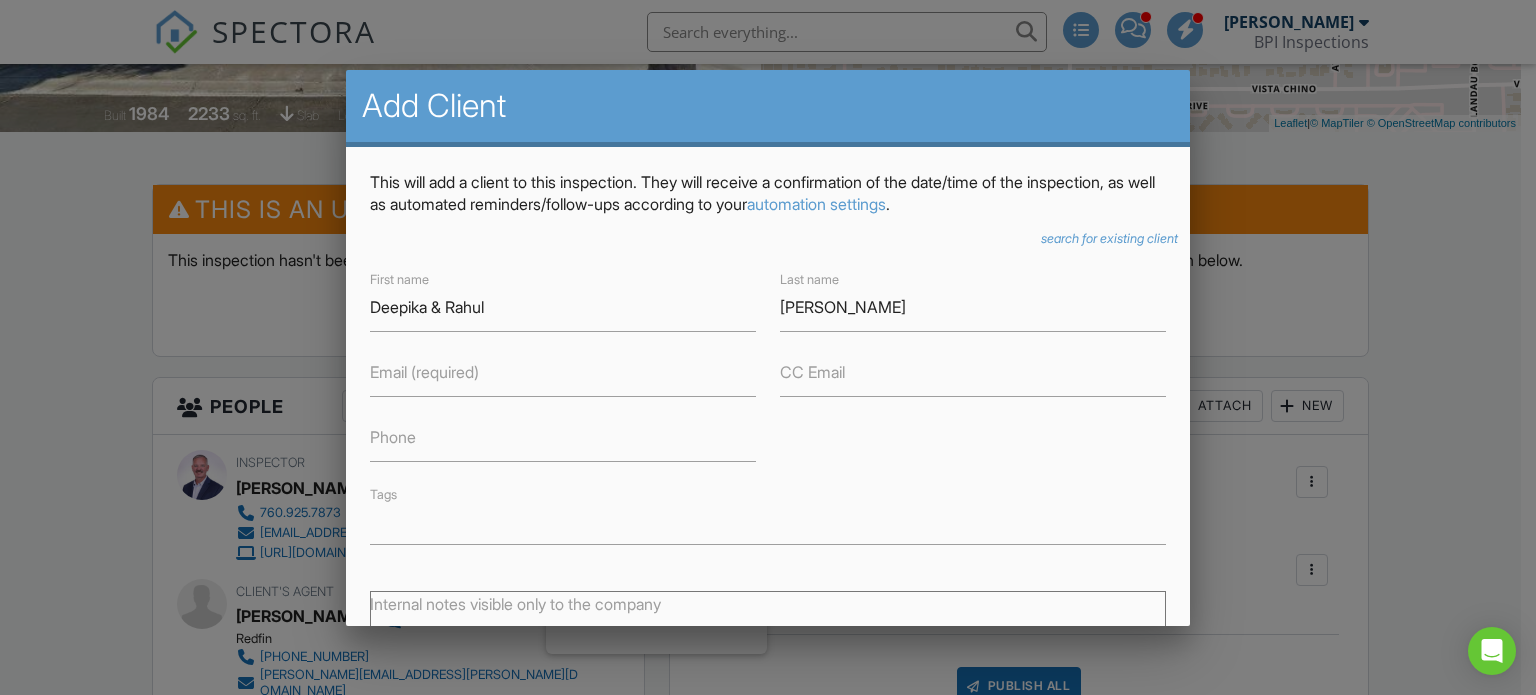 click on "Email (required)" at bounding box center [424, 372] 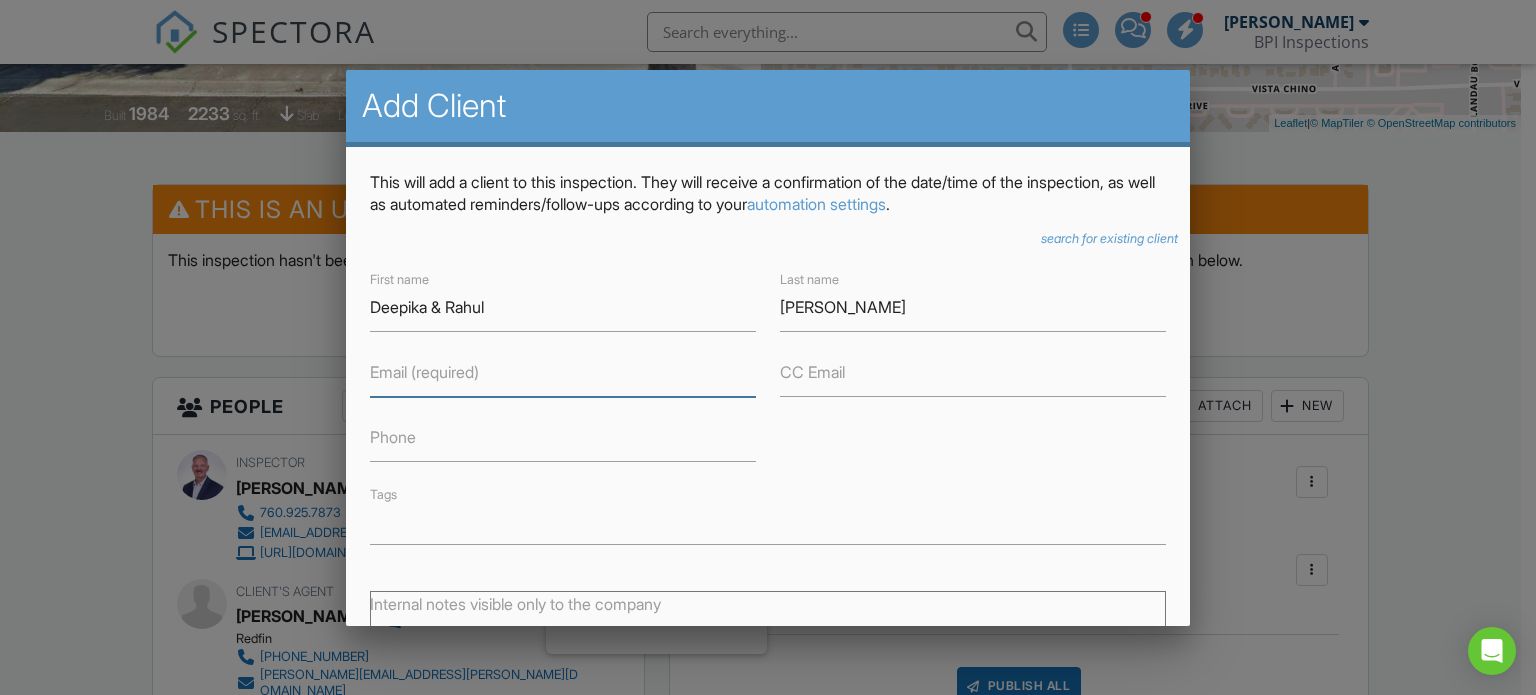 click on "Email (required)" at bounding box center (563, 372) 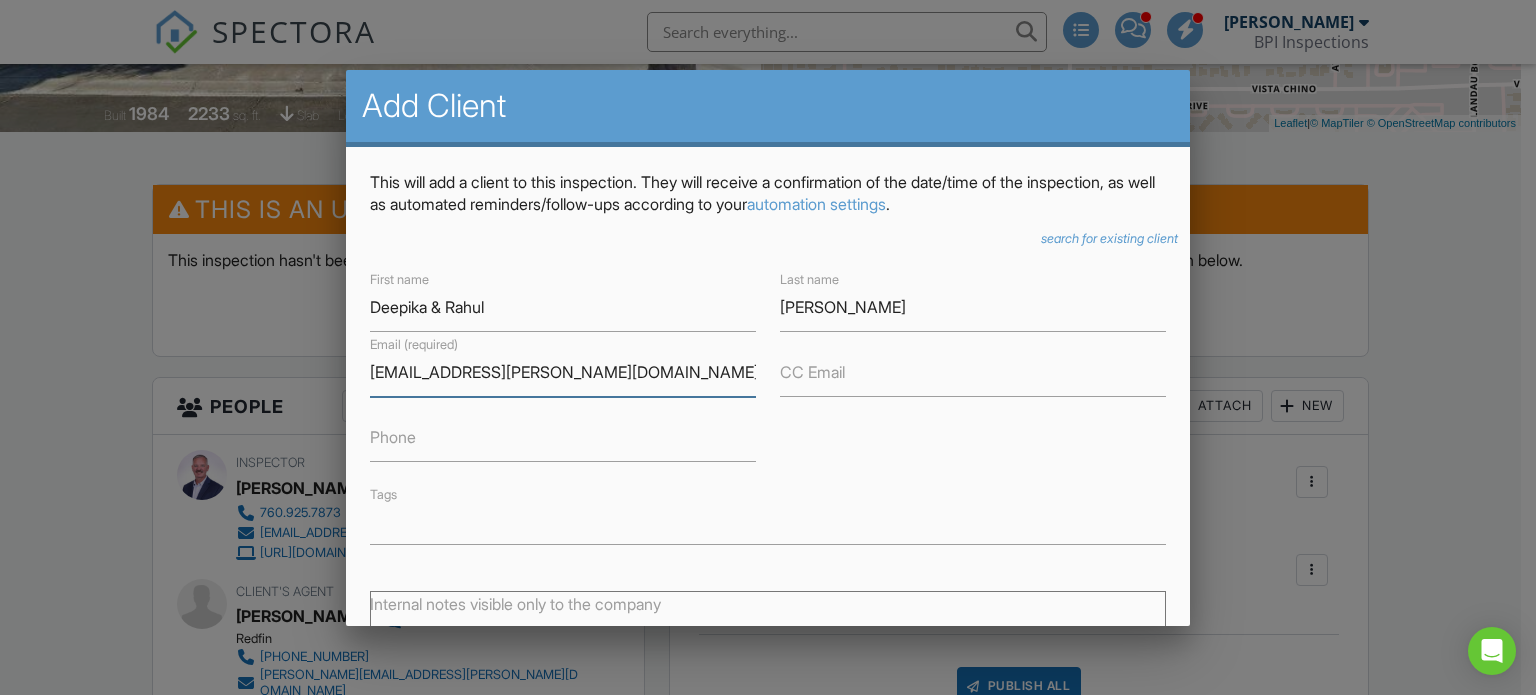 type on "deepika.r.jha@gmail.com" 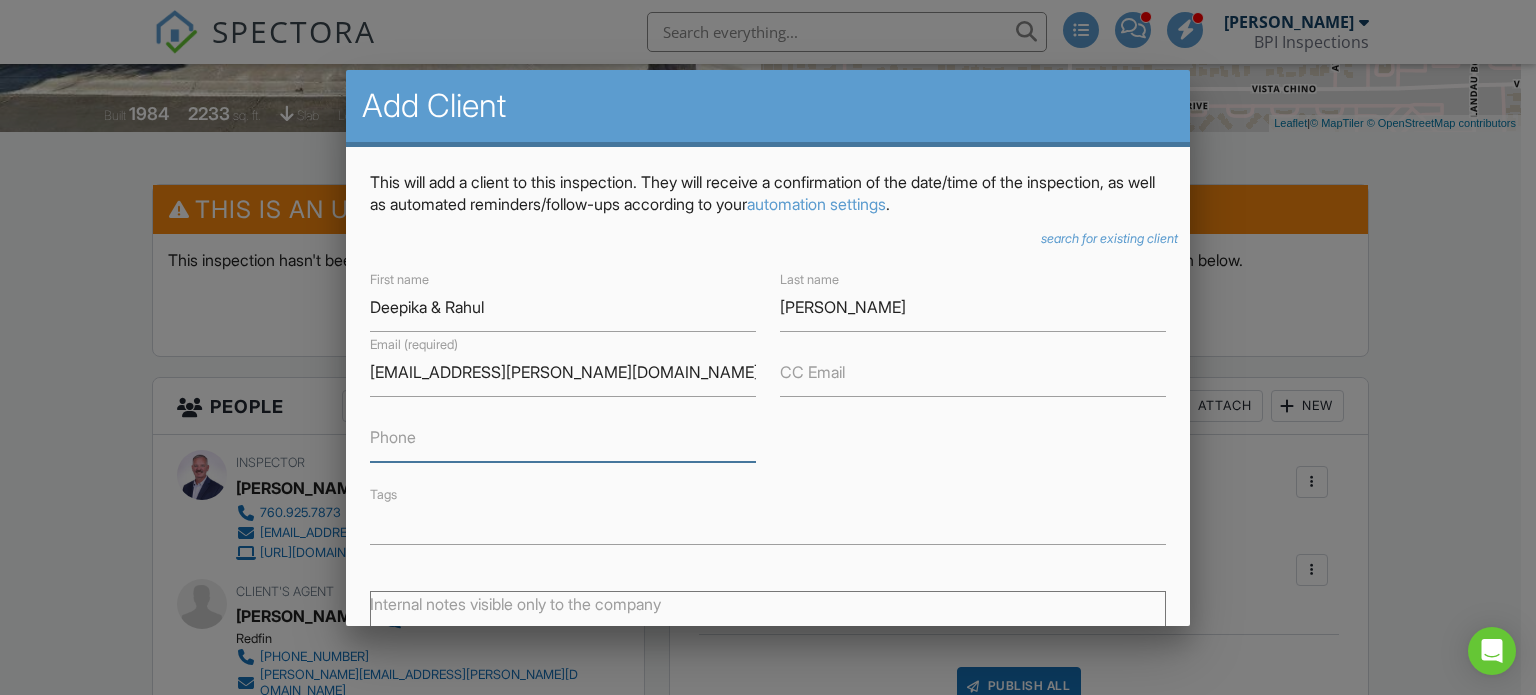 click on "Phone" at bounding box center (563, 437) 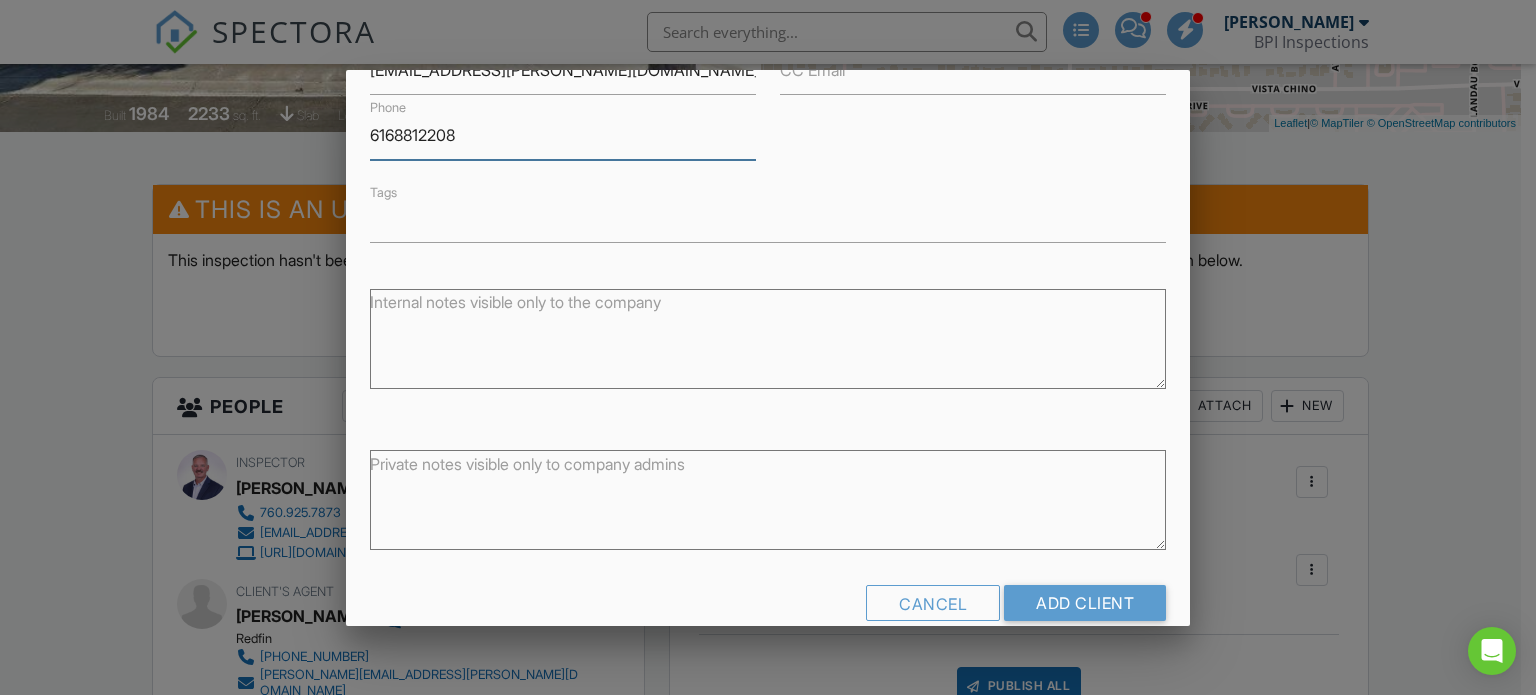 scroll, scrollTop: 335, scrollLeft: 0, axis: vertical 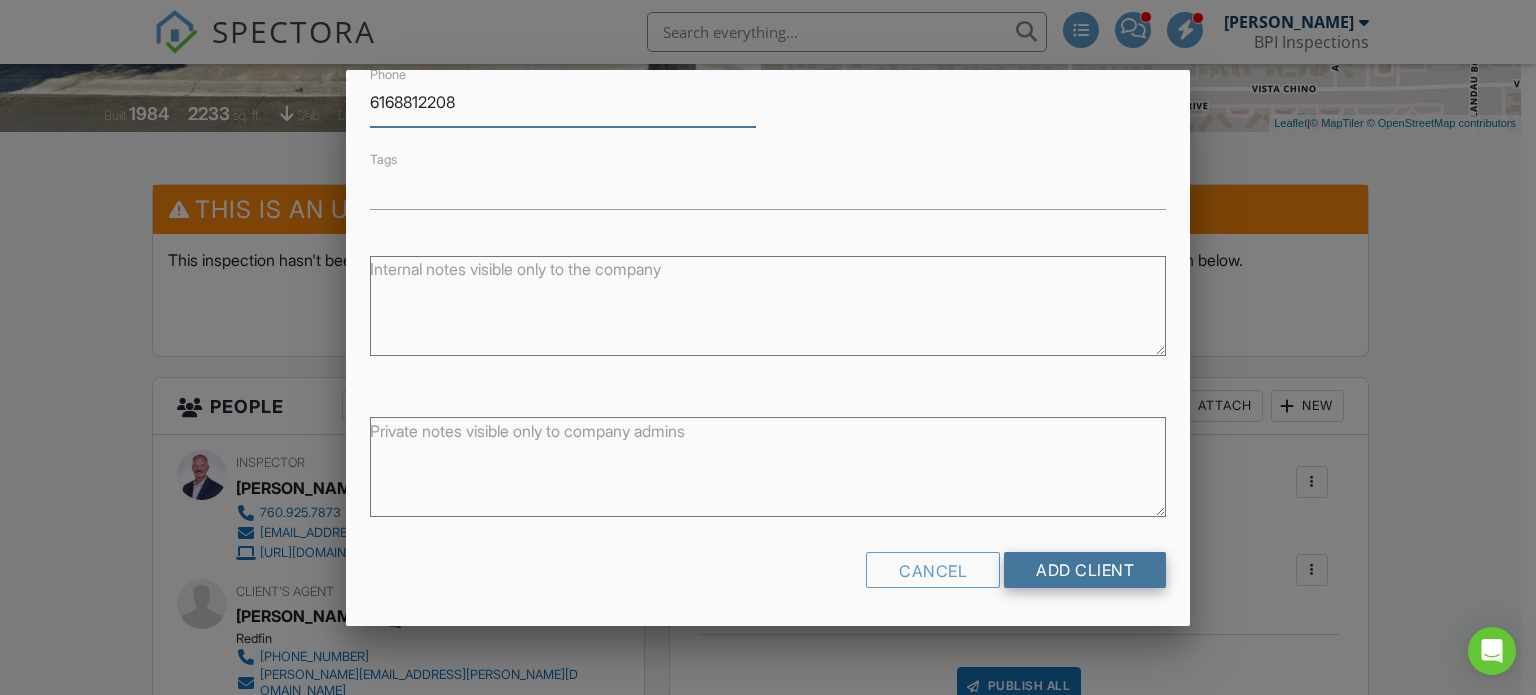 type on "6168812208" 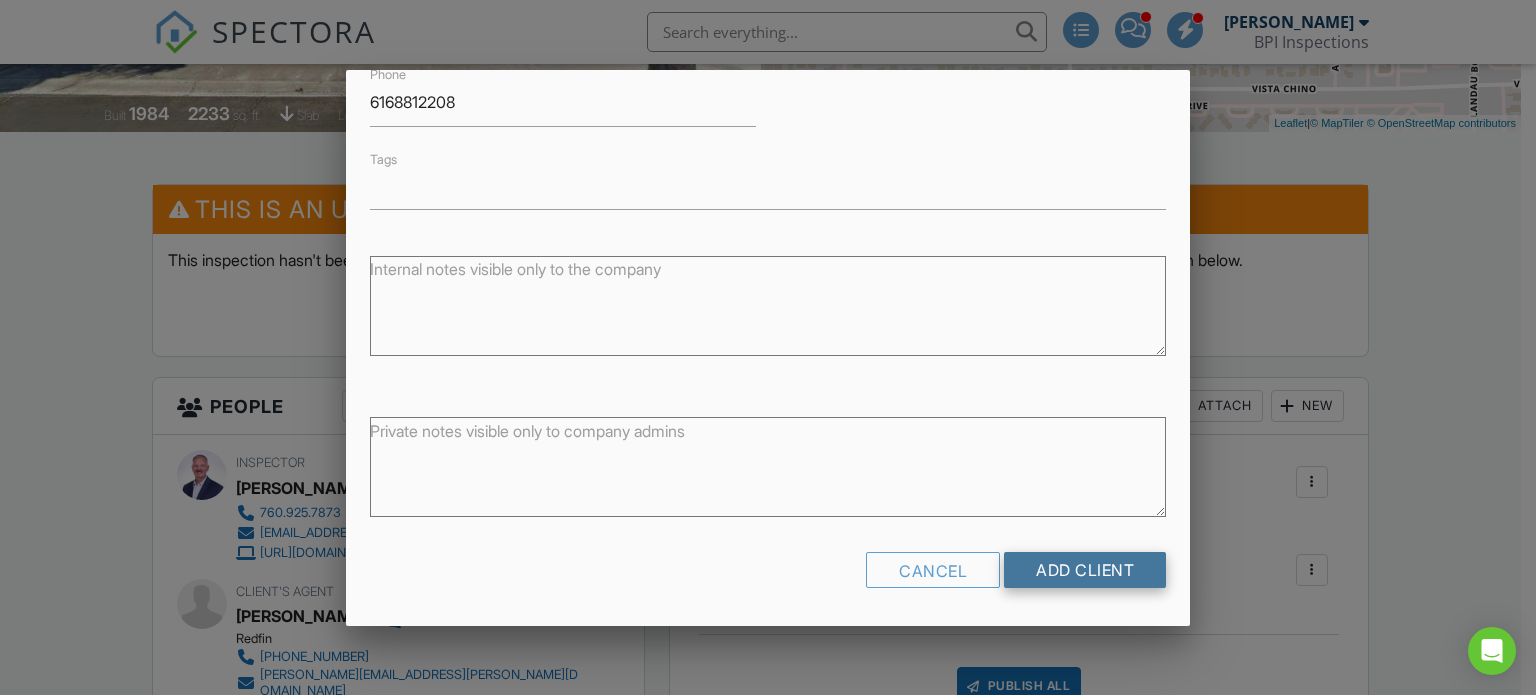 click on "Add Client" at bounding box center (1085, 570) 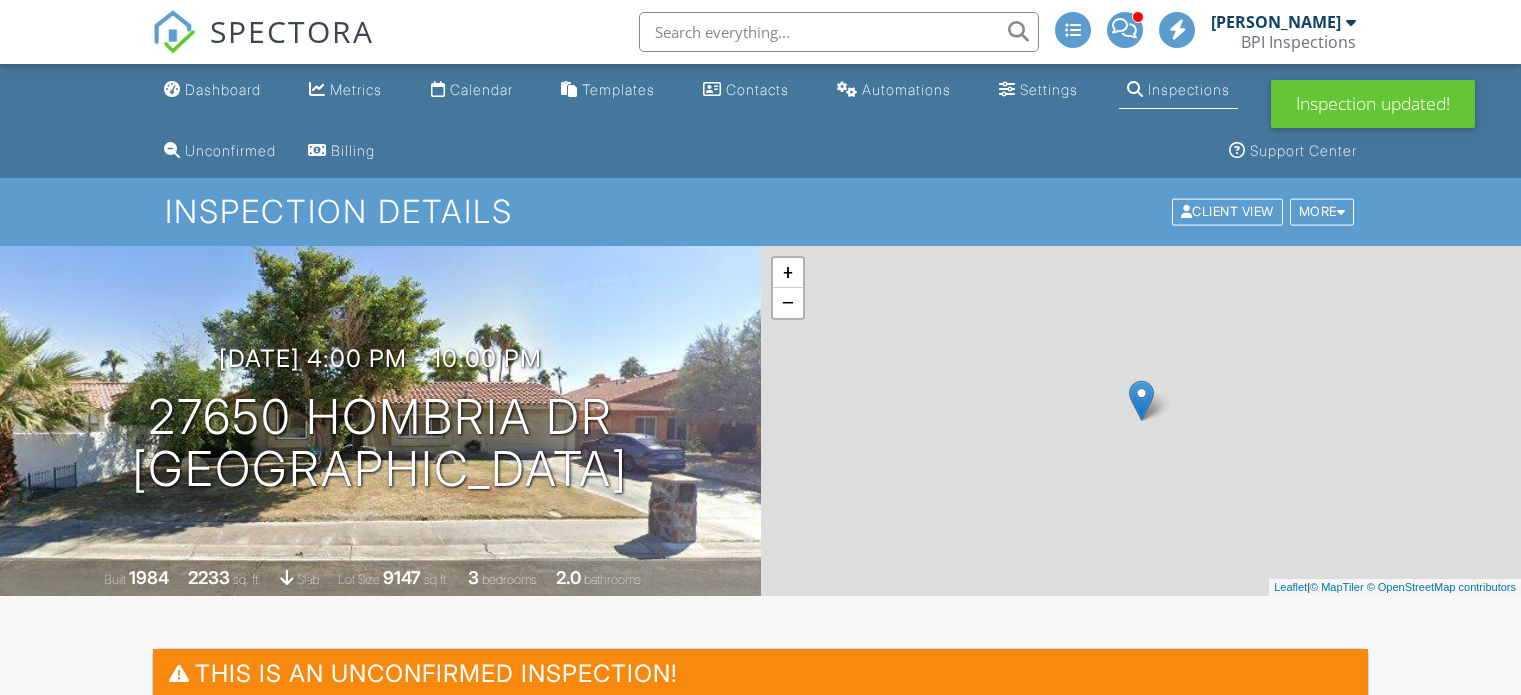 scroll, scrollTop: 0, scrollLeft: 0, axis: both 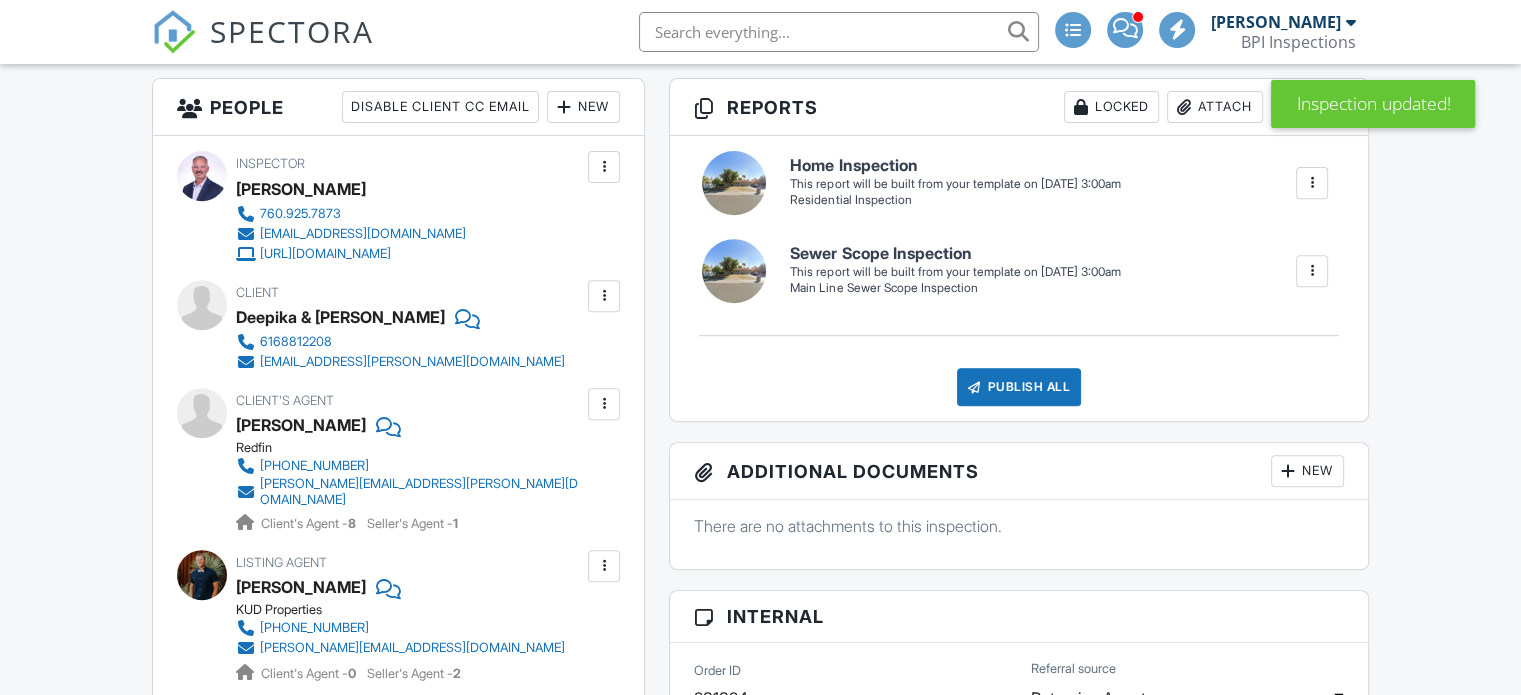 click at bounding box center [604, 296] 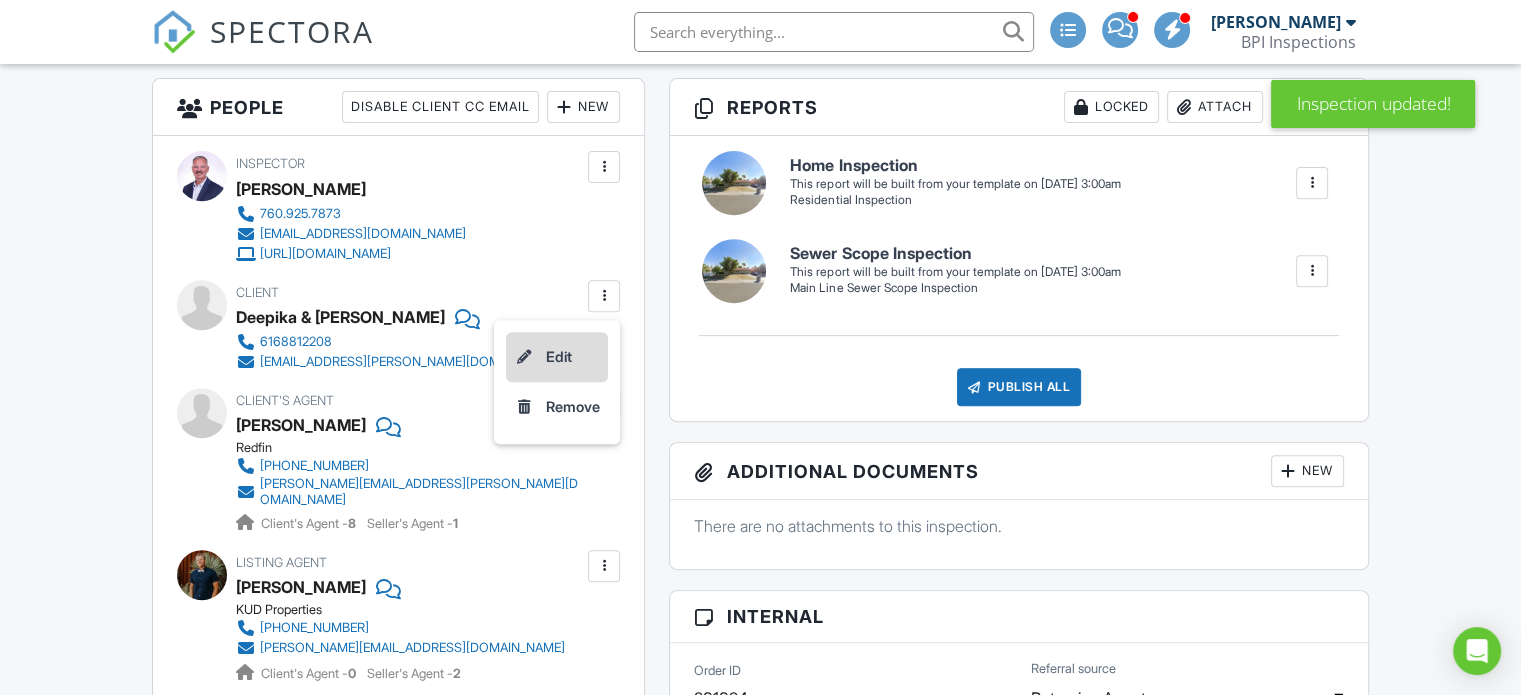 click on "Edit" at bounding box center (557, 357) 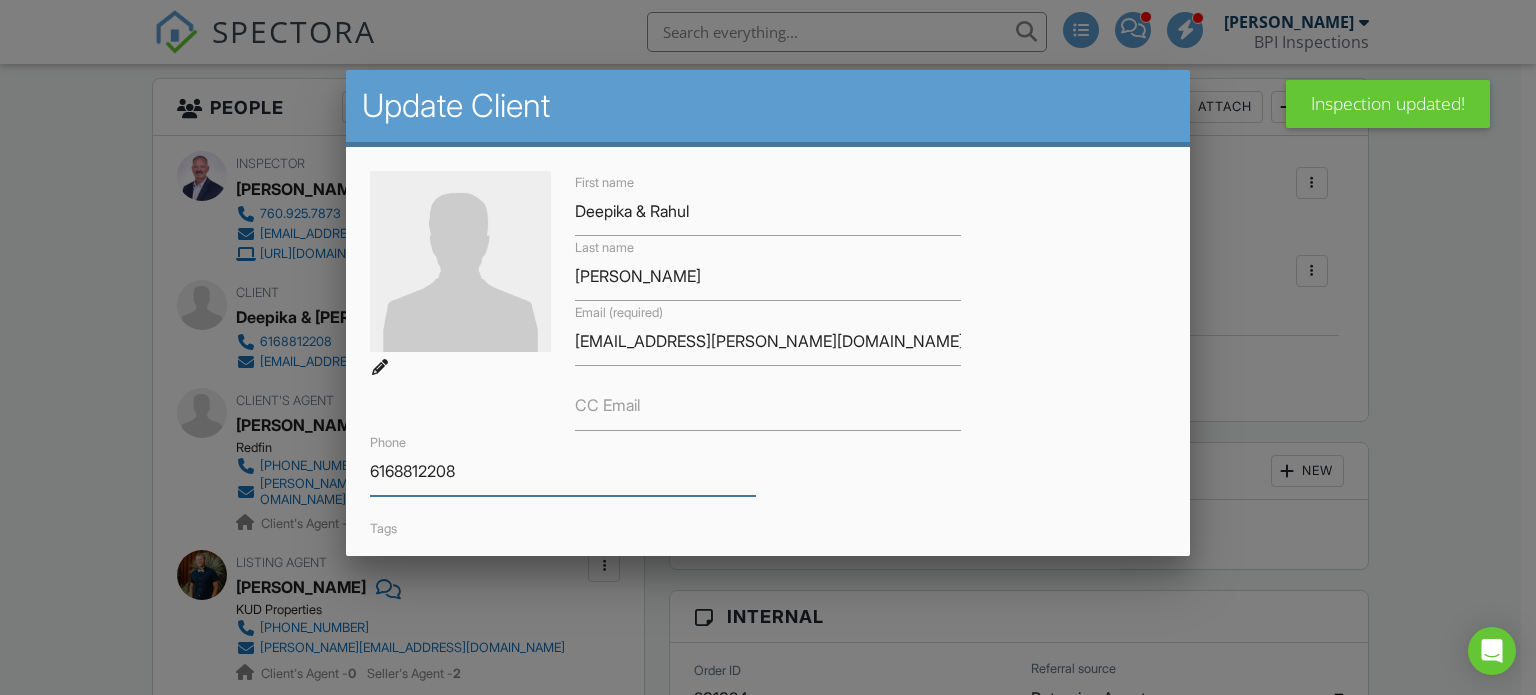 click on "6168812208" at bounding box center [563, 471] 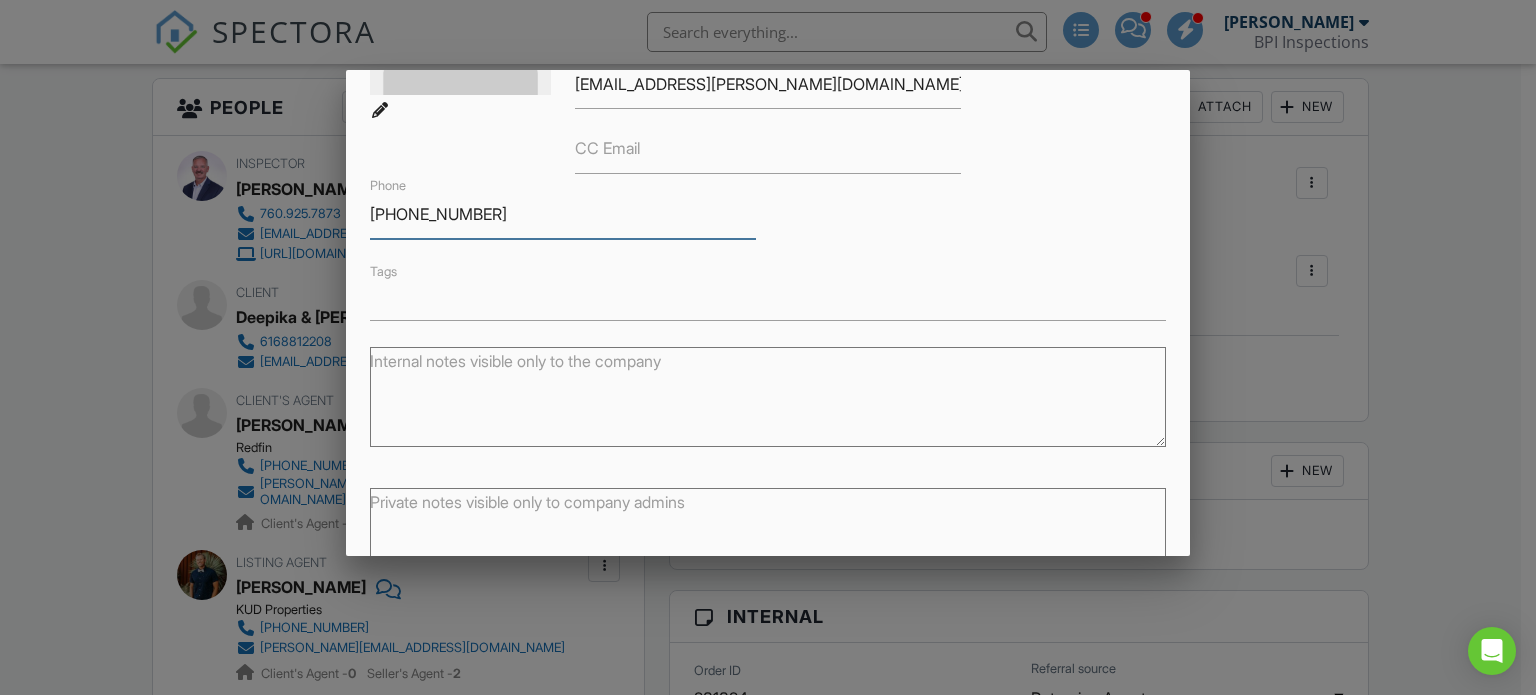 scroll, scrollTop: 378, scrollLeft: 0, axis: vertical 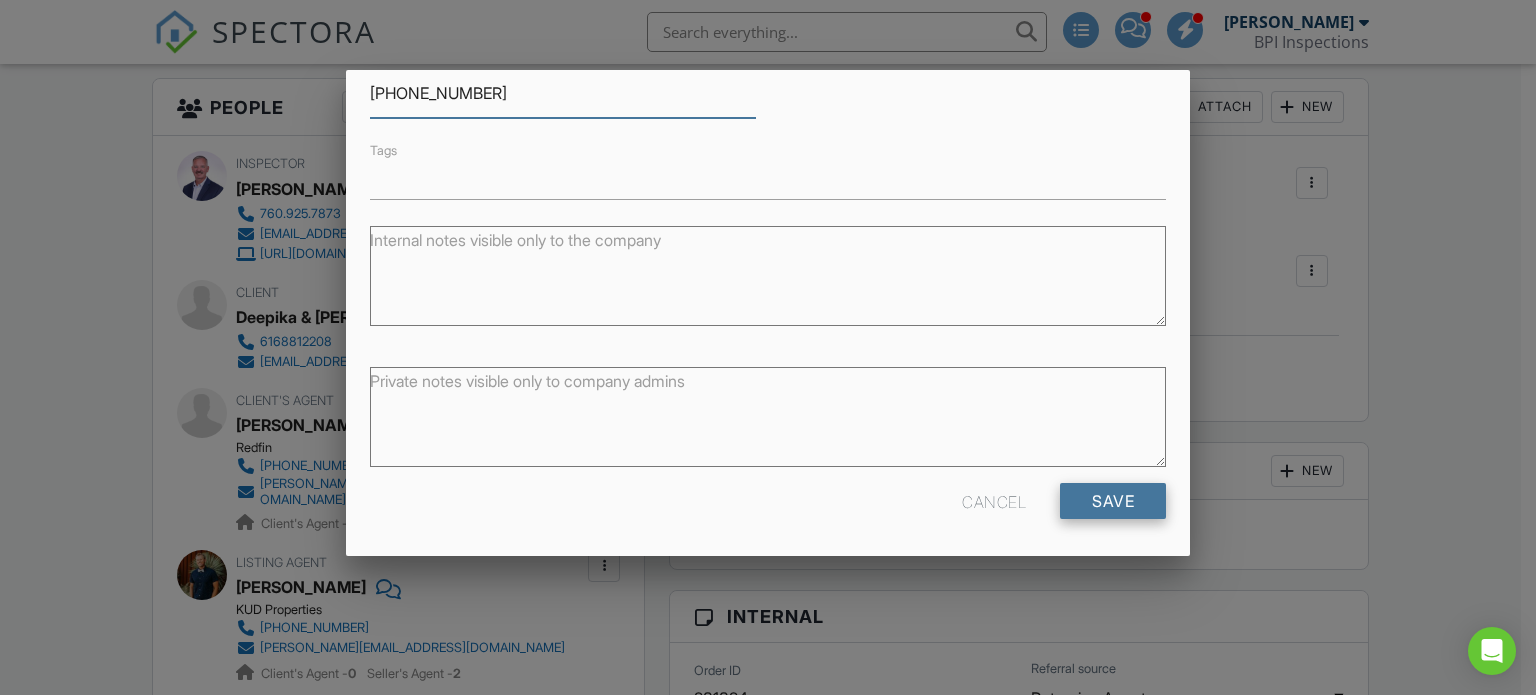 type on "616-881-2208" 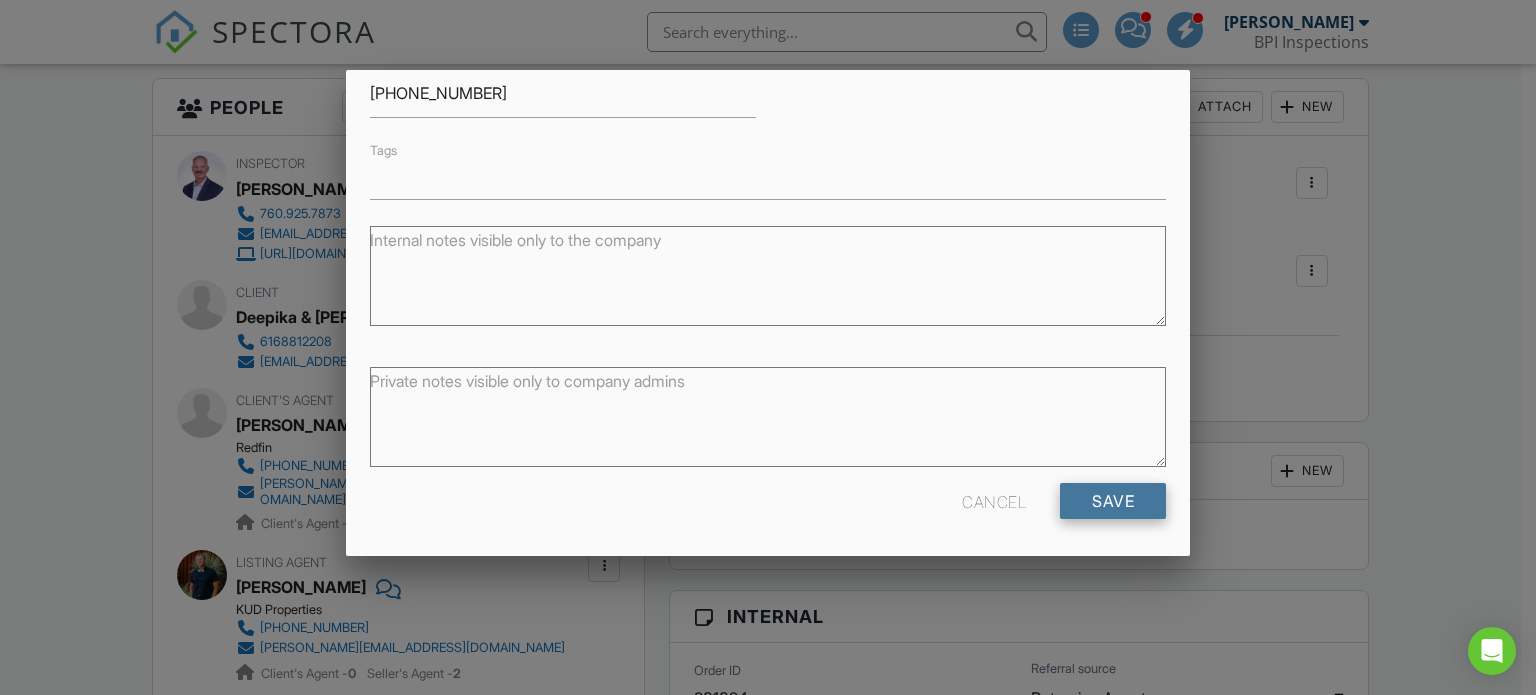 click on "Save" at bounding box center (1113, 501) 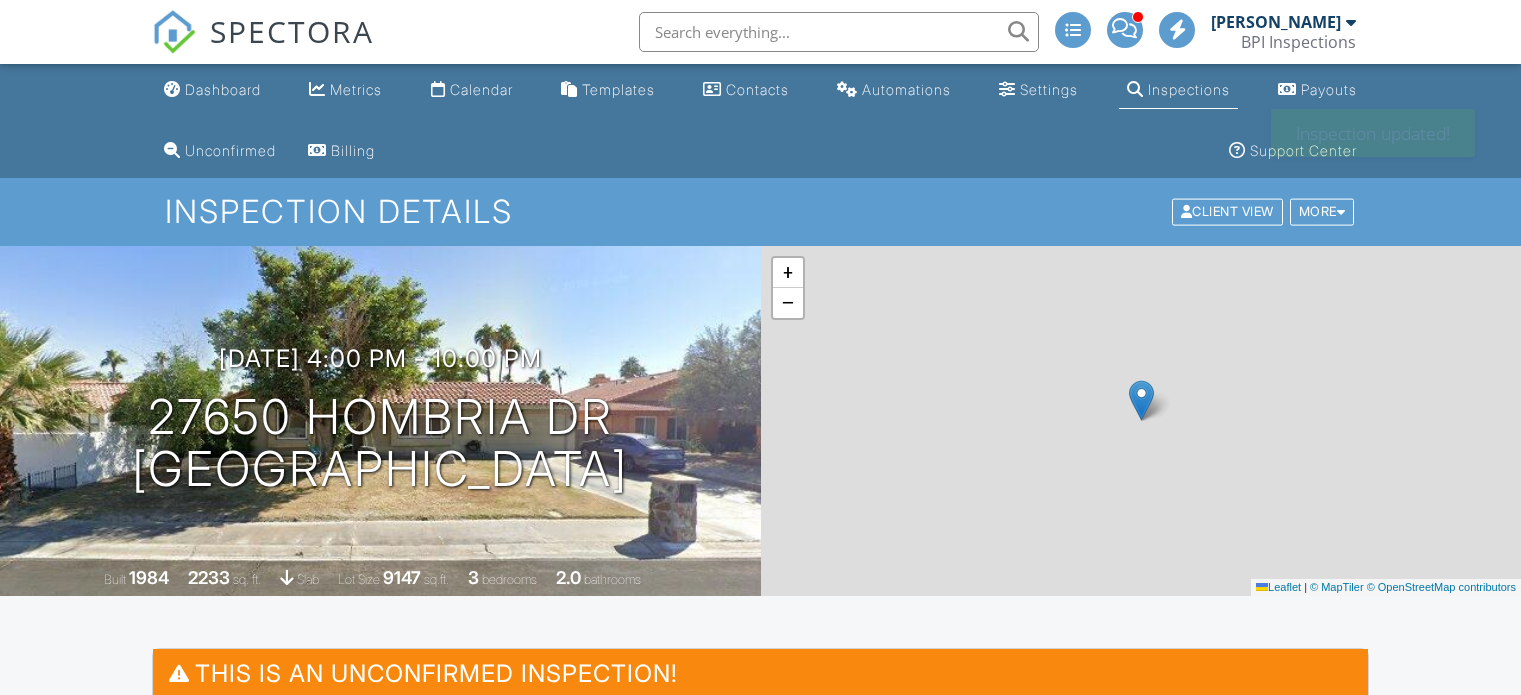 scroll, scrollTop: 0, scrollLeft: 0, axis: both 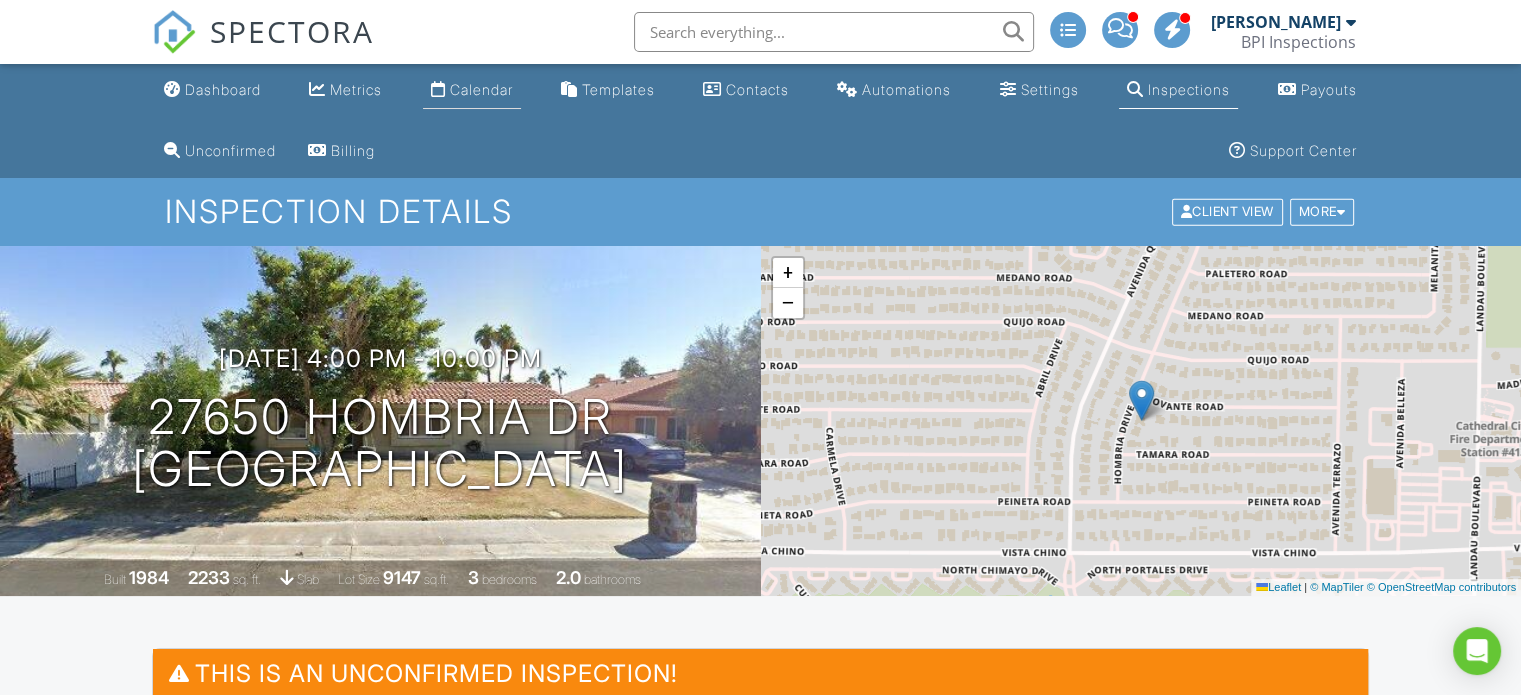 click on "Calendar" at bounding box center [481, 89] 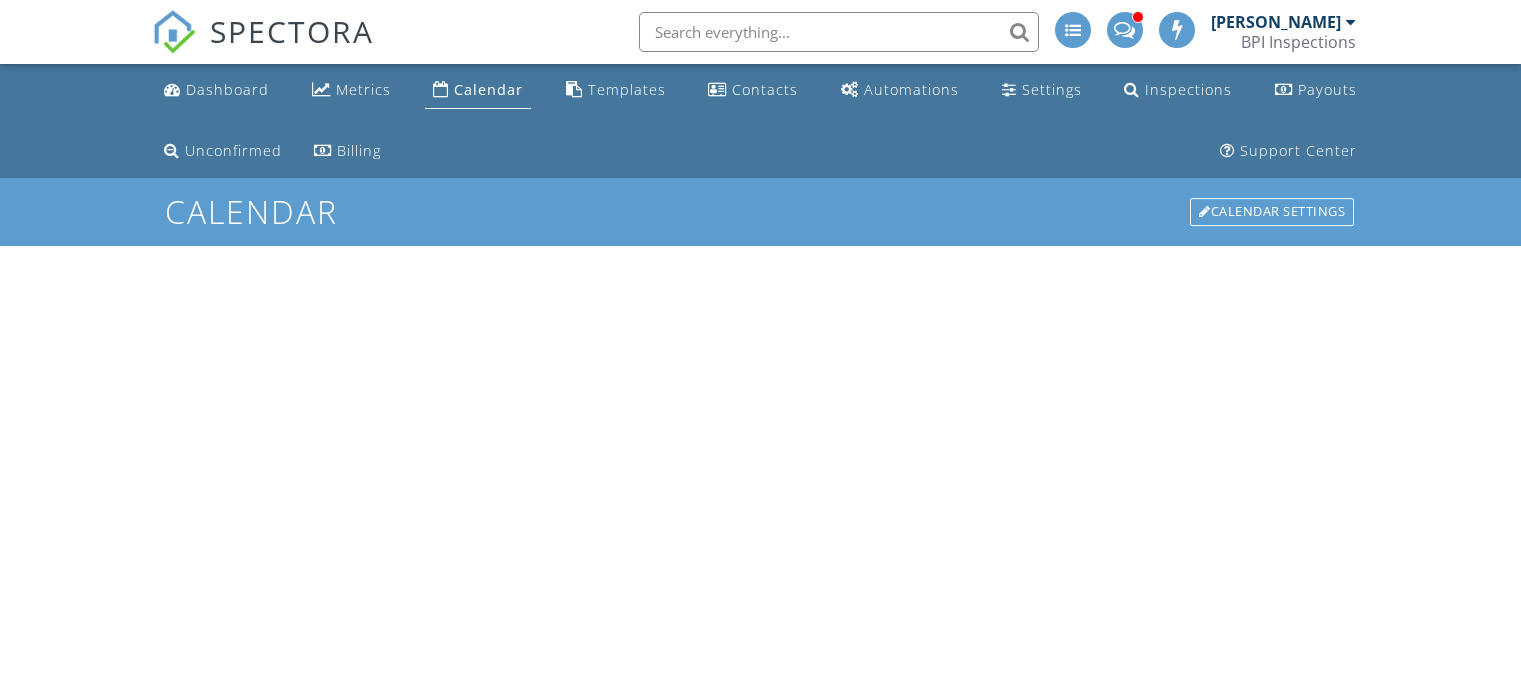 scroll, scrollTop: 0, scrollLeft: 0, axis: both 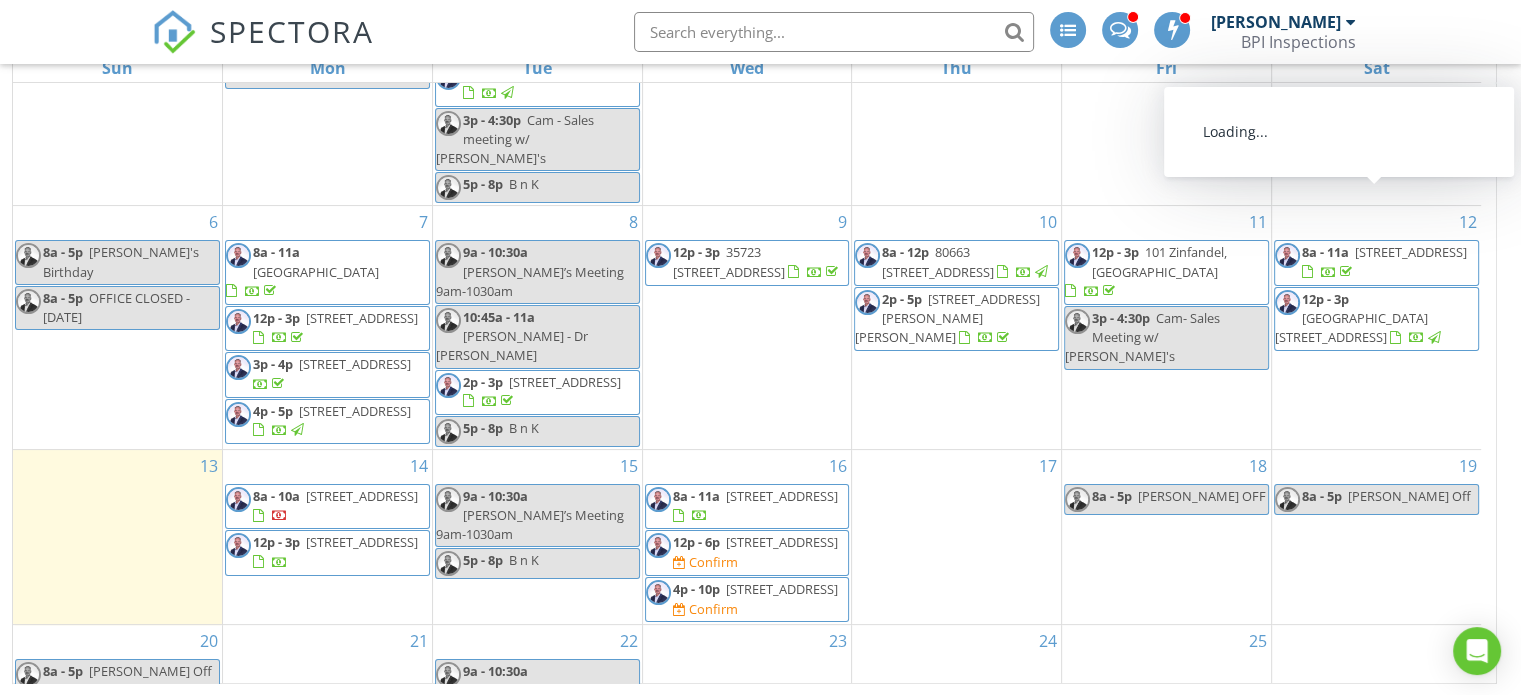 click on "[STREET_ADDRESS]" at bounding box center (1411, 252) 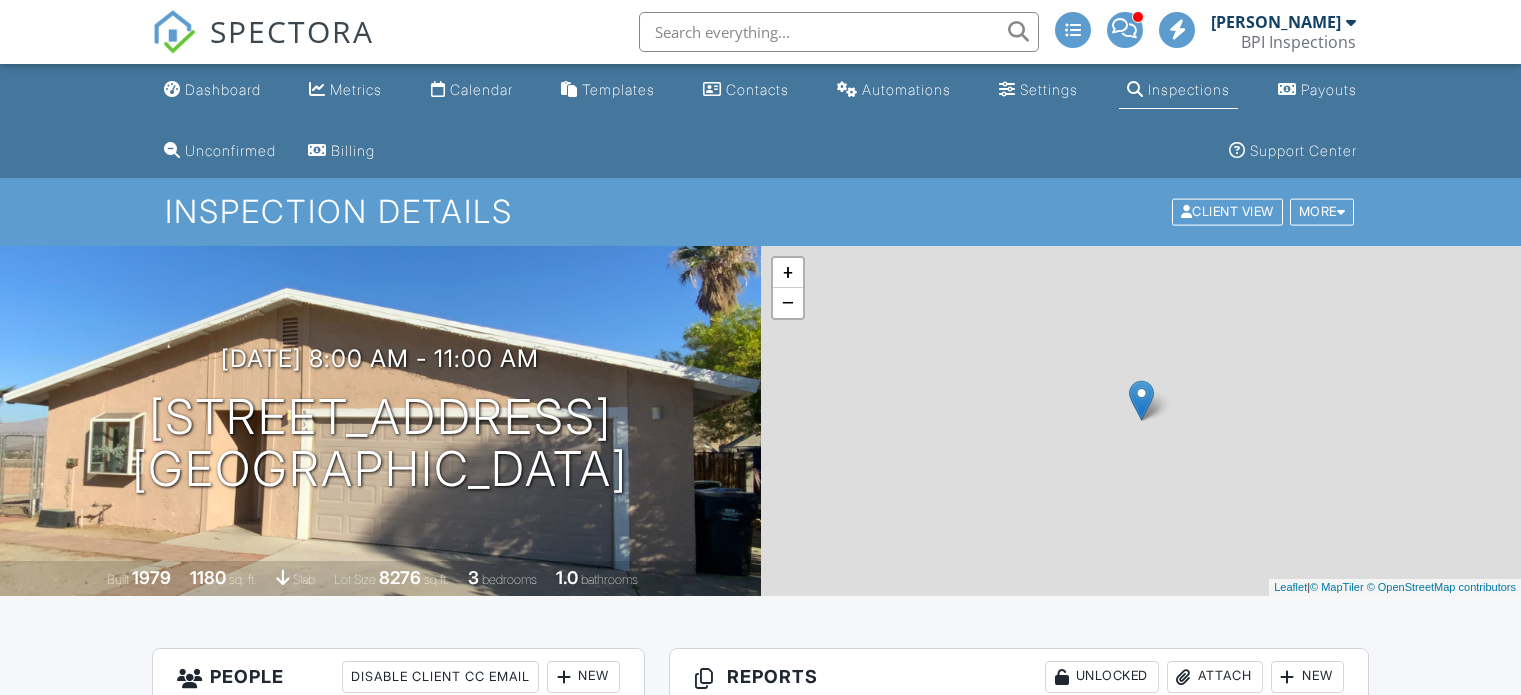 scroll, scrollTop: 0, scrollLeft: 0, axis: both 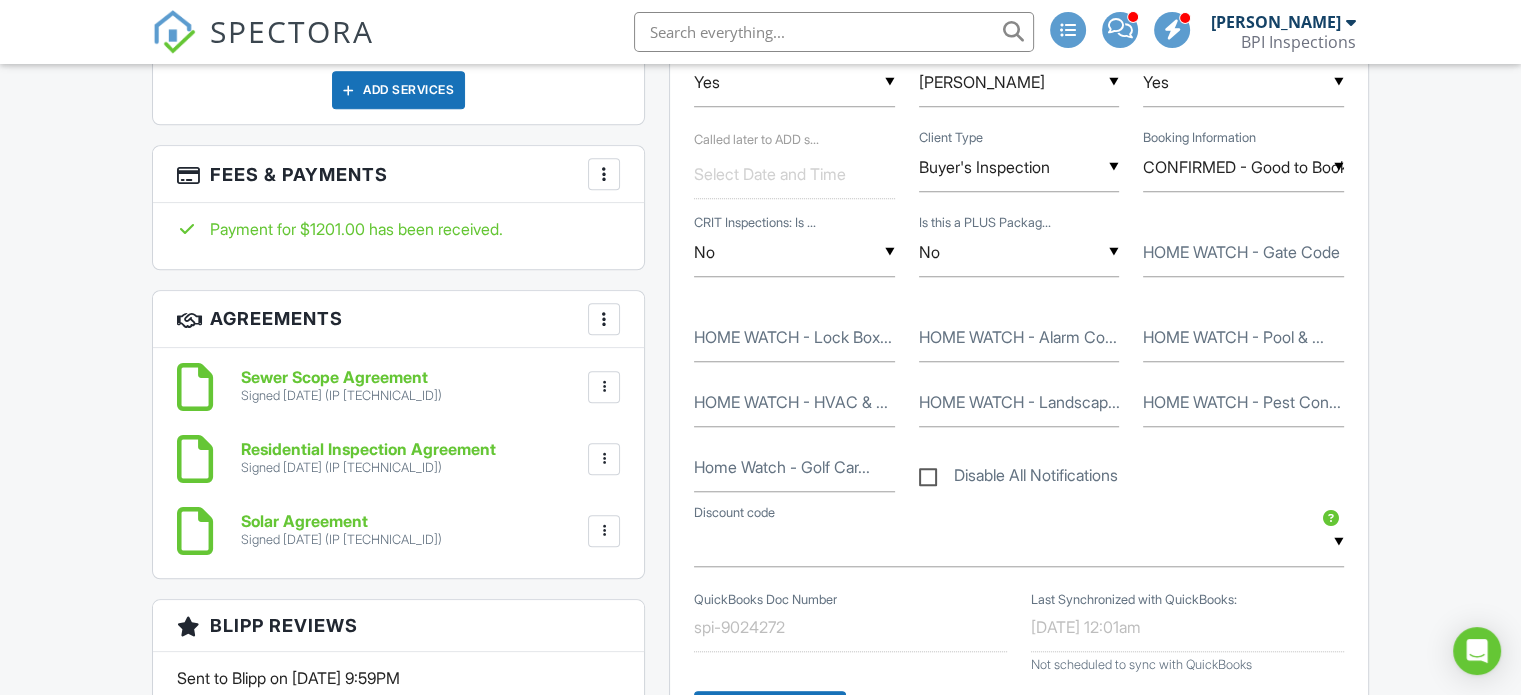 click at bounding box center [604, 174] 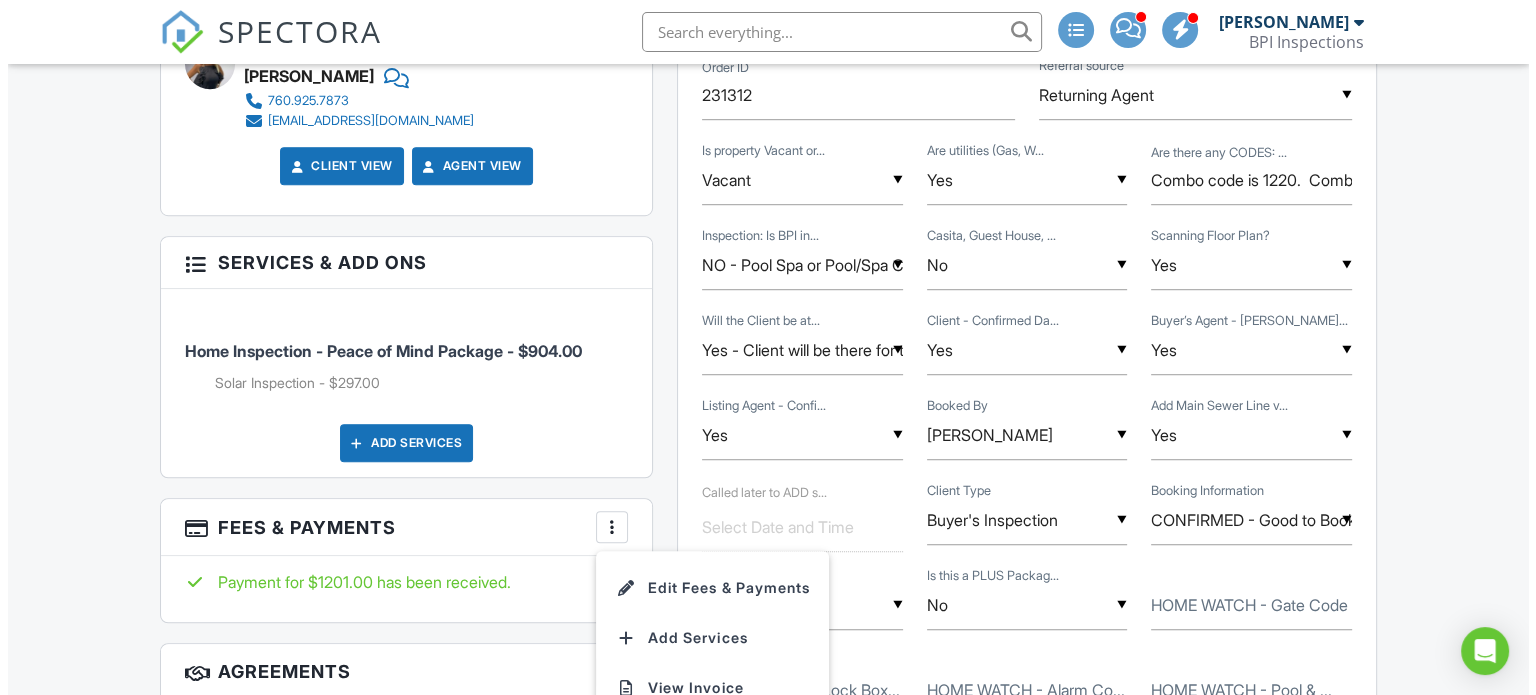 scroll, scrollTop: 1332, scrollLeft: 0, axis: vertical 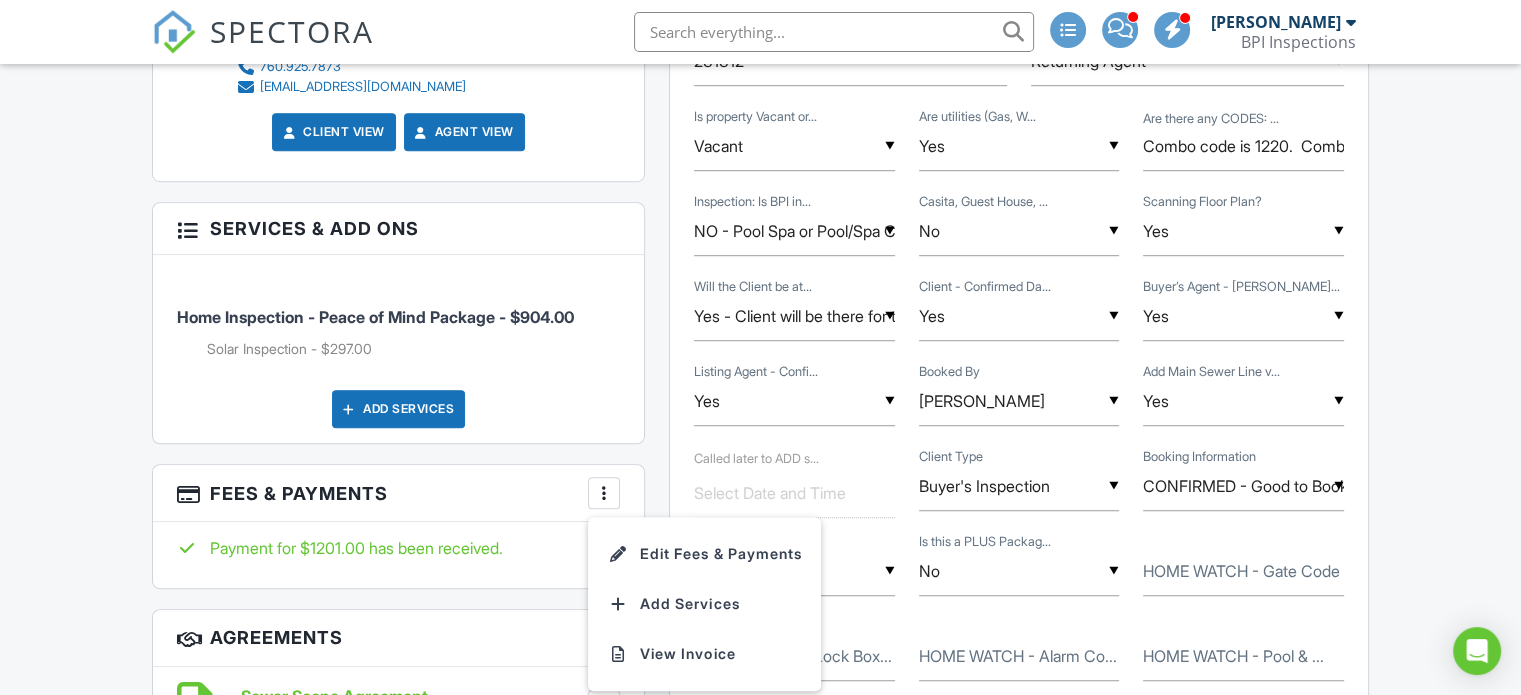 click on "Add Services" at bounding box center [398, 409] 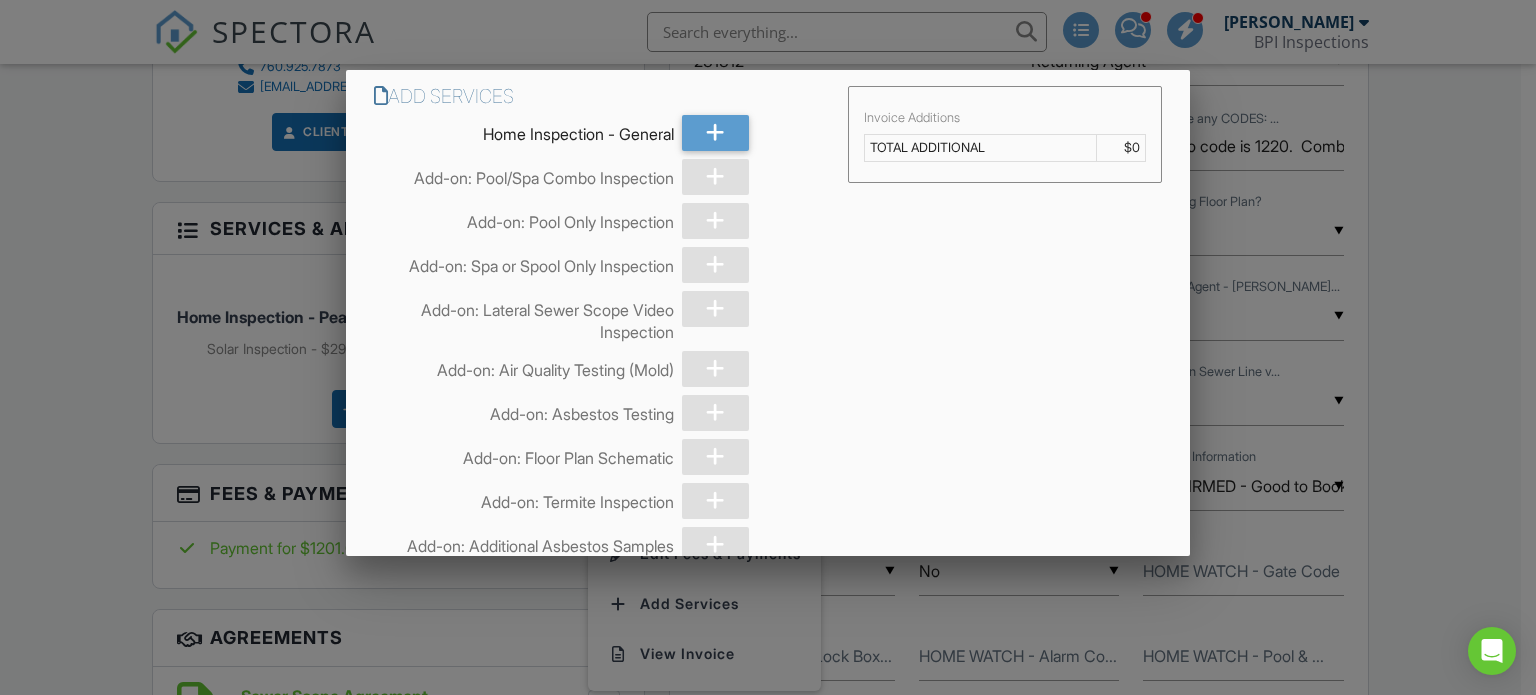 click at bounding box center [768, 334] 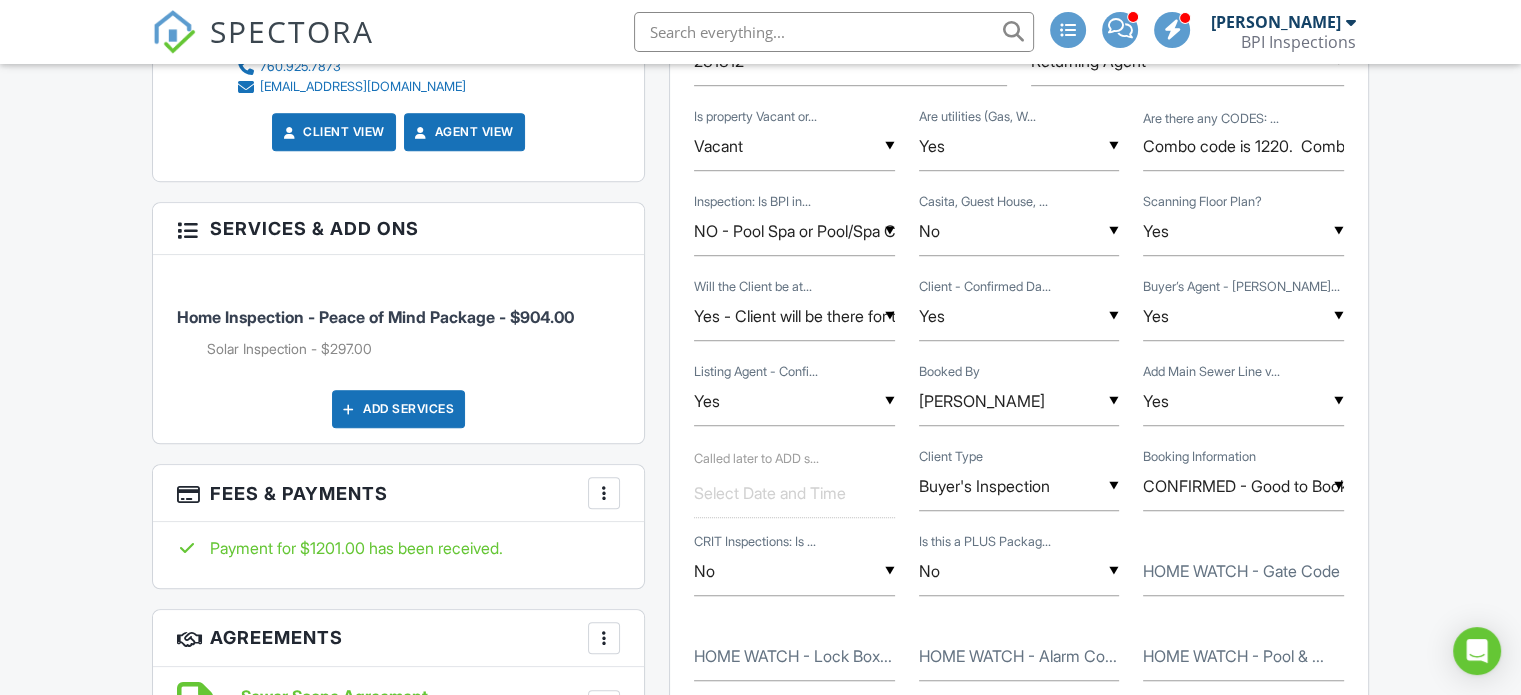click at bounding box center [604, 493] 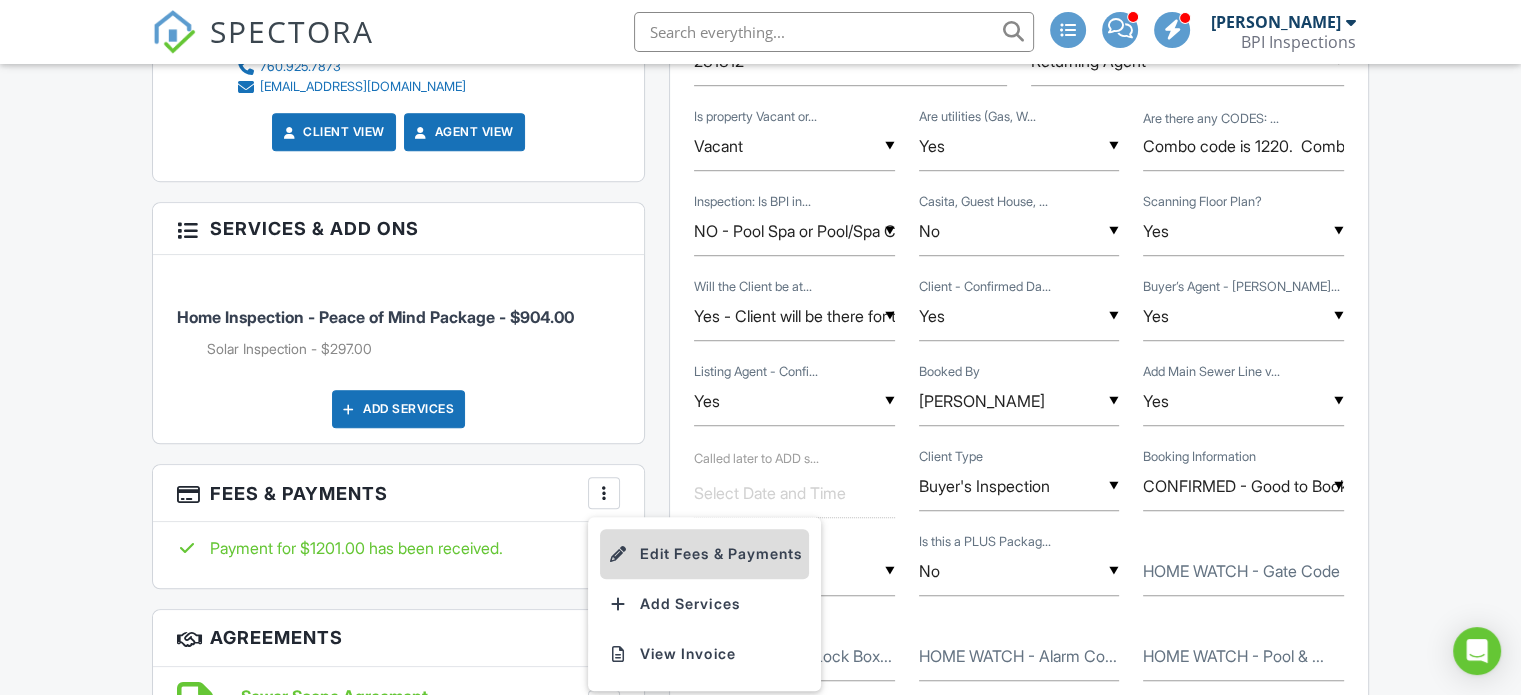 click on "Edit Fees & Payments" at bounding box center (704, 554) 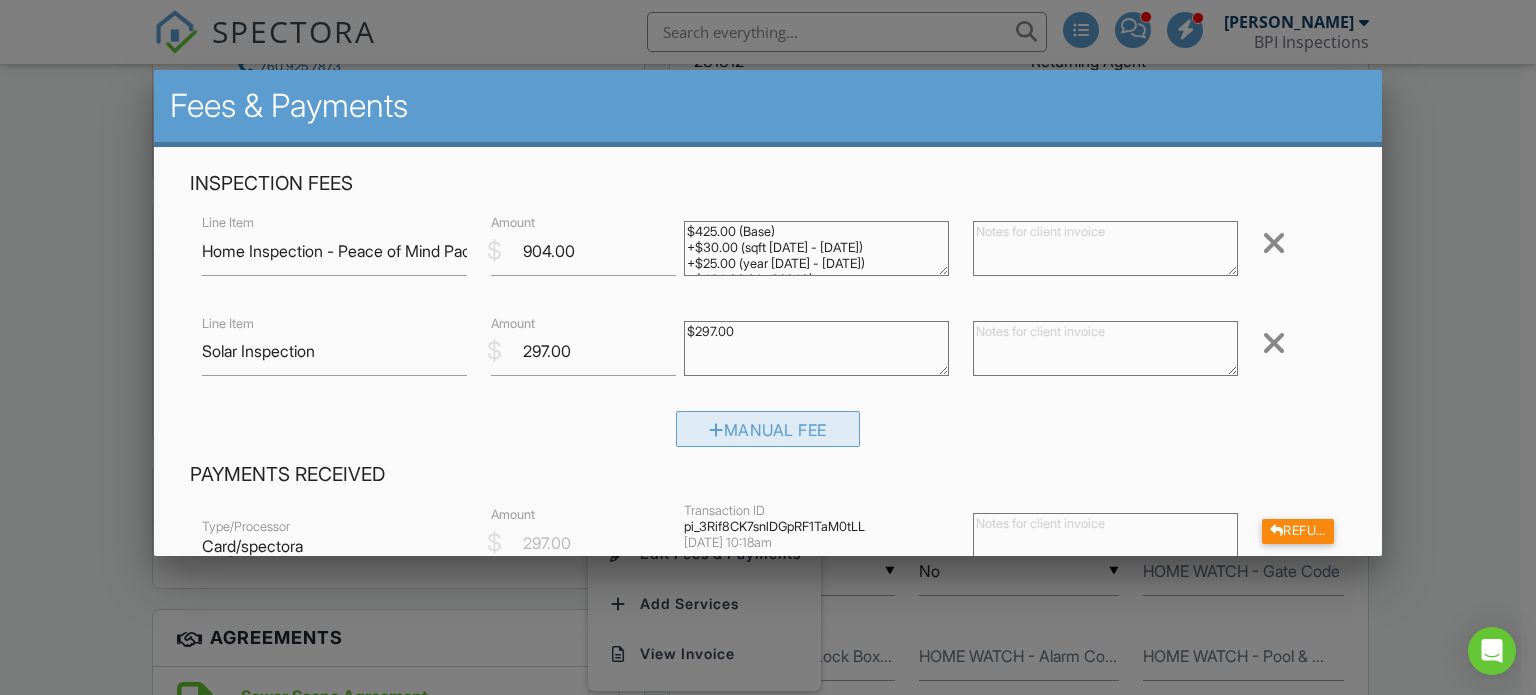 click on "Manual Fee" at bounding box center (768, 429) 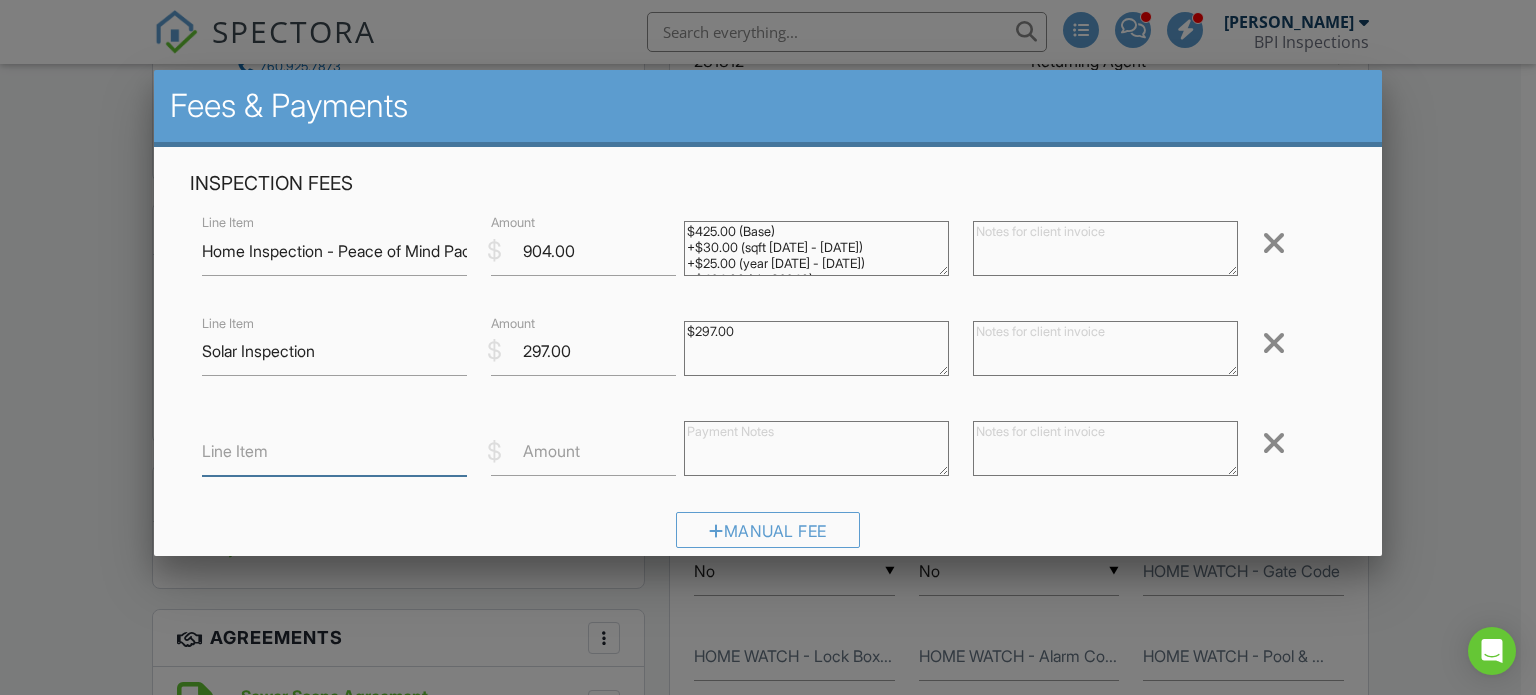 click on "Line Item" at bounding box center (334, 451) 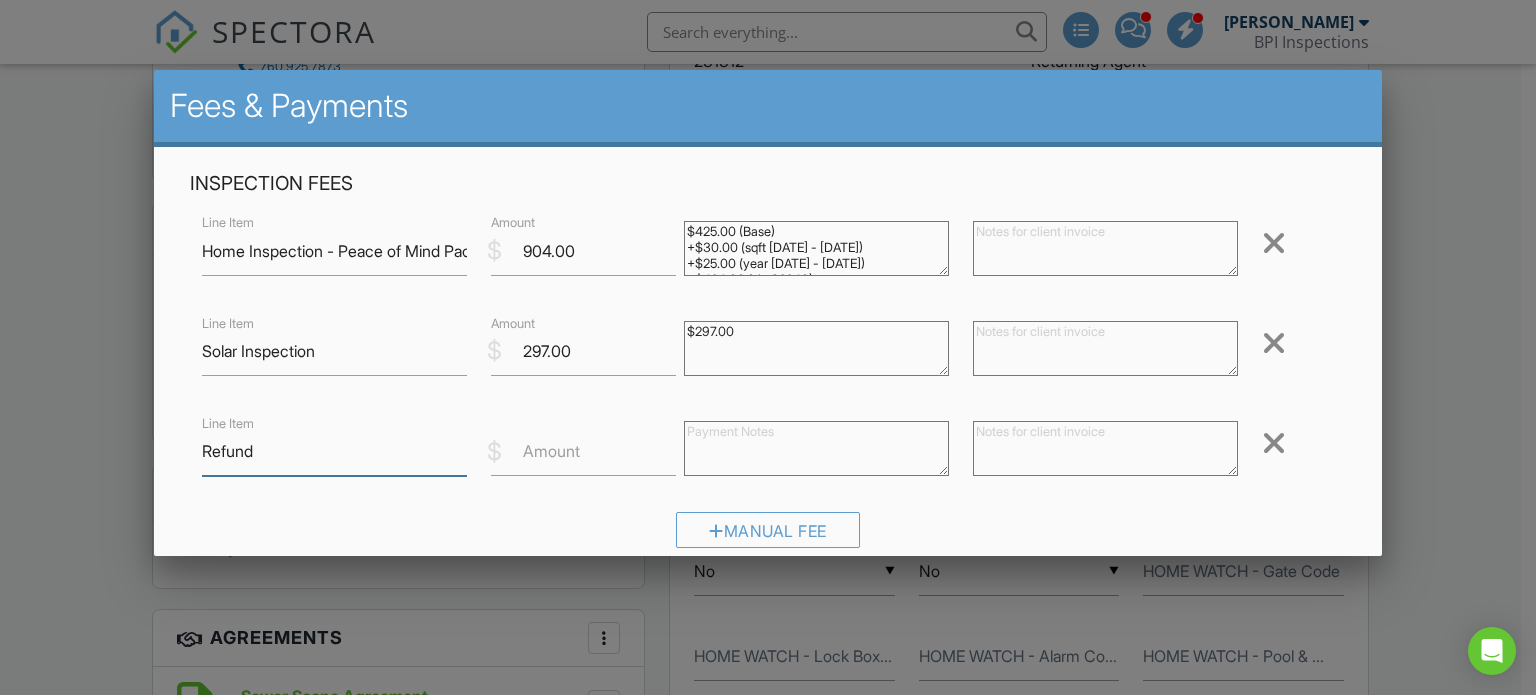 type on "Refund" 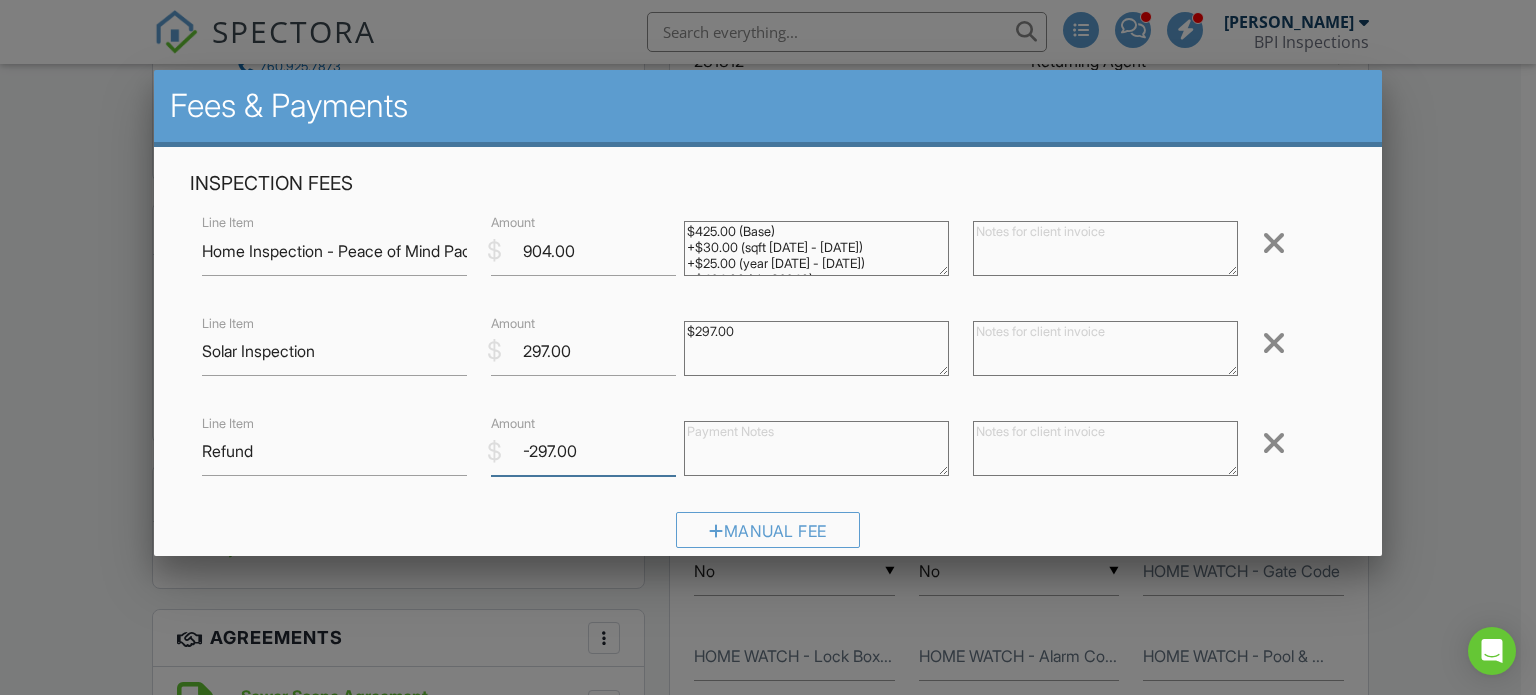 type on "-297.00" 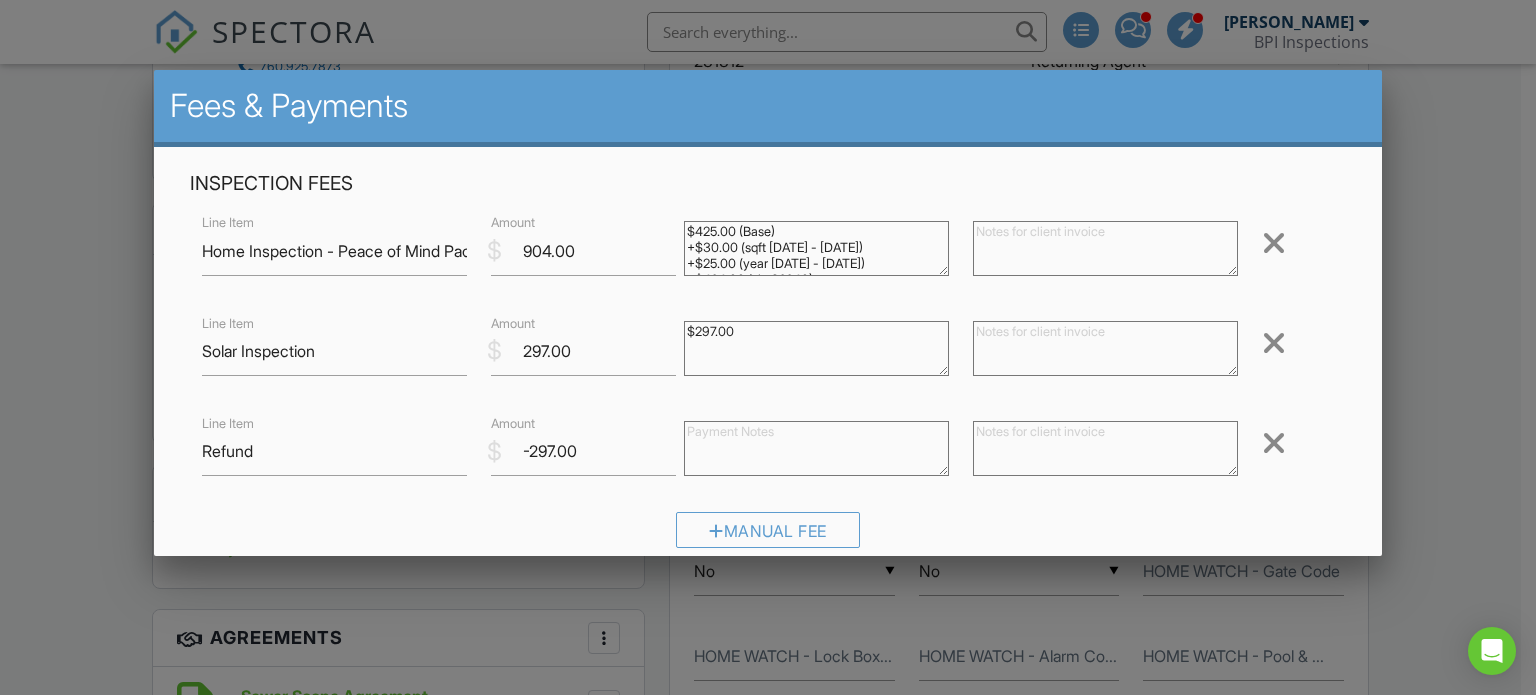click at bounding box center (1105, 448) 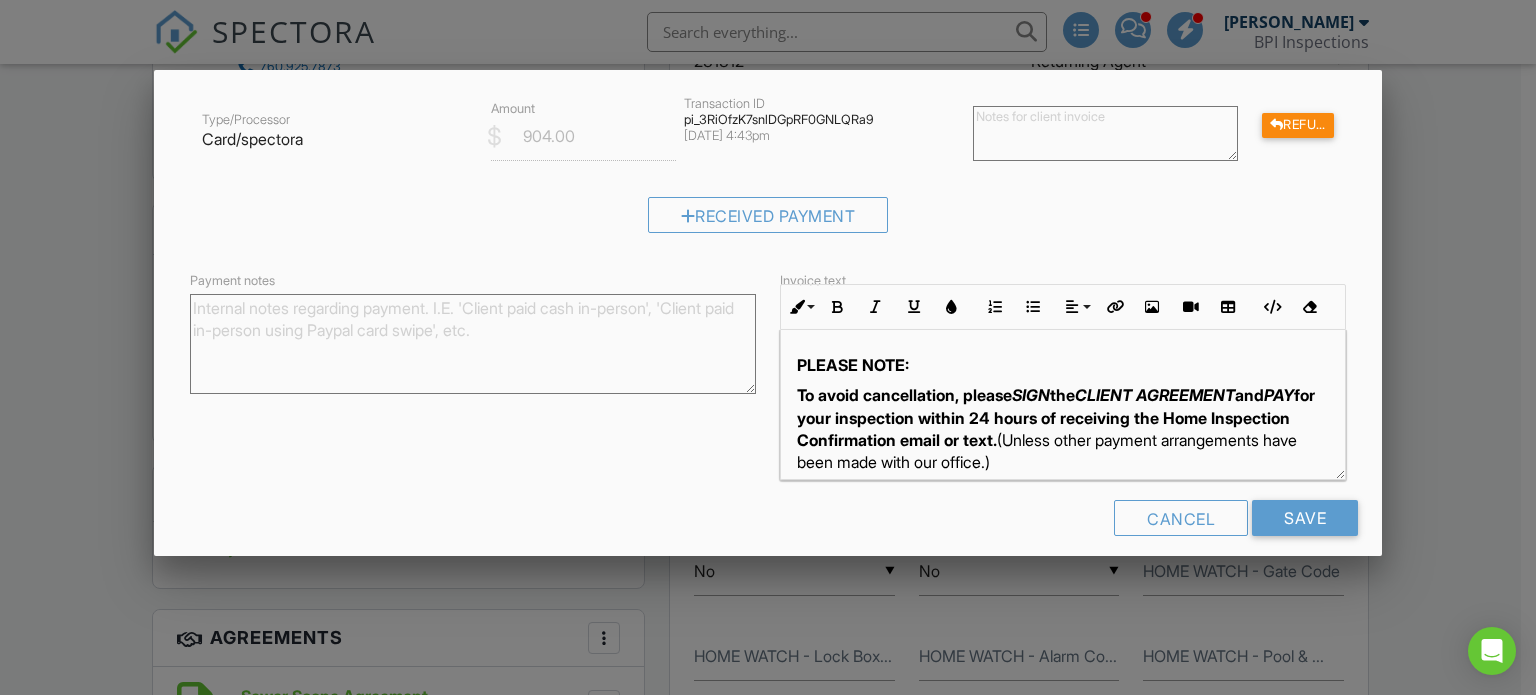 scroll, scrollTop: 626, scrollLeft: 0, axis: vertical 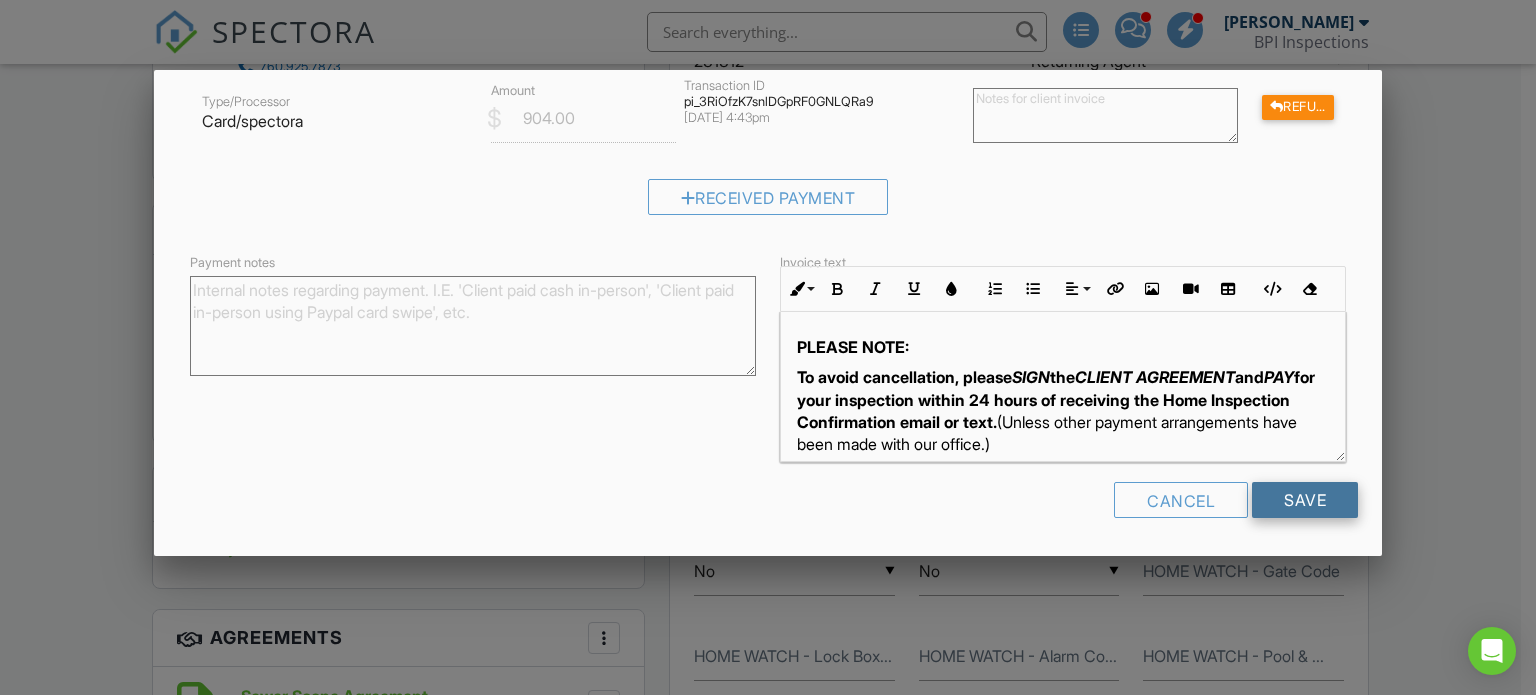 type on "Refund for not able to complete the solar inspection" 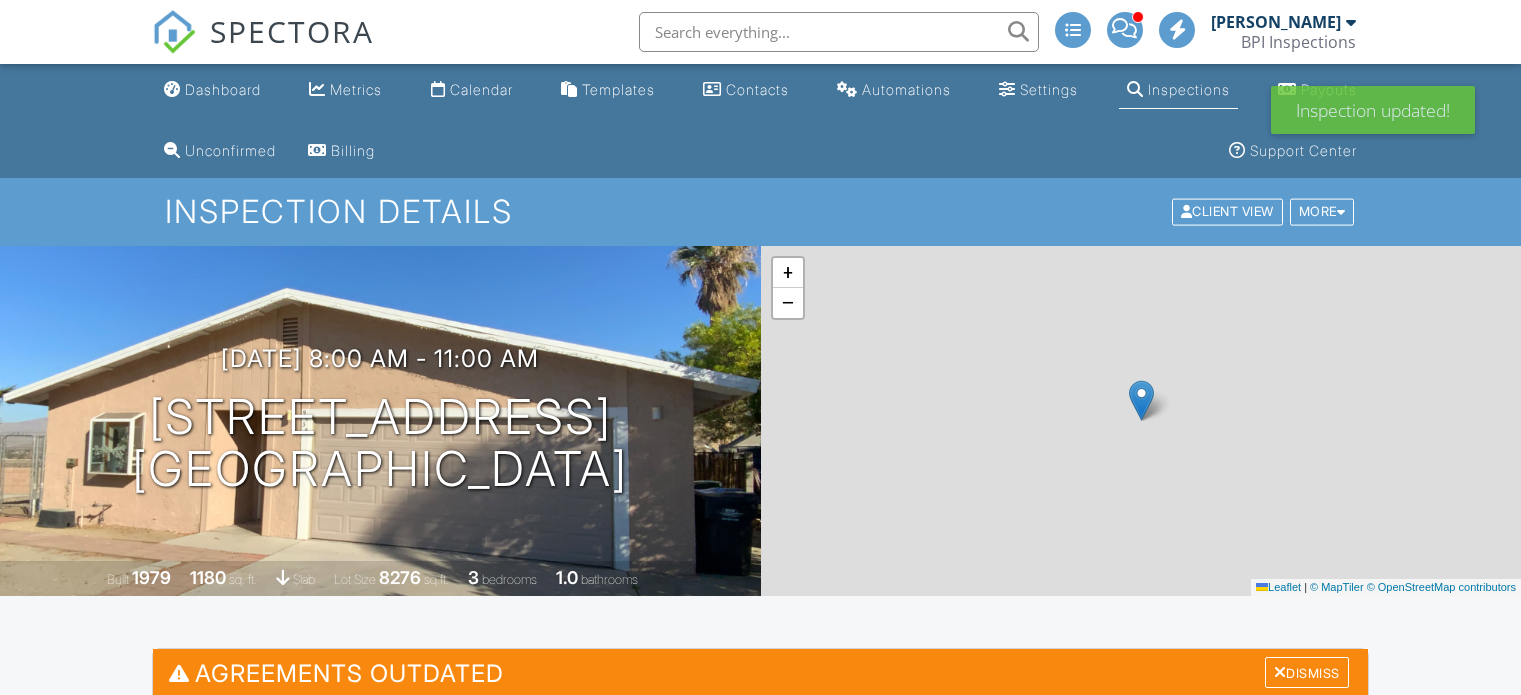 scroll, scrollTop: 0, scrollLeft: 0, axis: both 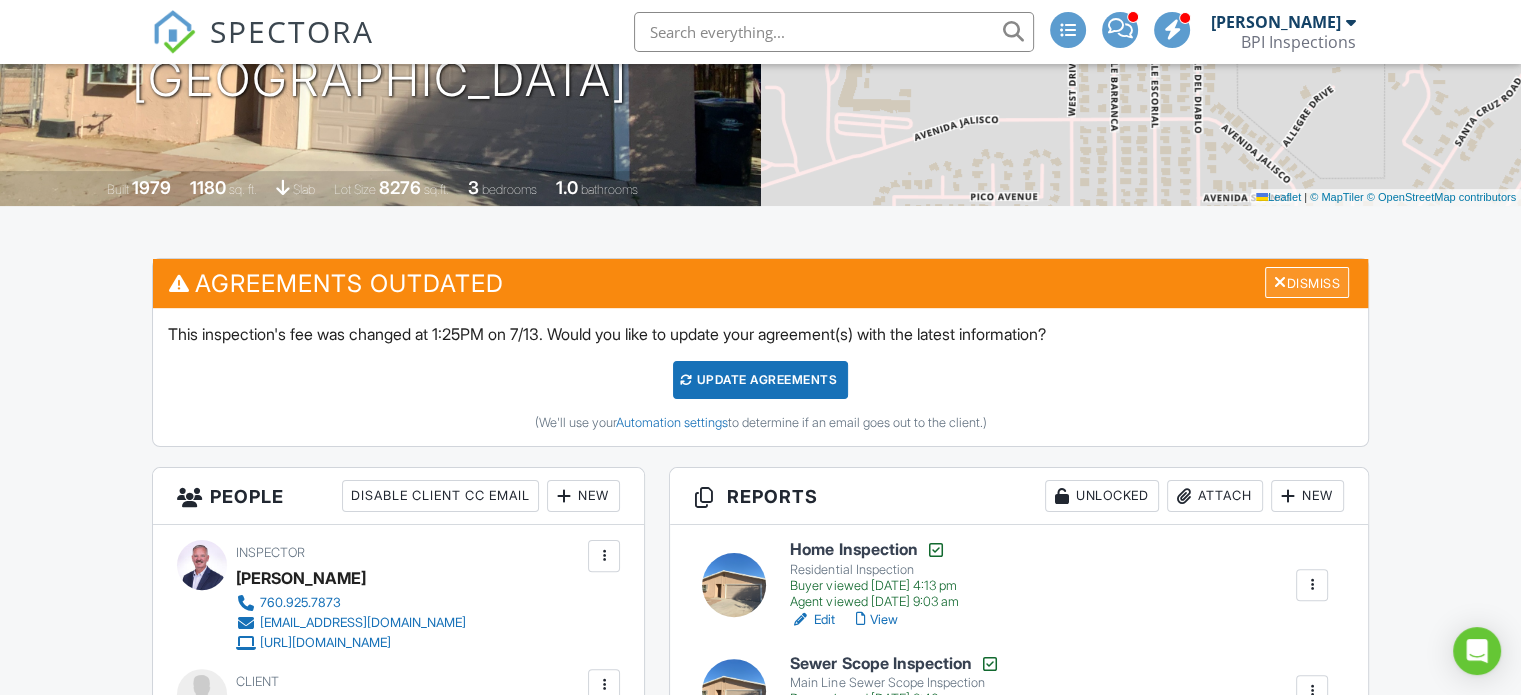 click on "Dismiss" at bounding box center (1307, 282) 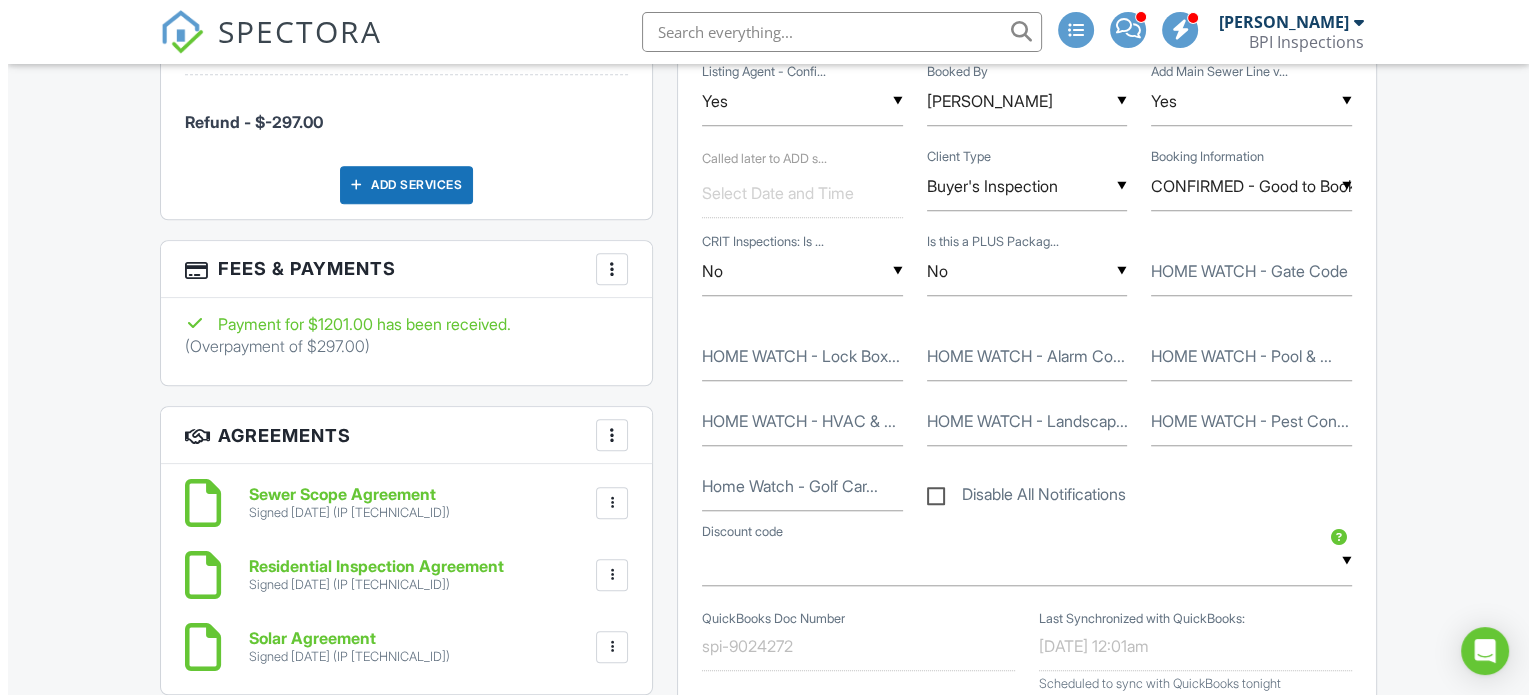 scroll, scrollTop: 1646, scrollLeft: 0, axis: vertical 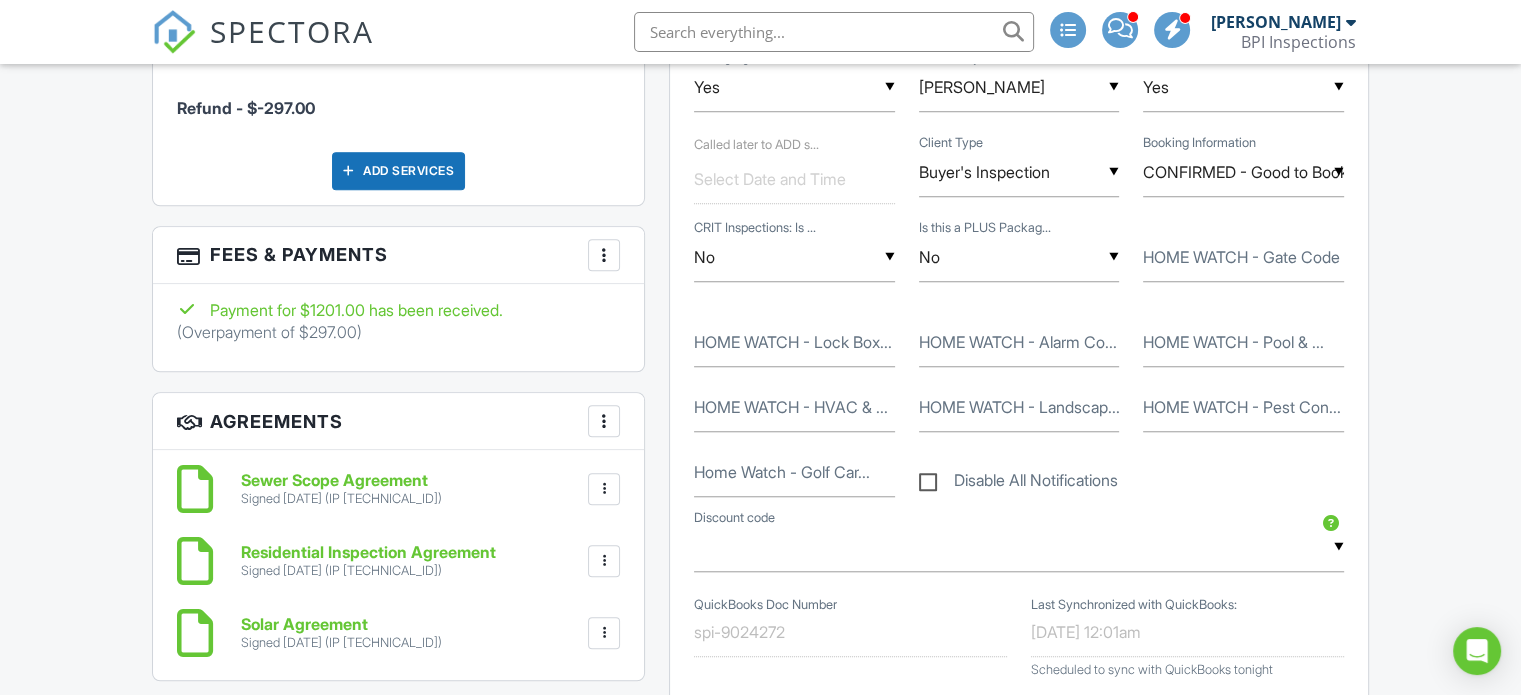 click at bounding box center (604, 255) 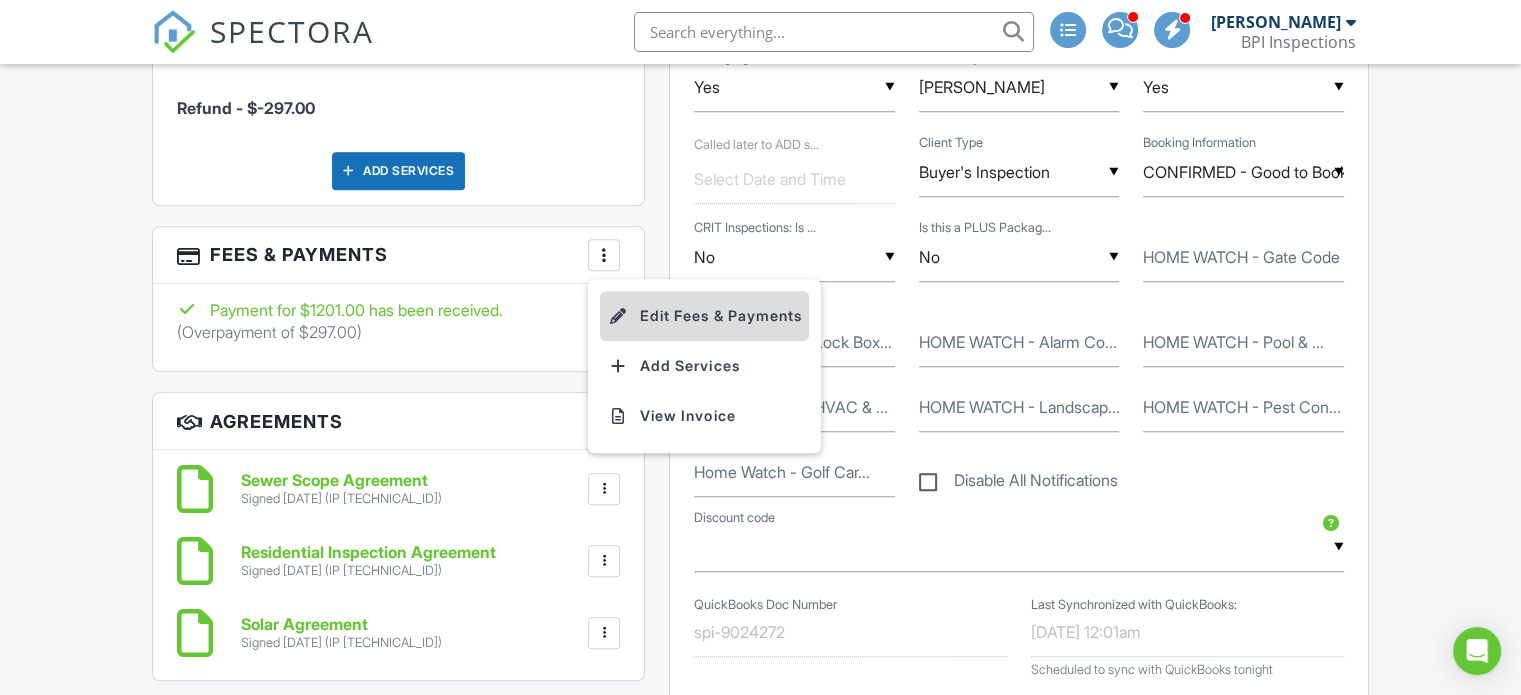 click on "Edit Fees & Payments" at bounding box center (704, 316) 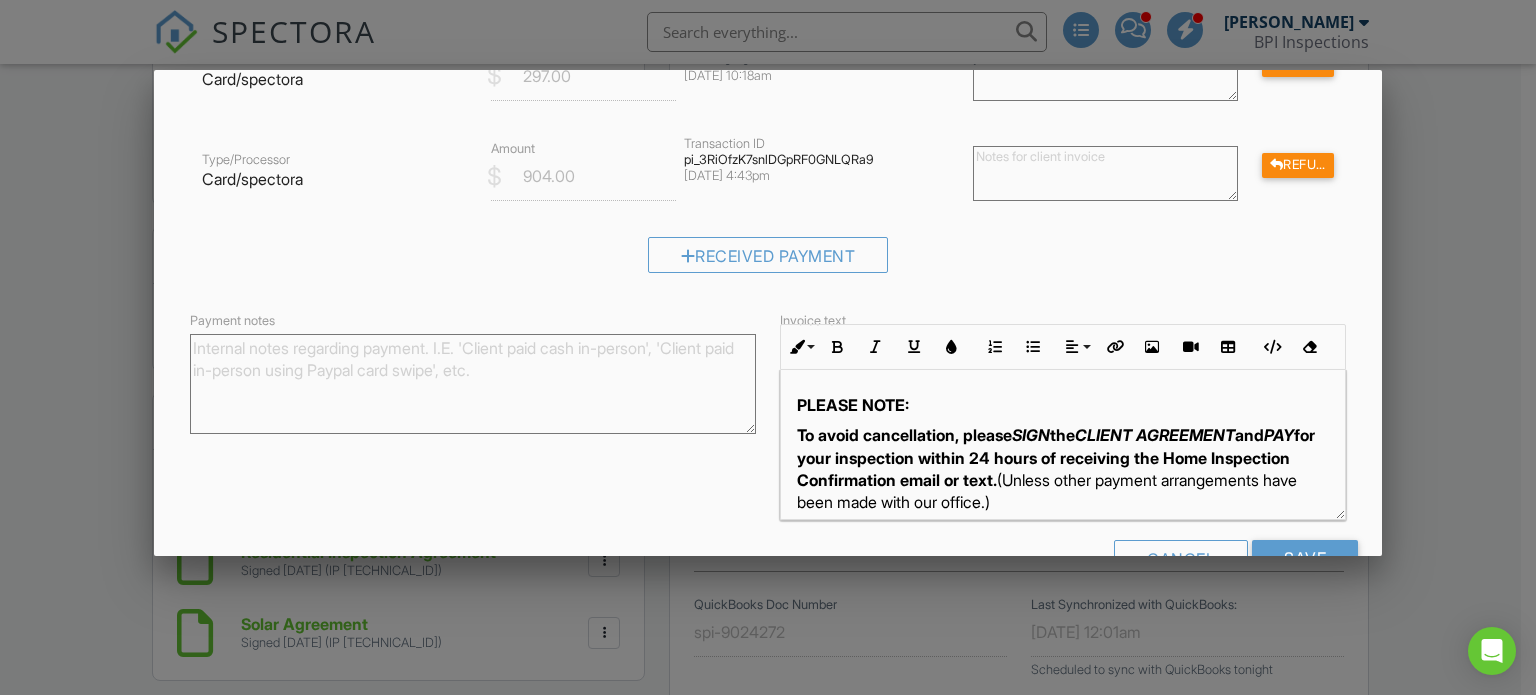 scroll, scrollTop: 626, scrollLeft: 0, axis: vertical 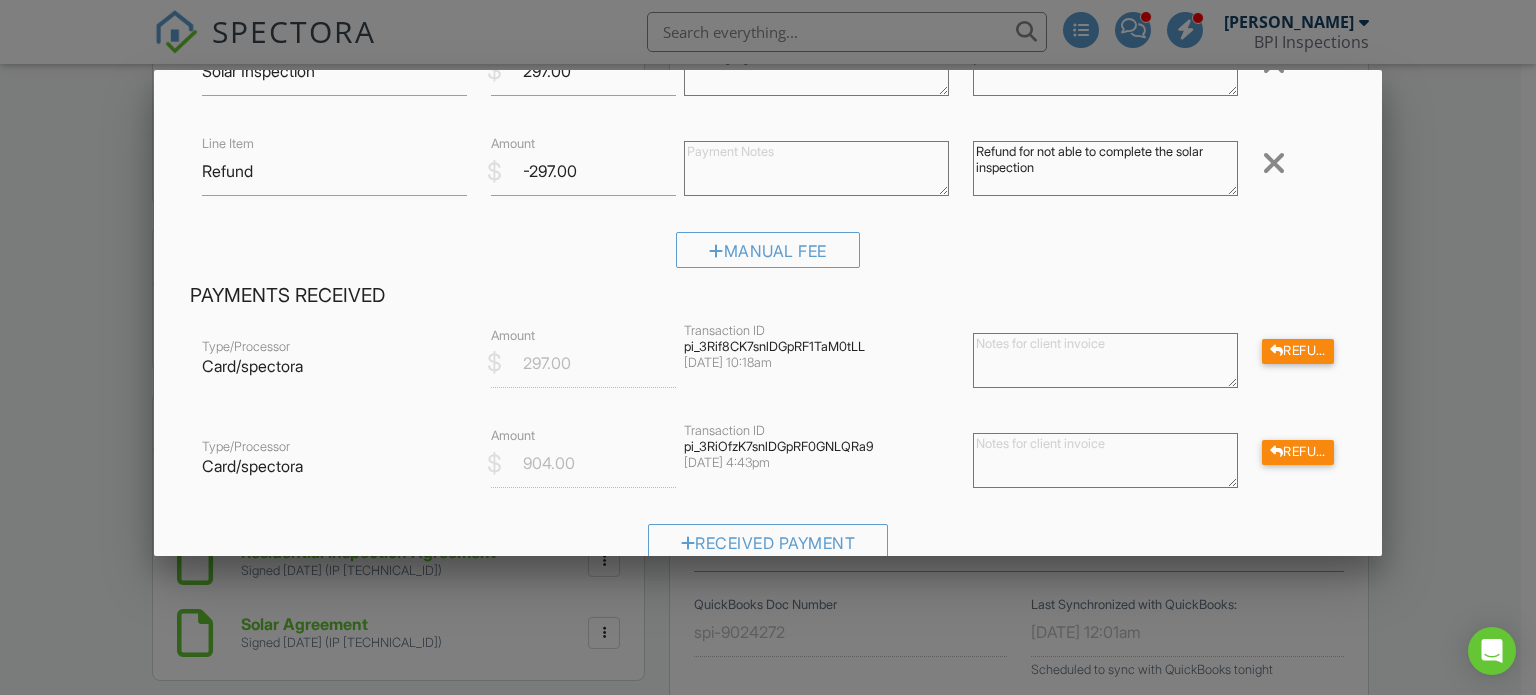 drag, startPoint x: 964, startPoint y: 151, endPoint x: 1084, endPoint y: 175, distance: 122.376465 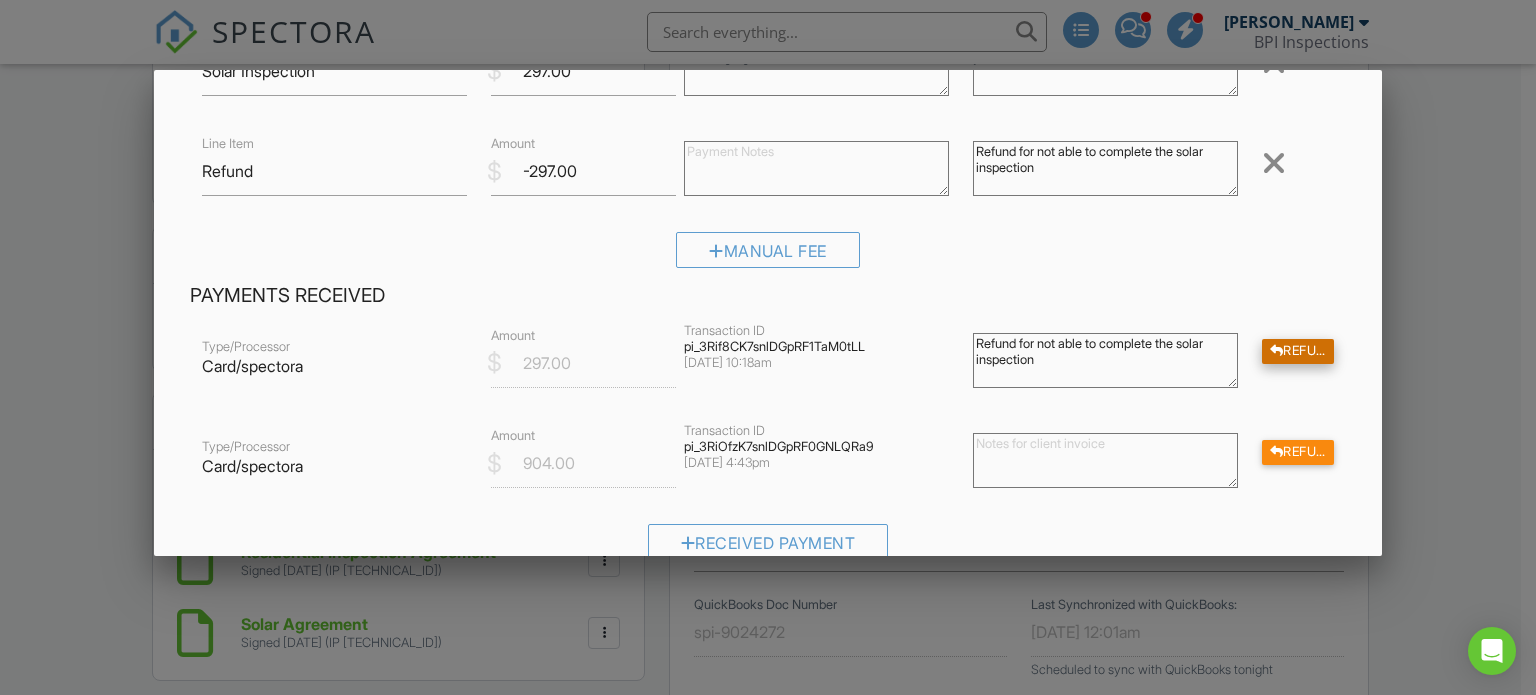 type on "Refund for not able to complete the solar inspection" 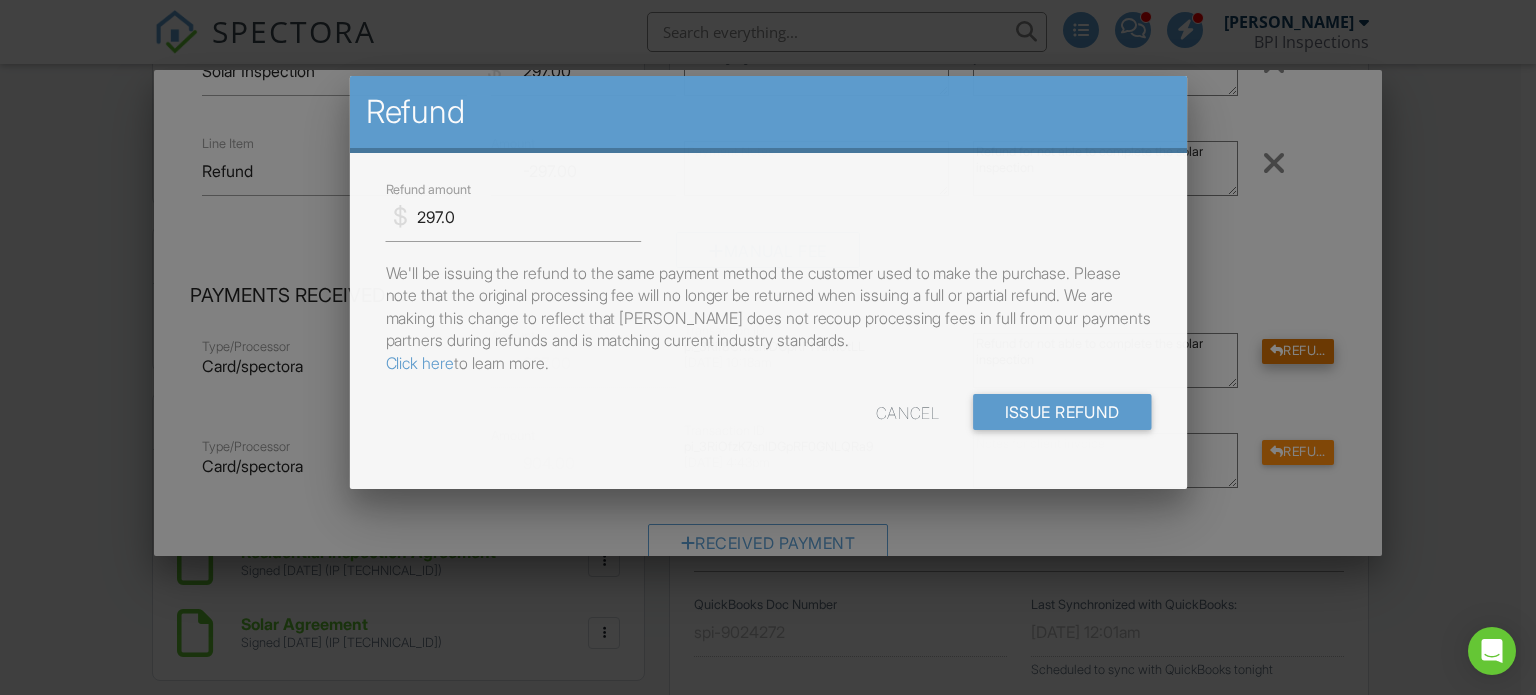 scroll, scrollTop: 0, scrollLeft: 0, axis: both 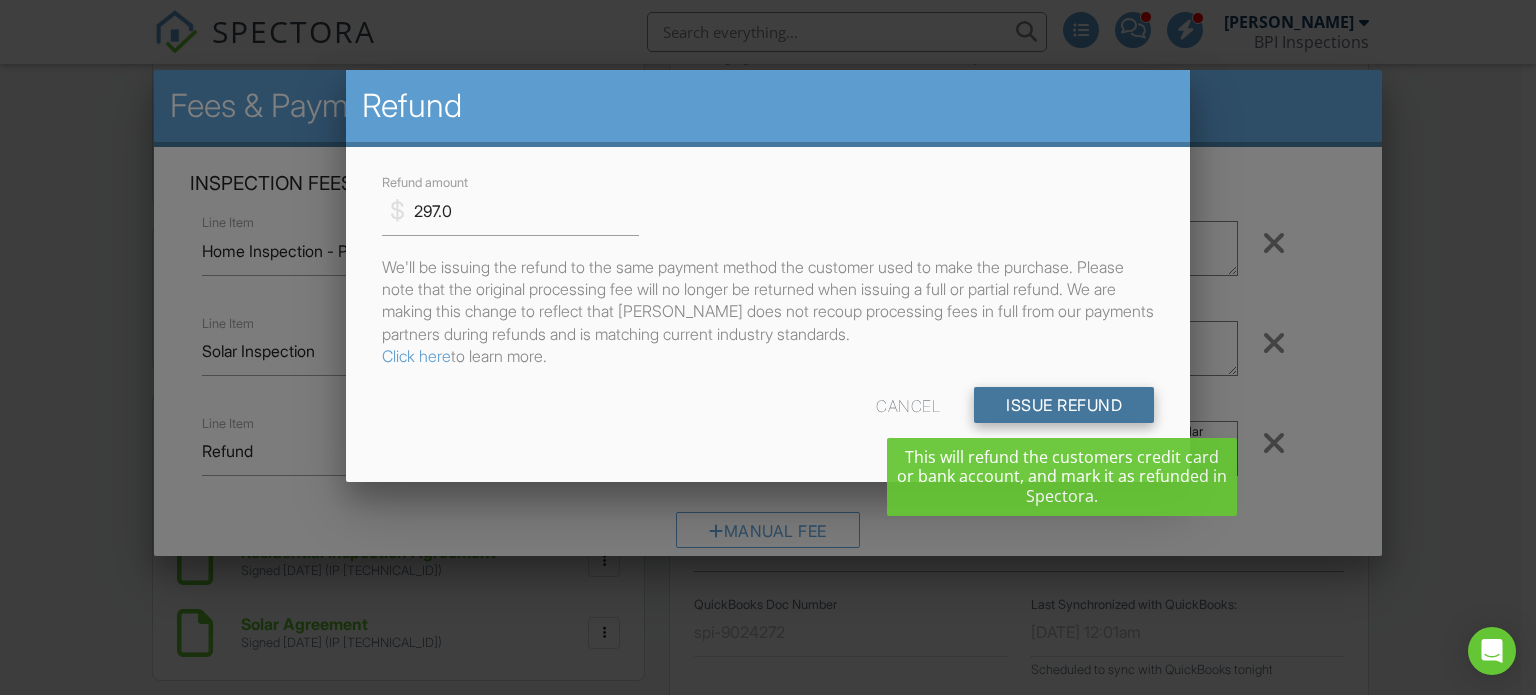 click on "Issue Refund" at bounding box center (1064, 405) 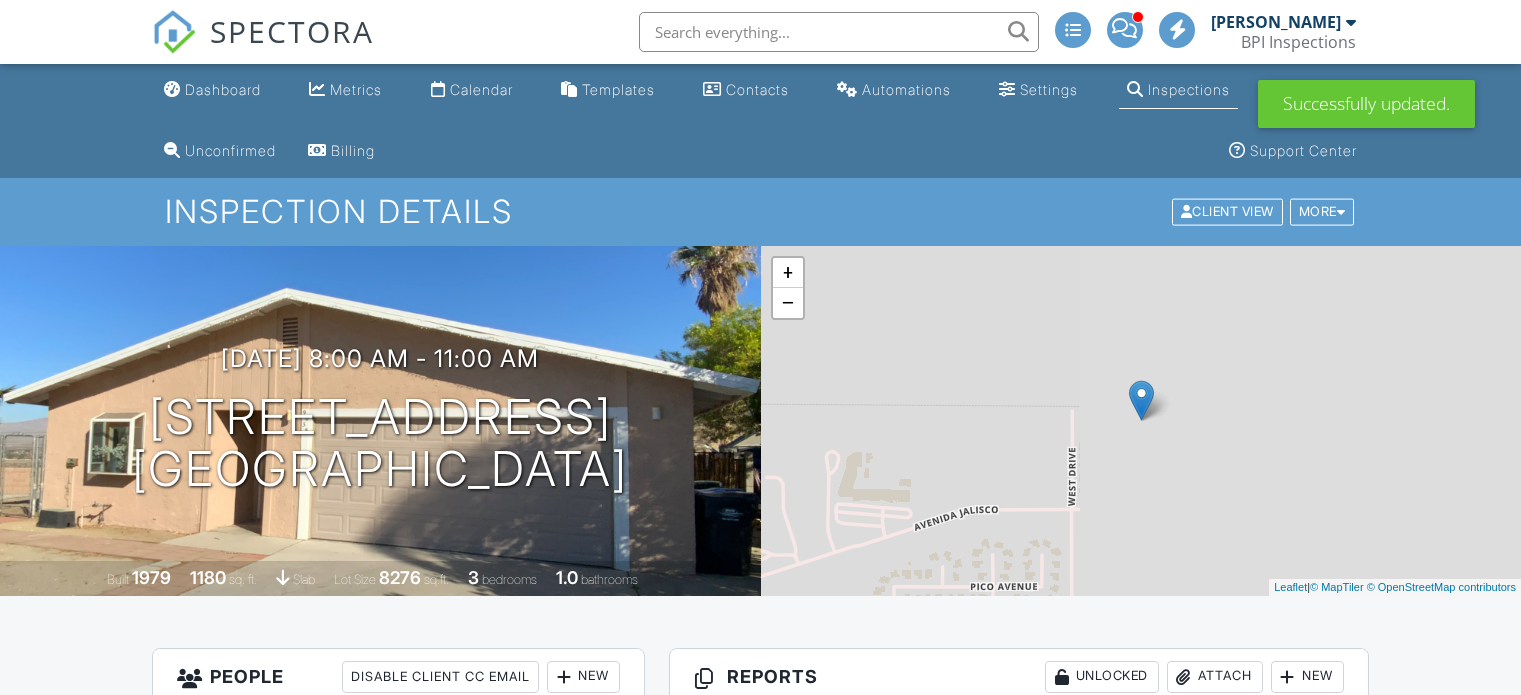 scroll, scrollTop: 0, scrollLeft: 0, axis: both 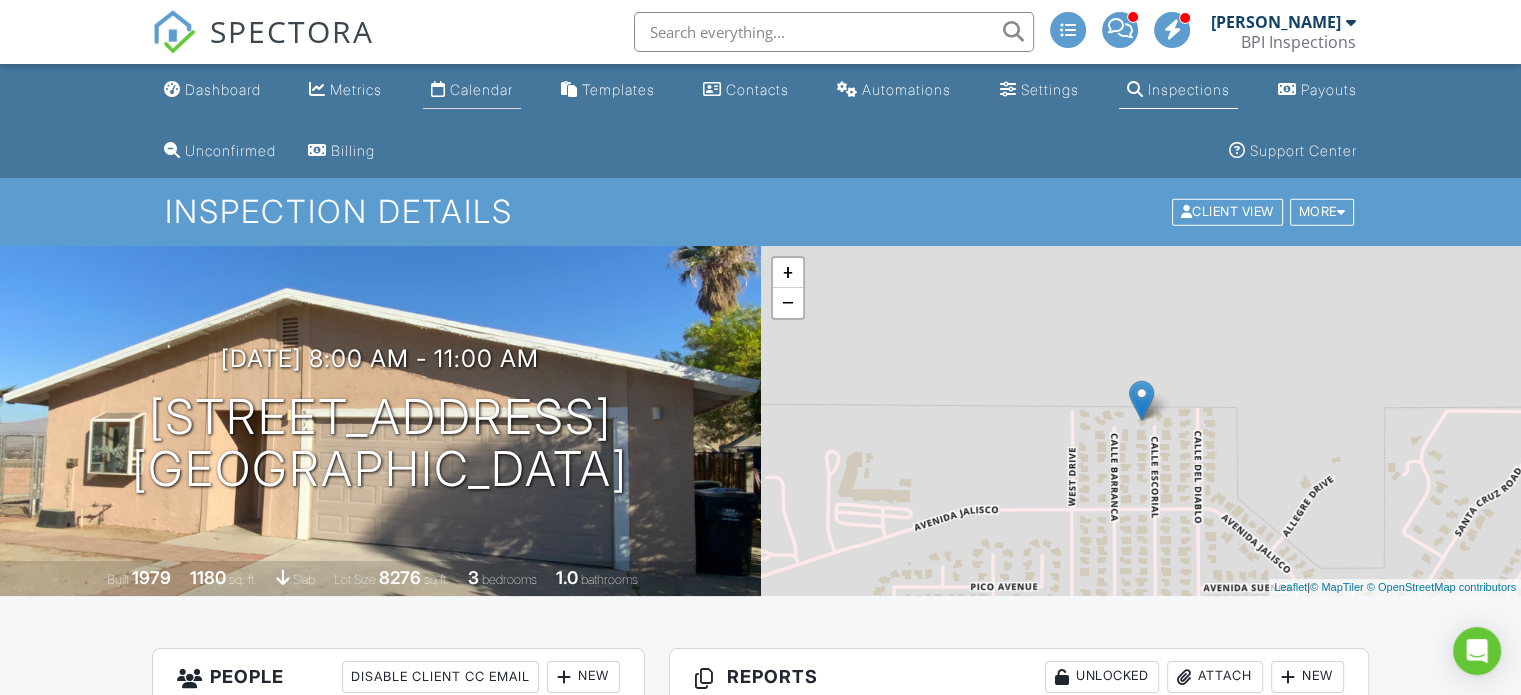 click on "Calendar" at bounding box center [481, 89] 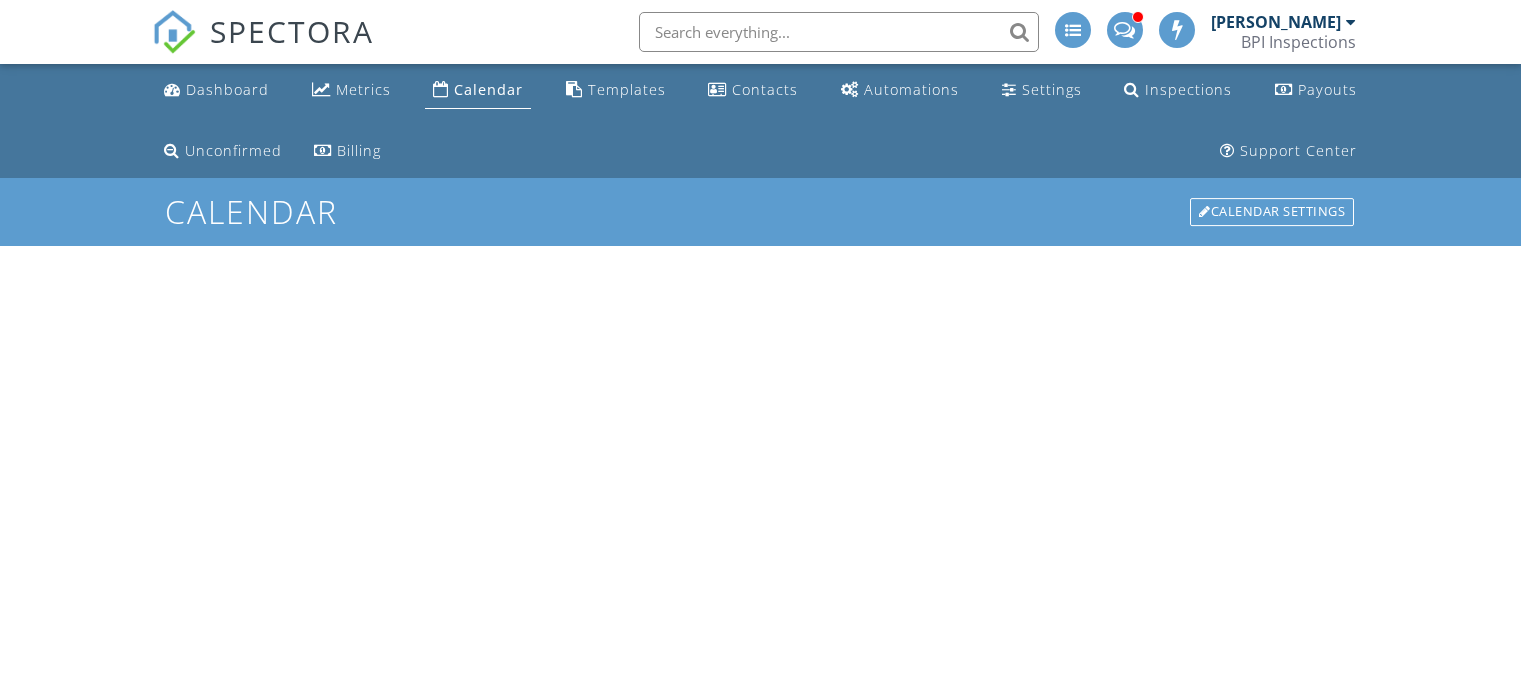 scroll, scrollTop: 0, scrollLeft: 0, axis: both 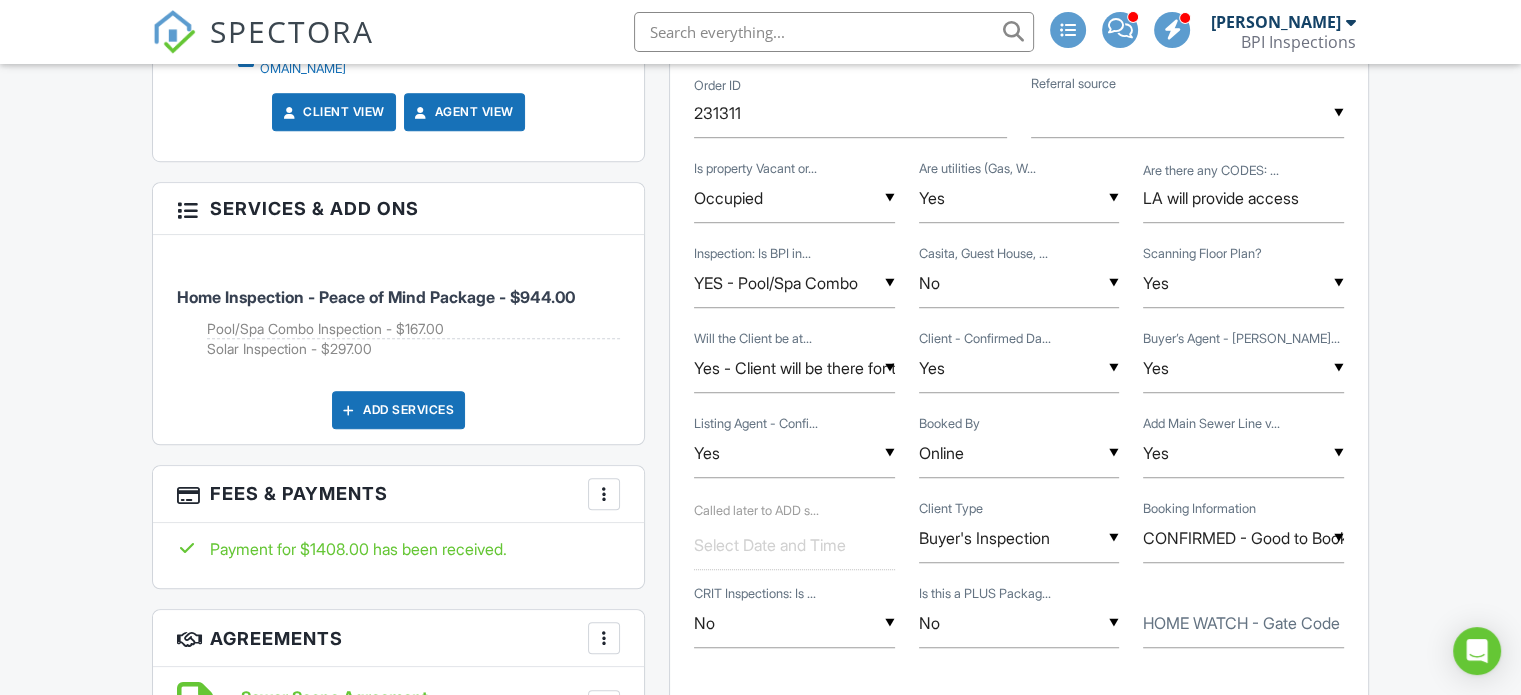 drag, startPoint x: 1526, startPoint y: 67, endPoint x: 1506, endPoint y: 219, distance: 153.31015 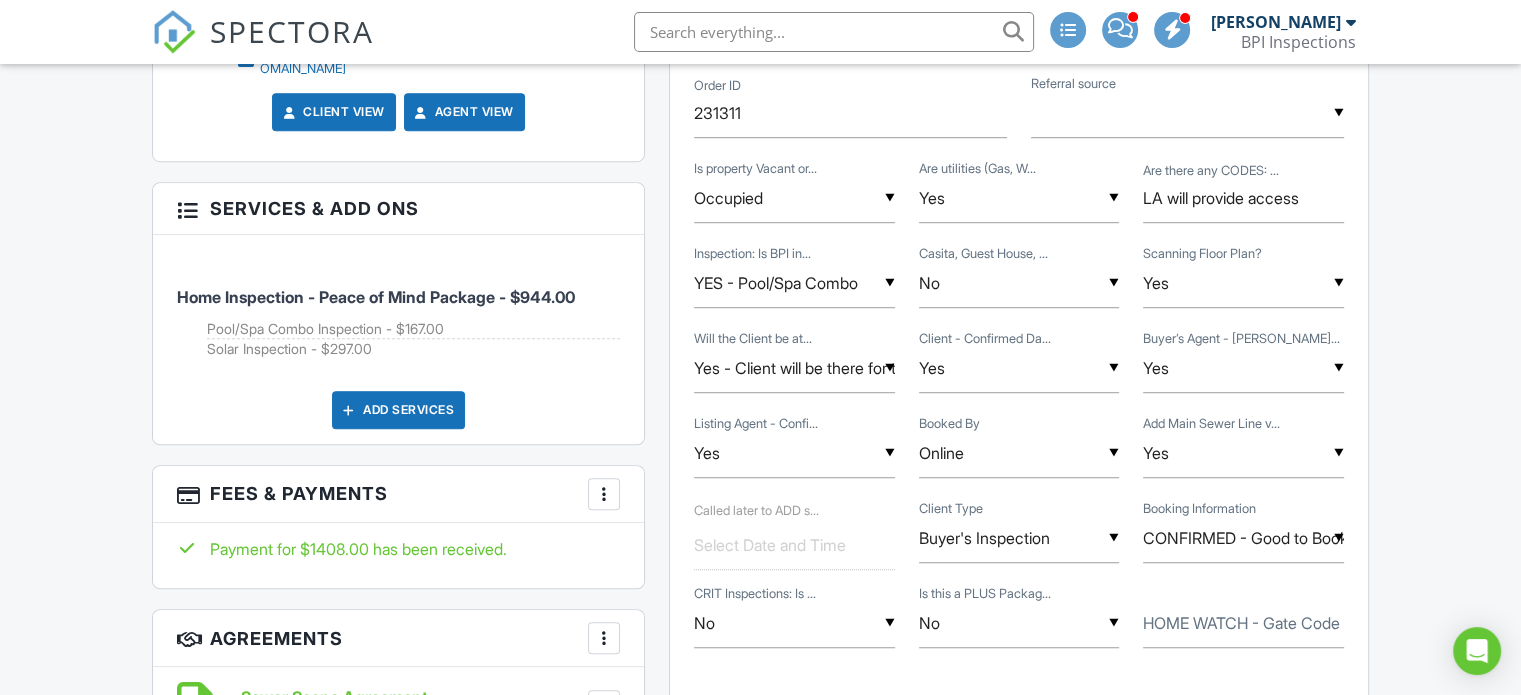 click on "Add Services" at bounding box center (398, 410) 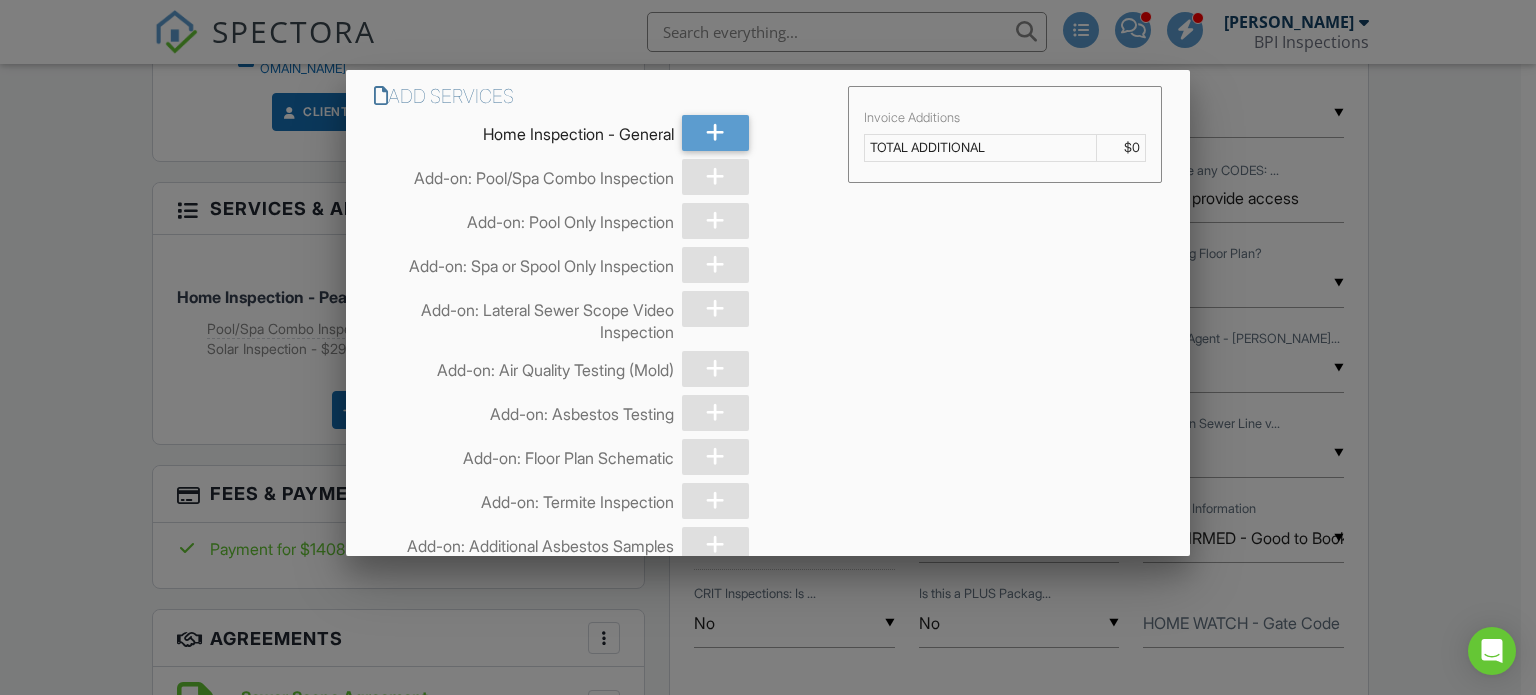 click at bounding box center [768, 334] 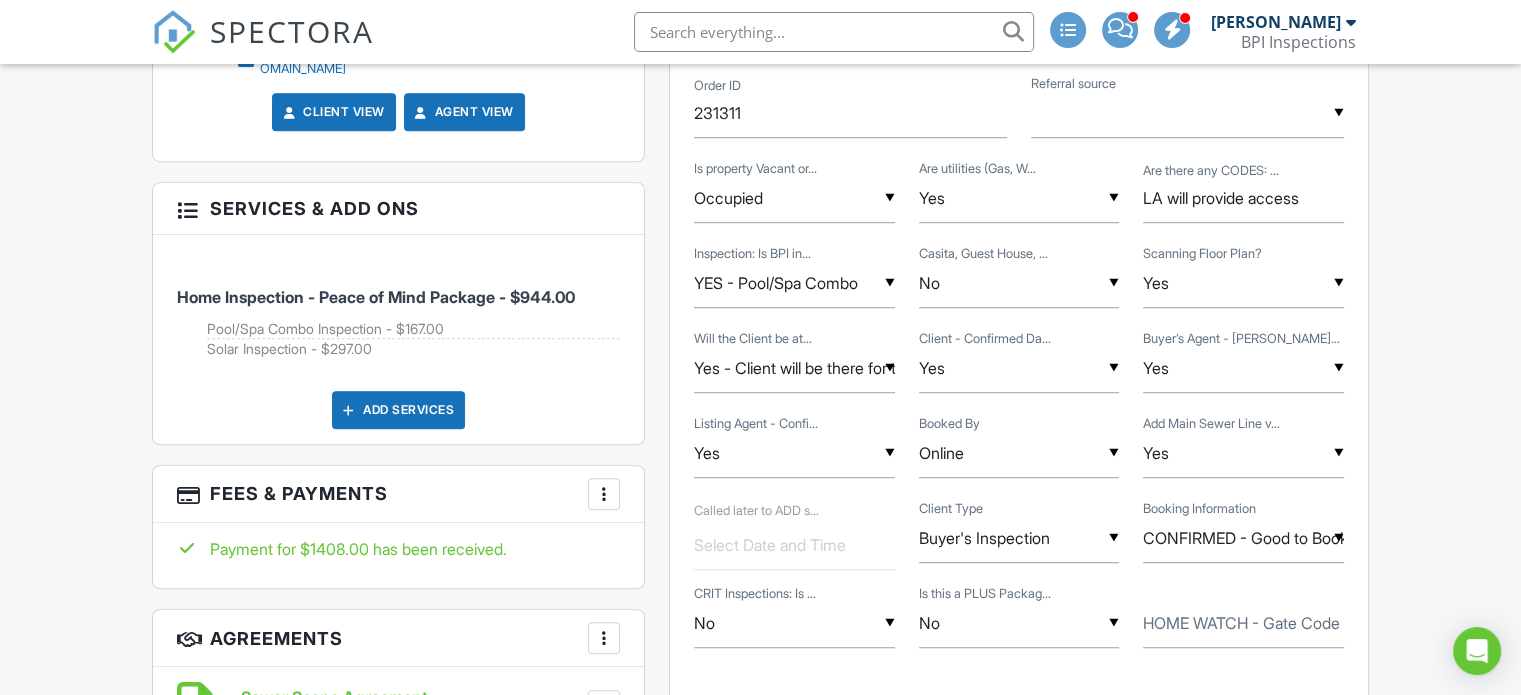 click at bounding box center [604, 494] 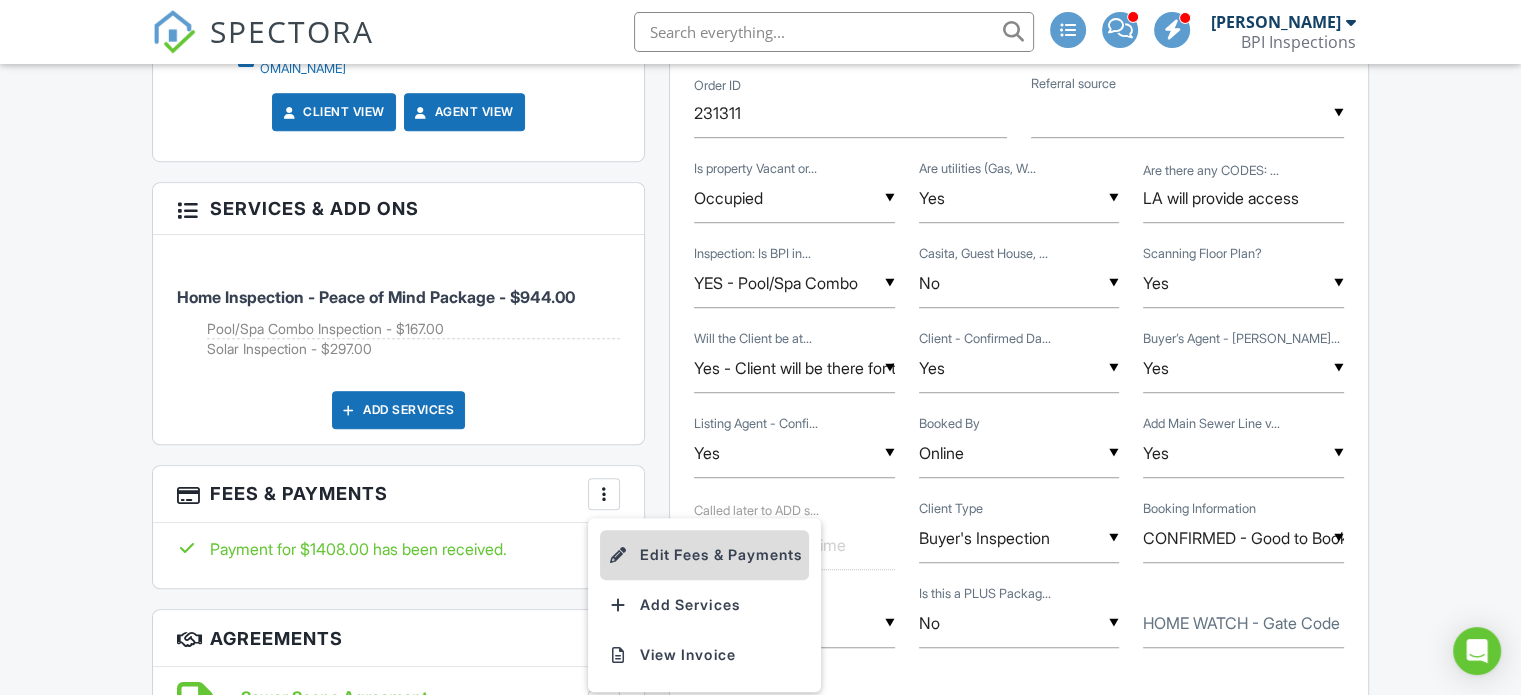 click on "Edit Fees & Payments" at bounding box center [704, 555] 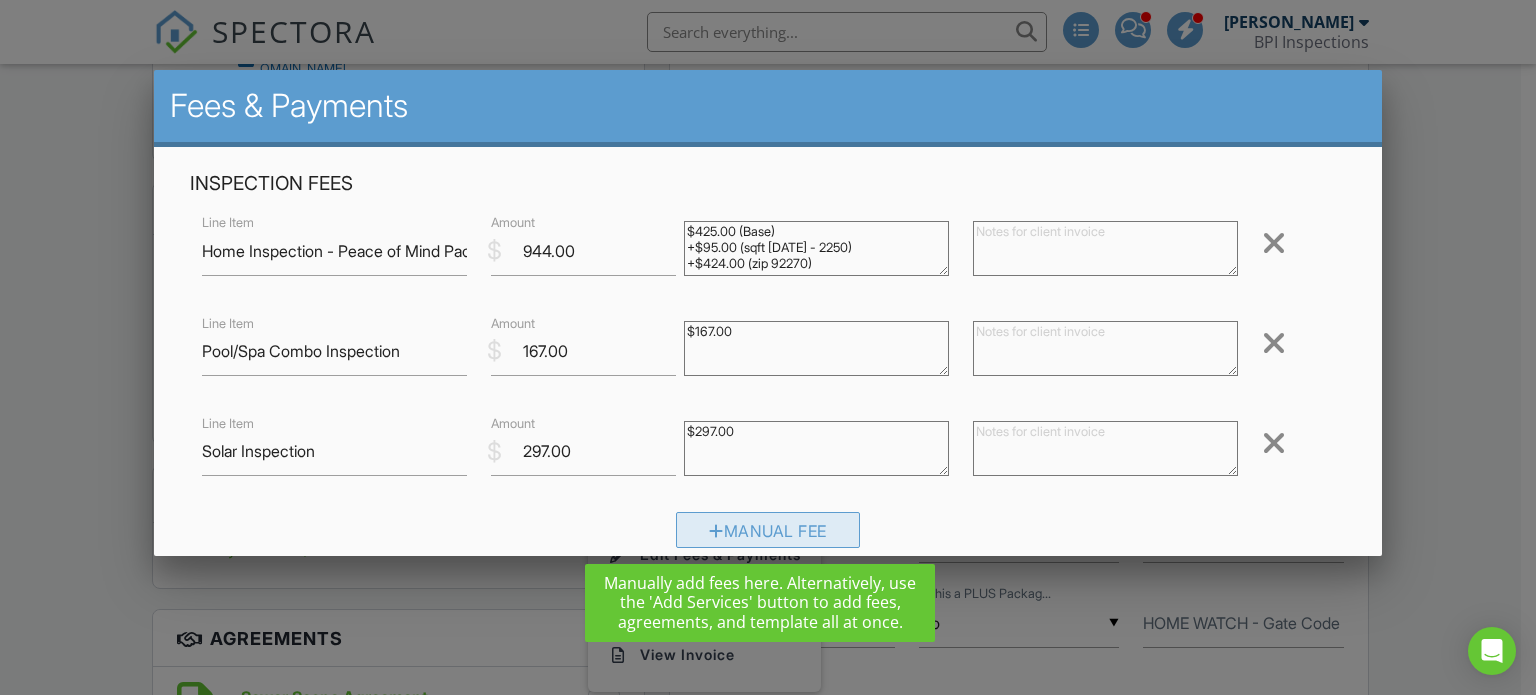 click on "Manual Fee" at bounding box center (768, 530) 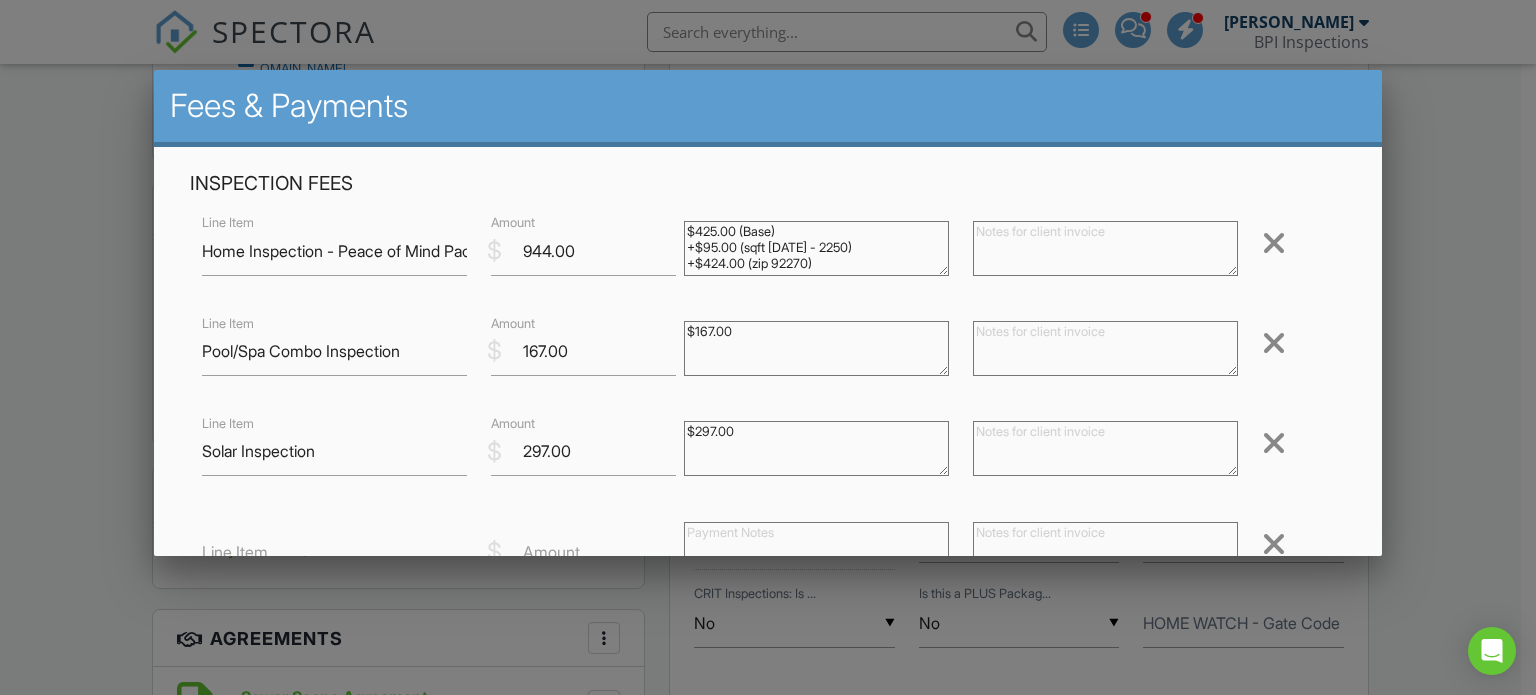 click on "Line Item" at bounding box center [334, 552] 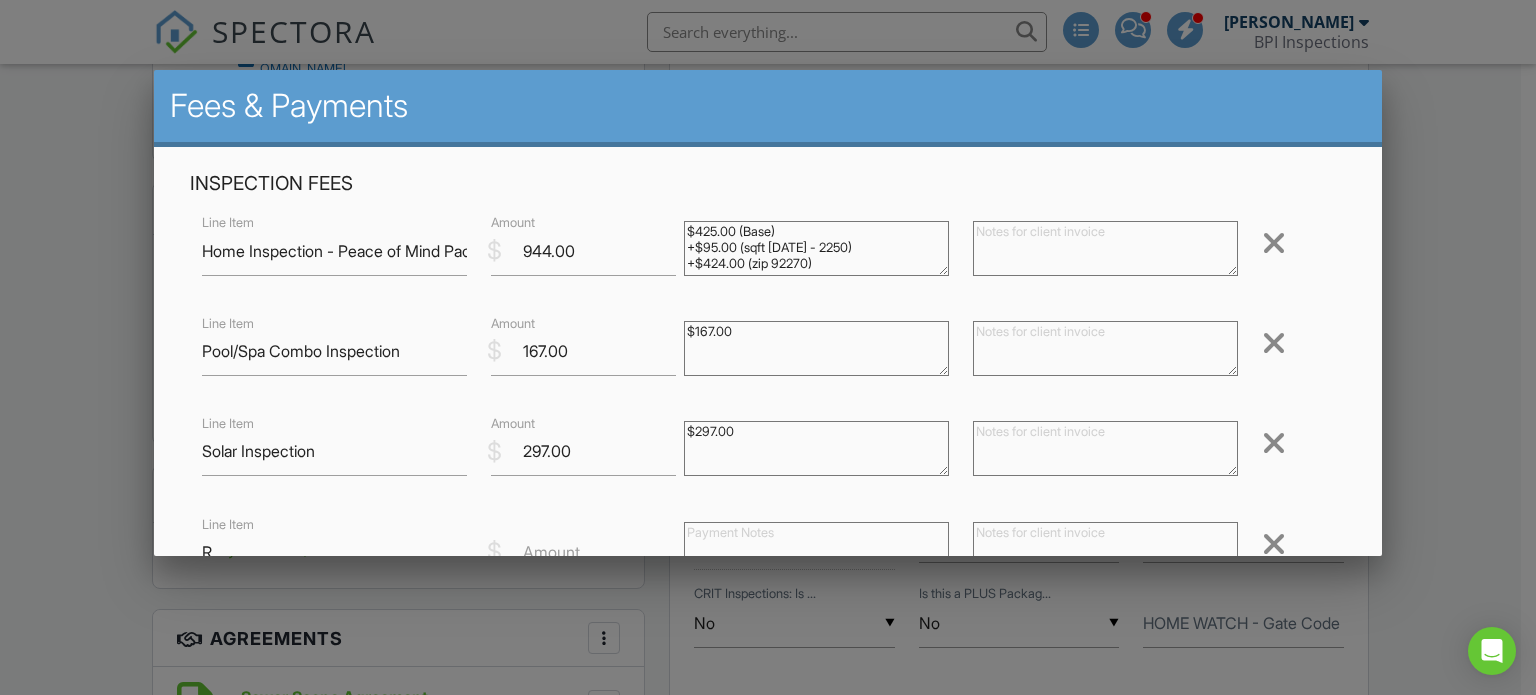 scroll, scrollTop: 5, scrollLeft: 0, axis: vertical 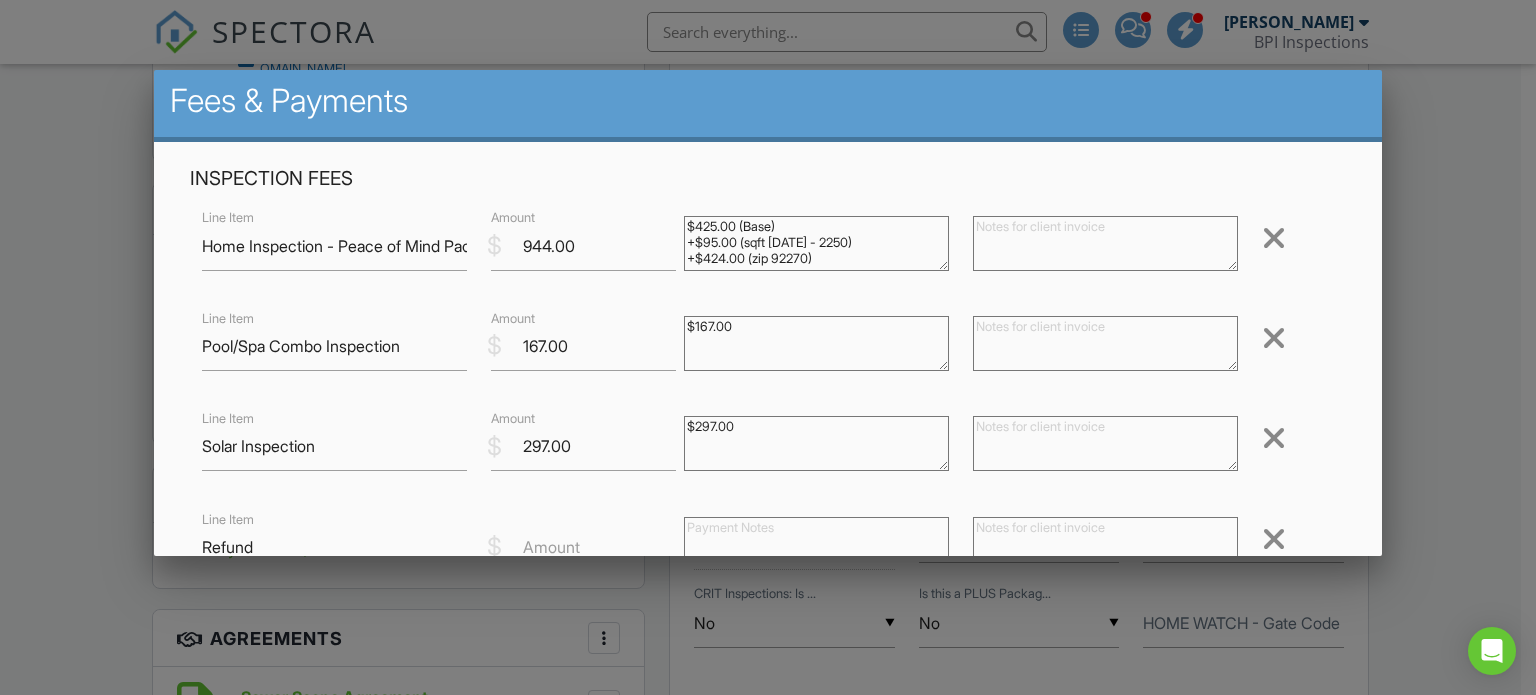 type on "Refund" 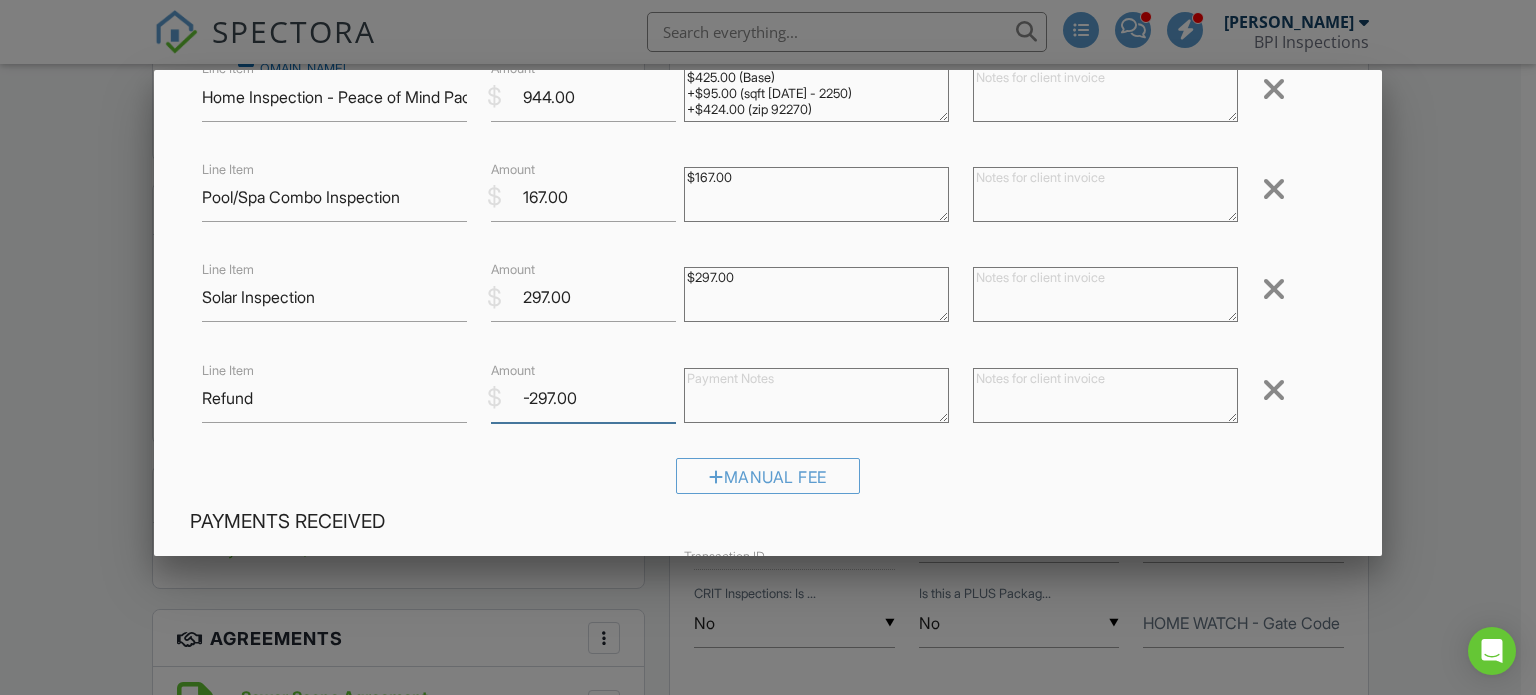 scroll, scrollTop: 162, scrollLeft: 0, axis: vertical 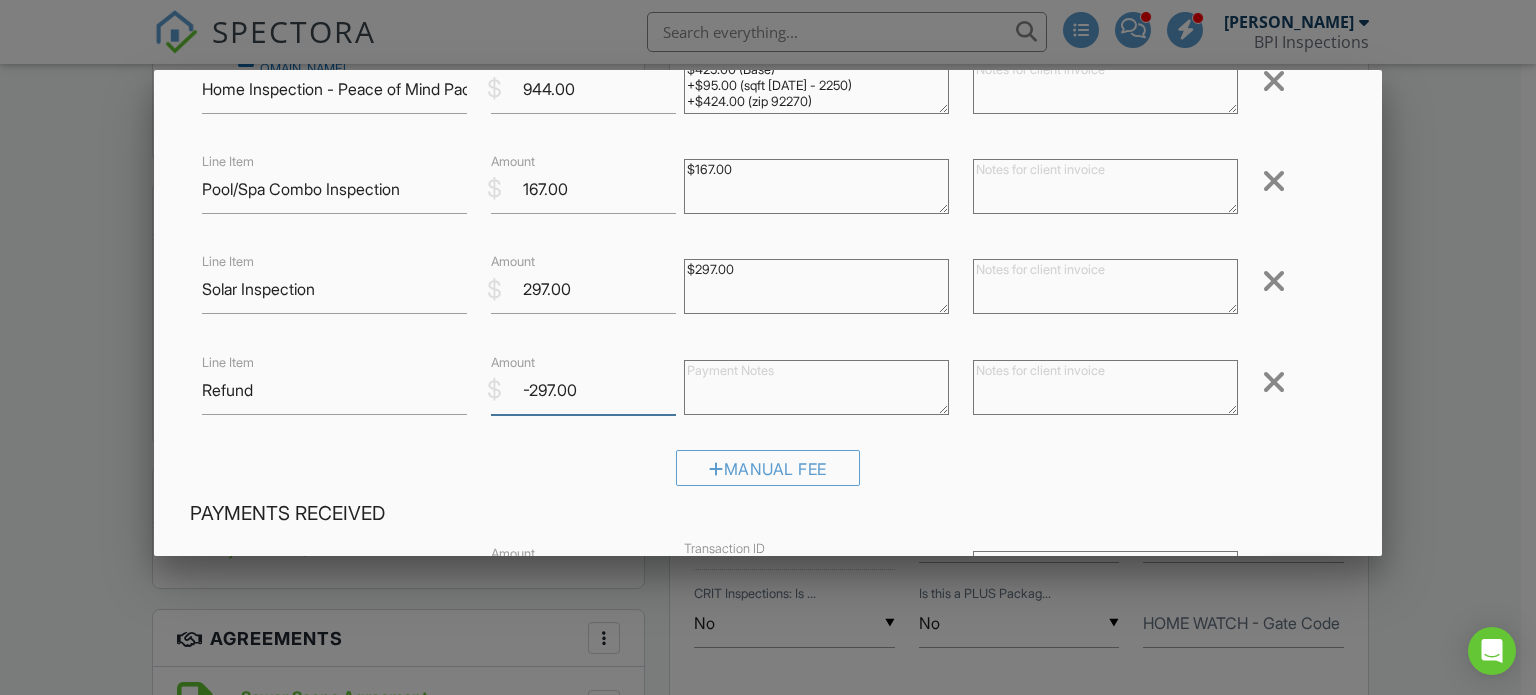 type on "-297.00" 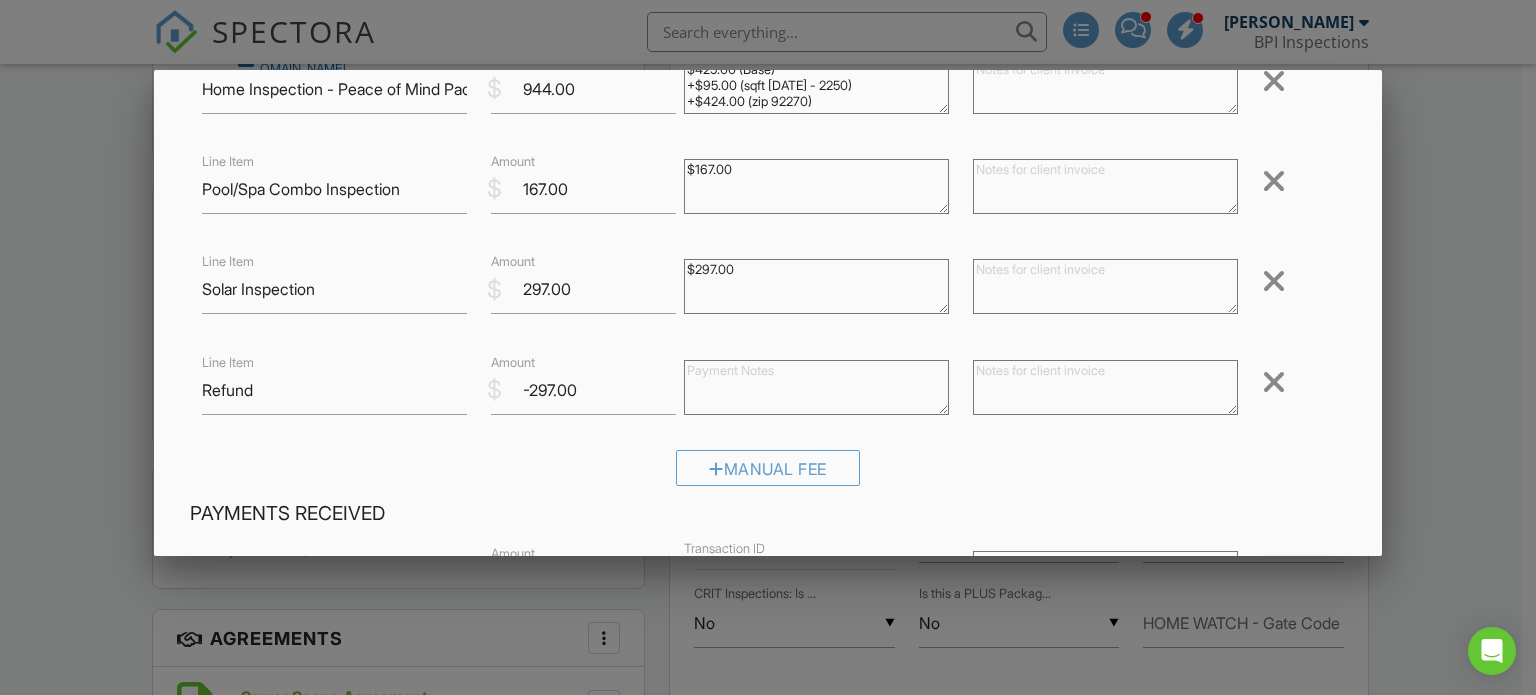 click at bounding box center (1105, 387) 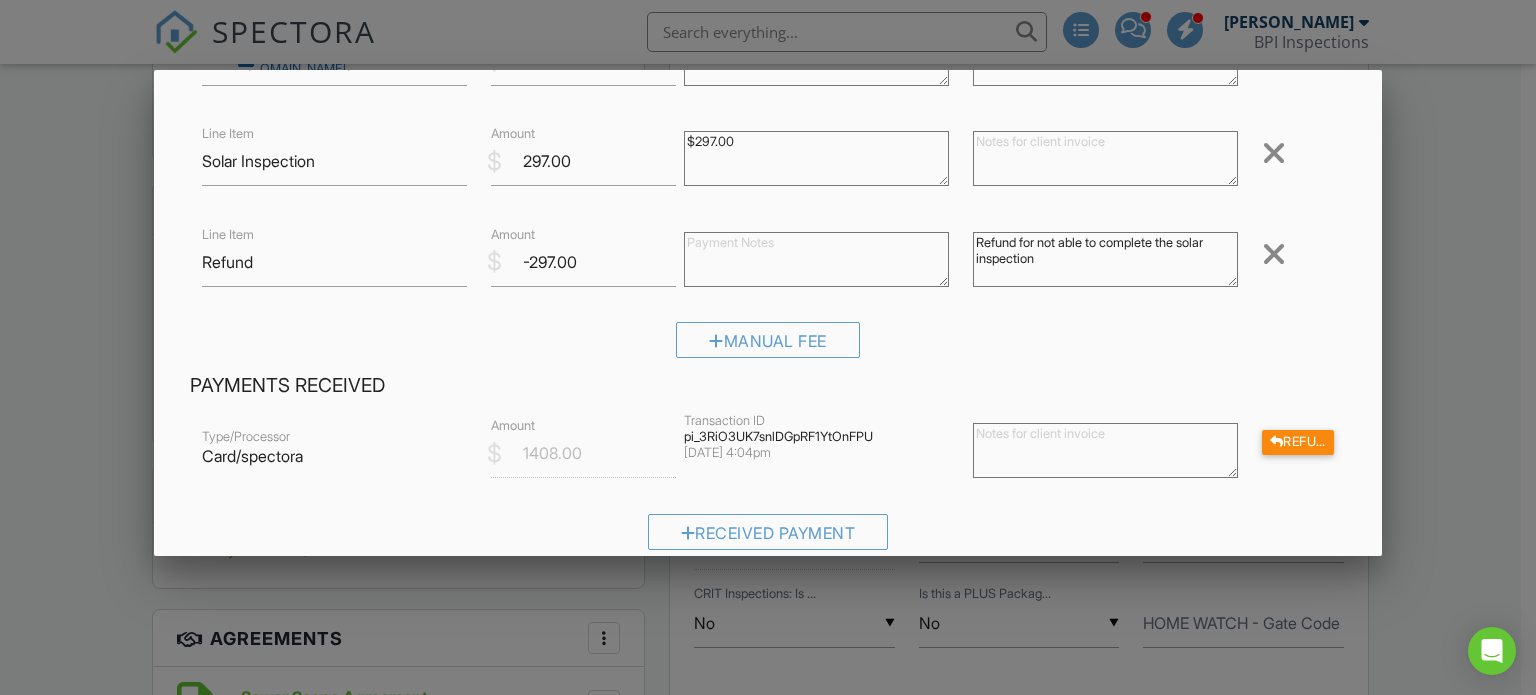 scroll, scrollTop: 329, scrollLeft: 0, axis: vertical 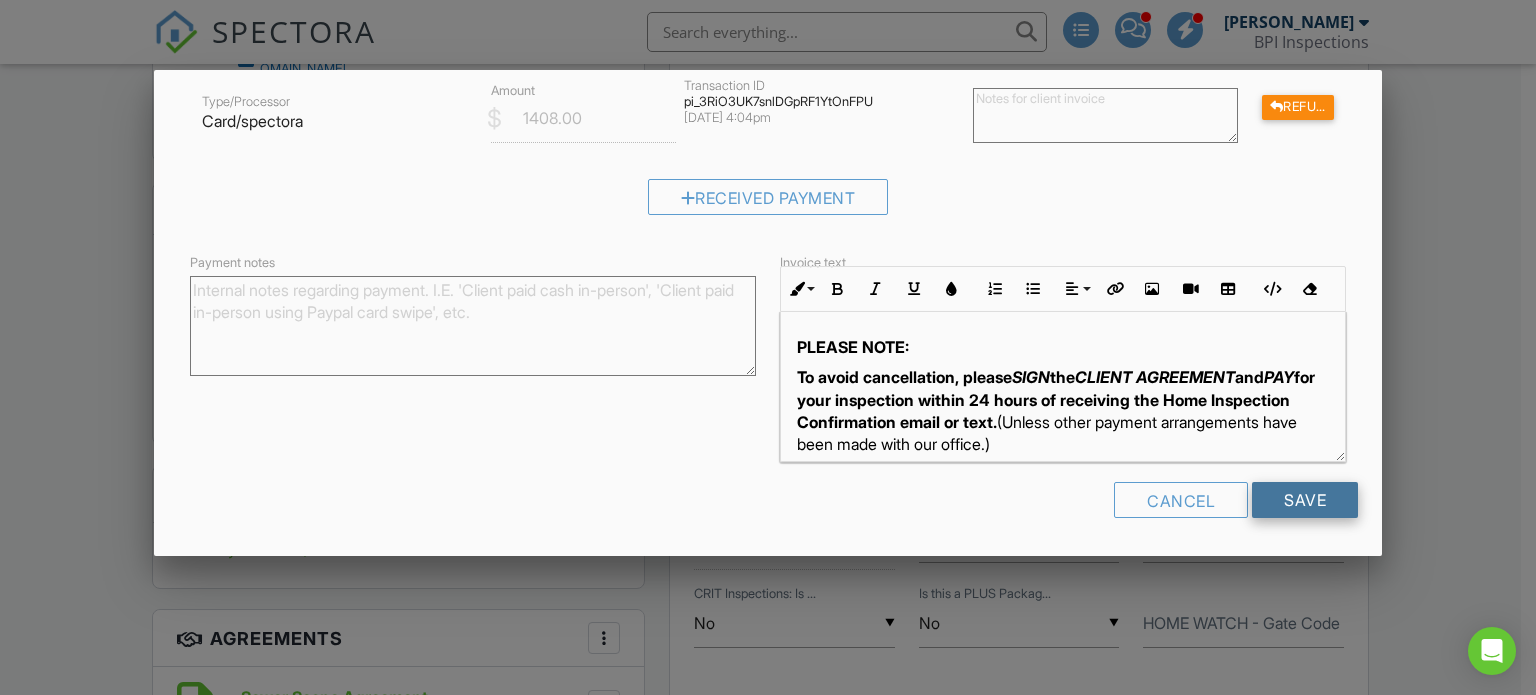 type on "Refund for not able to complete the solar inspection" 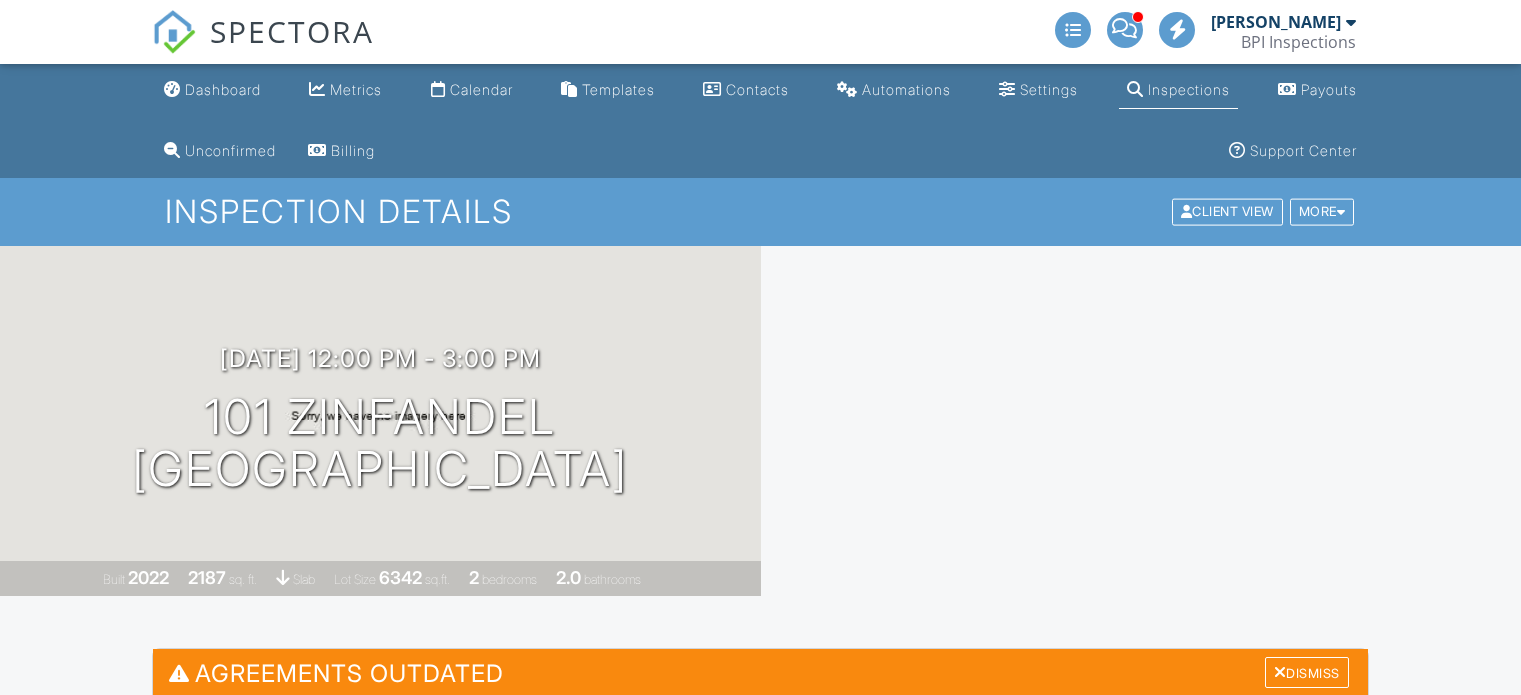 scroll, scrollTop: 0, scrollLeft: 0, axis: both 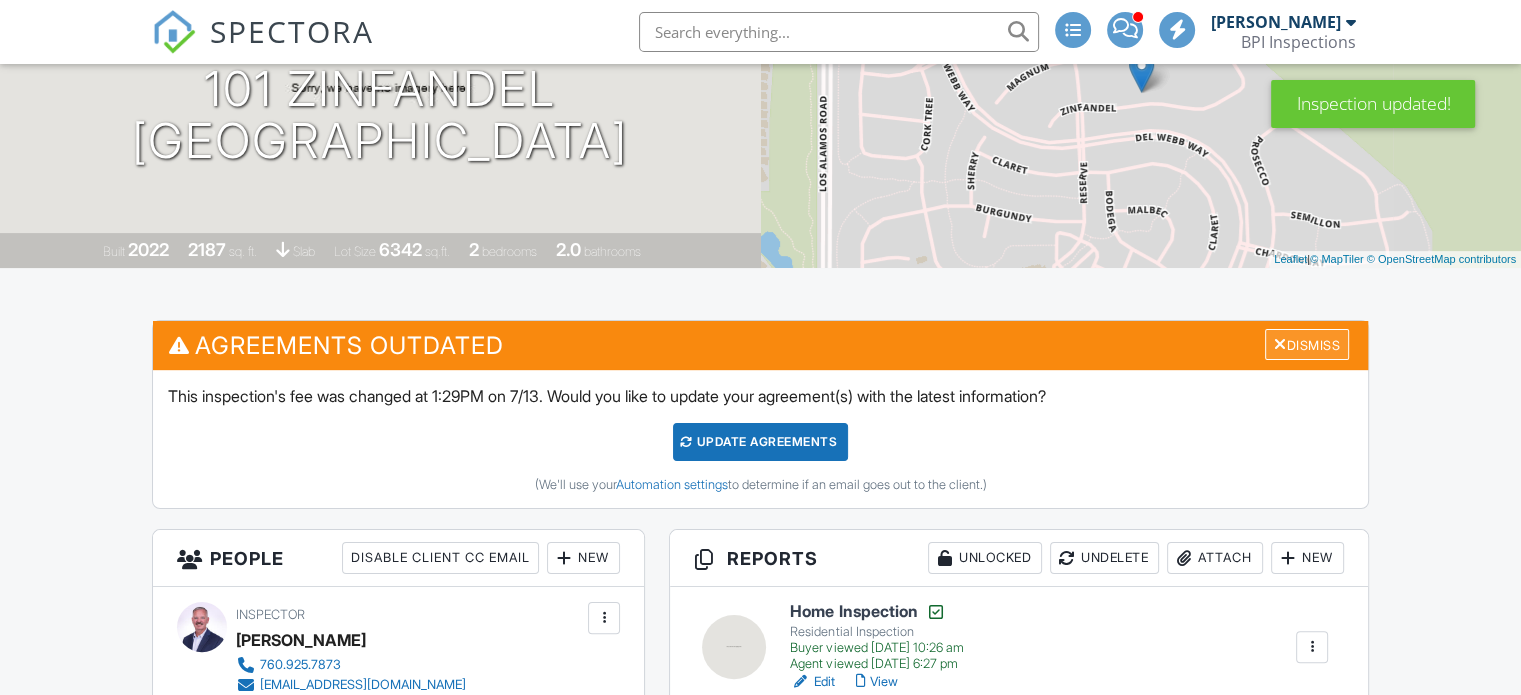 click on "Dismiss" at bounding box center (1307, 344) 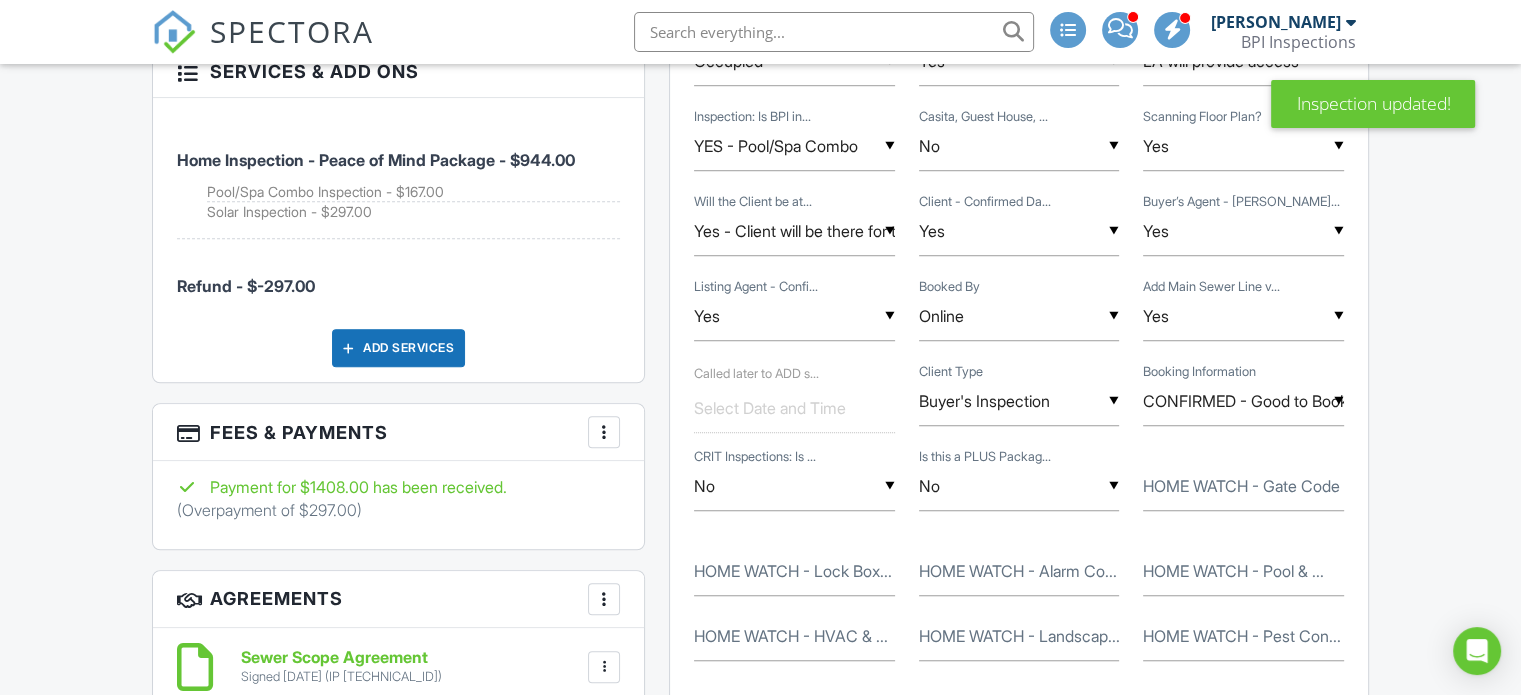 scroll, scrollTop: 1556, scrollLeft: 0, axis: vertical 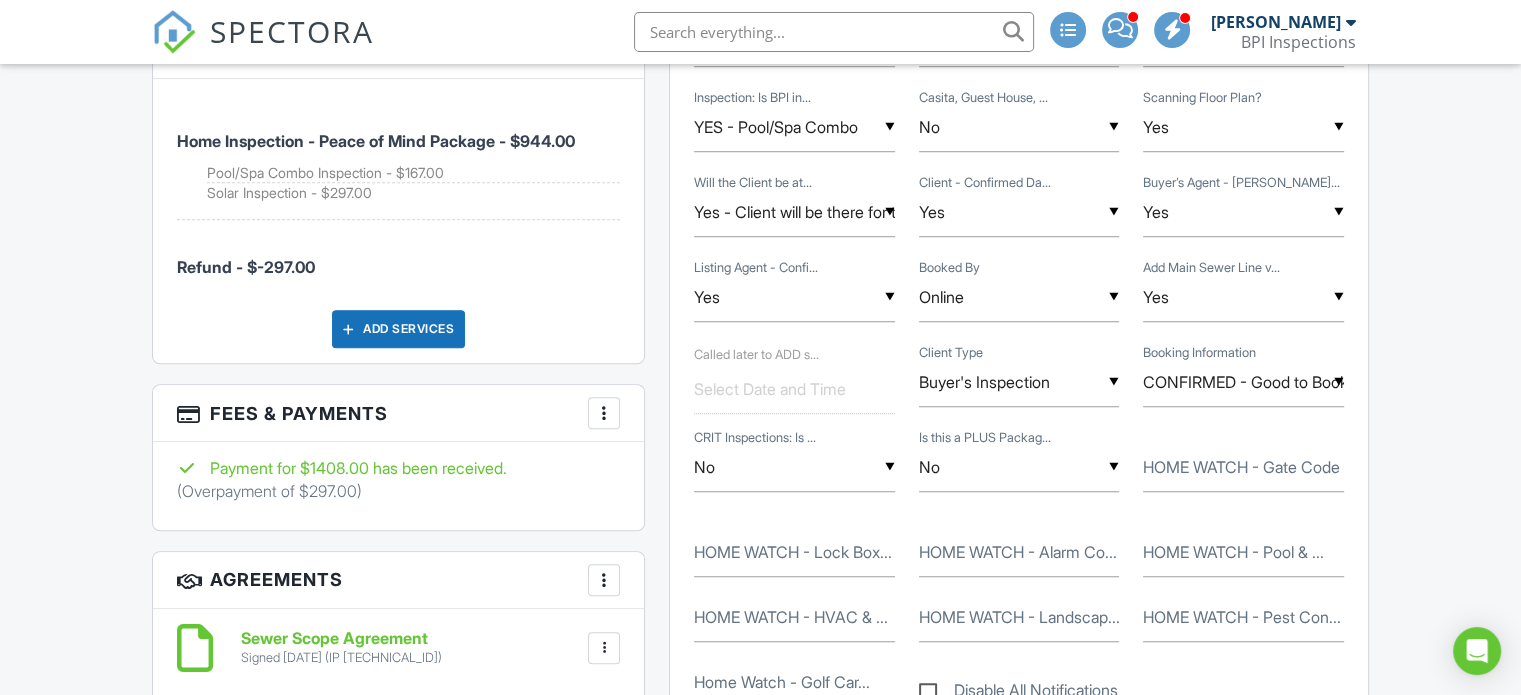 click at bounding box center (604, 413) 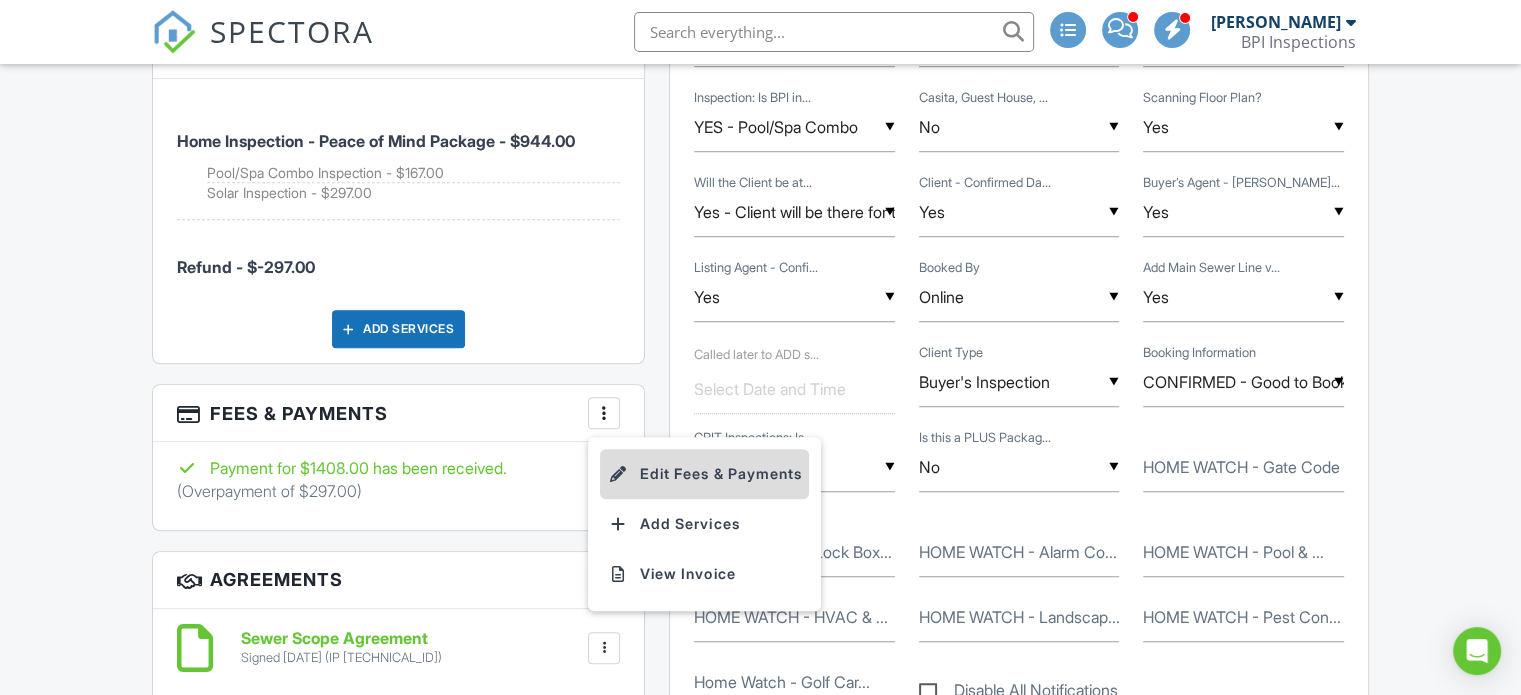 click on "Edit Fees & Payments" at bounding box center (704, 474) 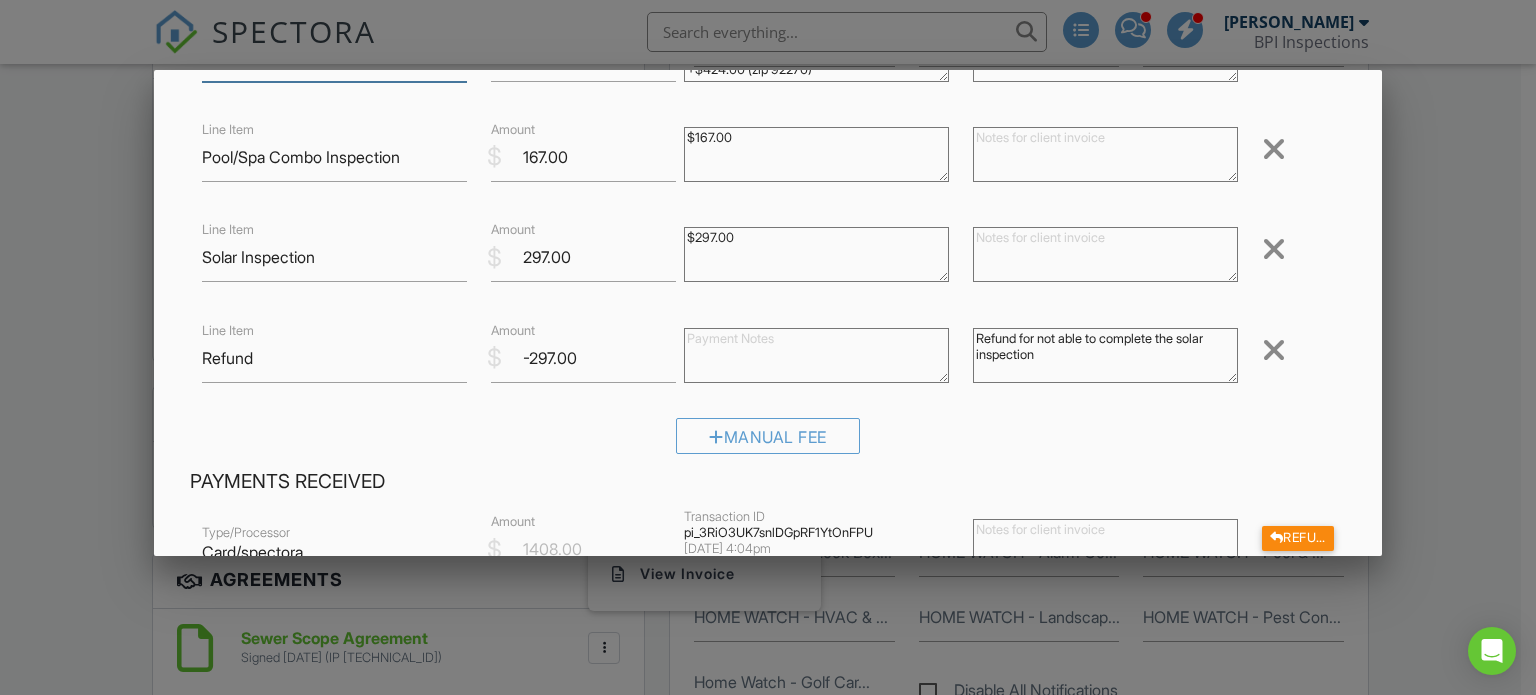 scroll, scrollTop: 292, scrollLeft: 0, axis: vertical 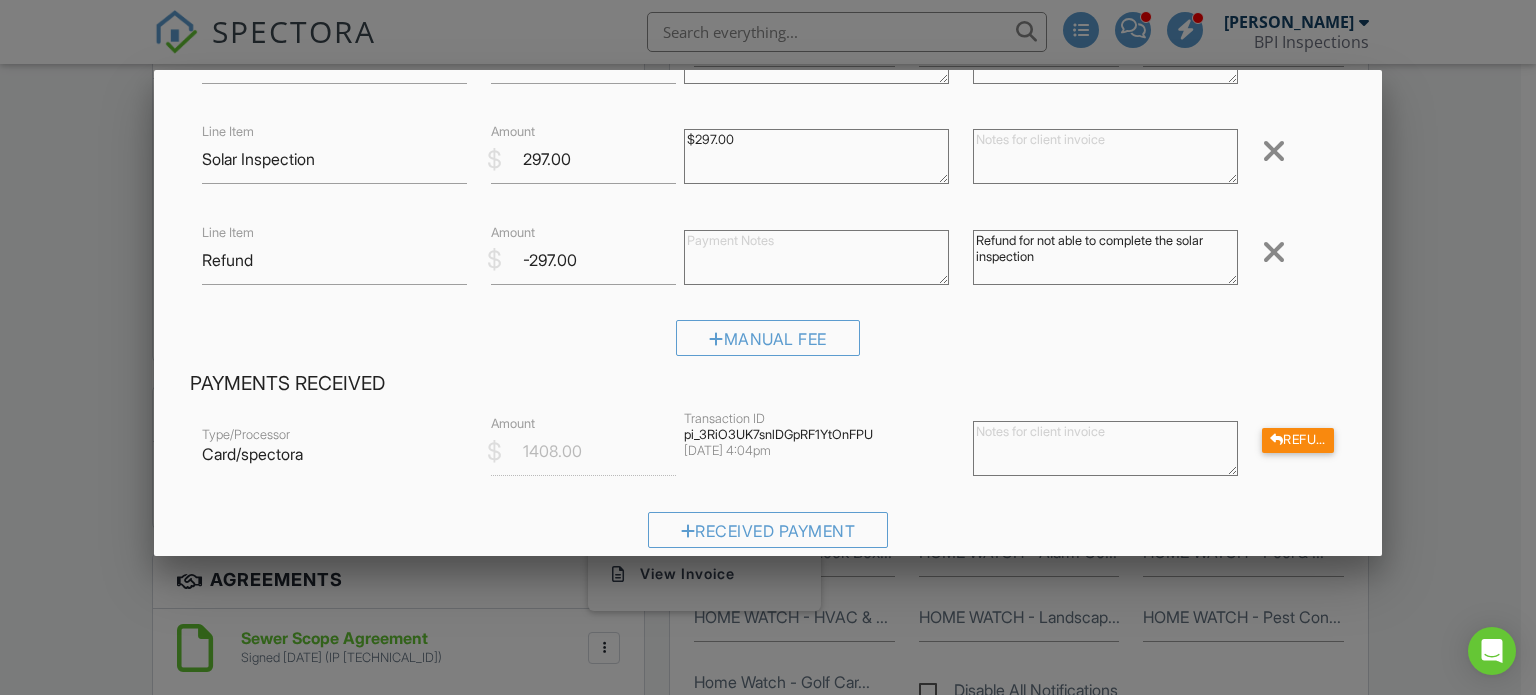 paste on "Refund for not able to complete the solar inspection" 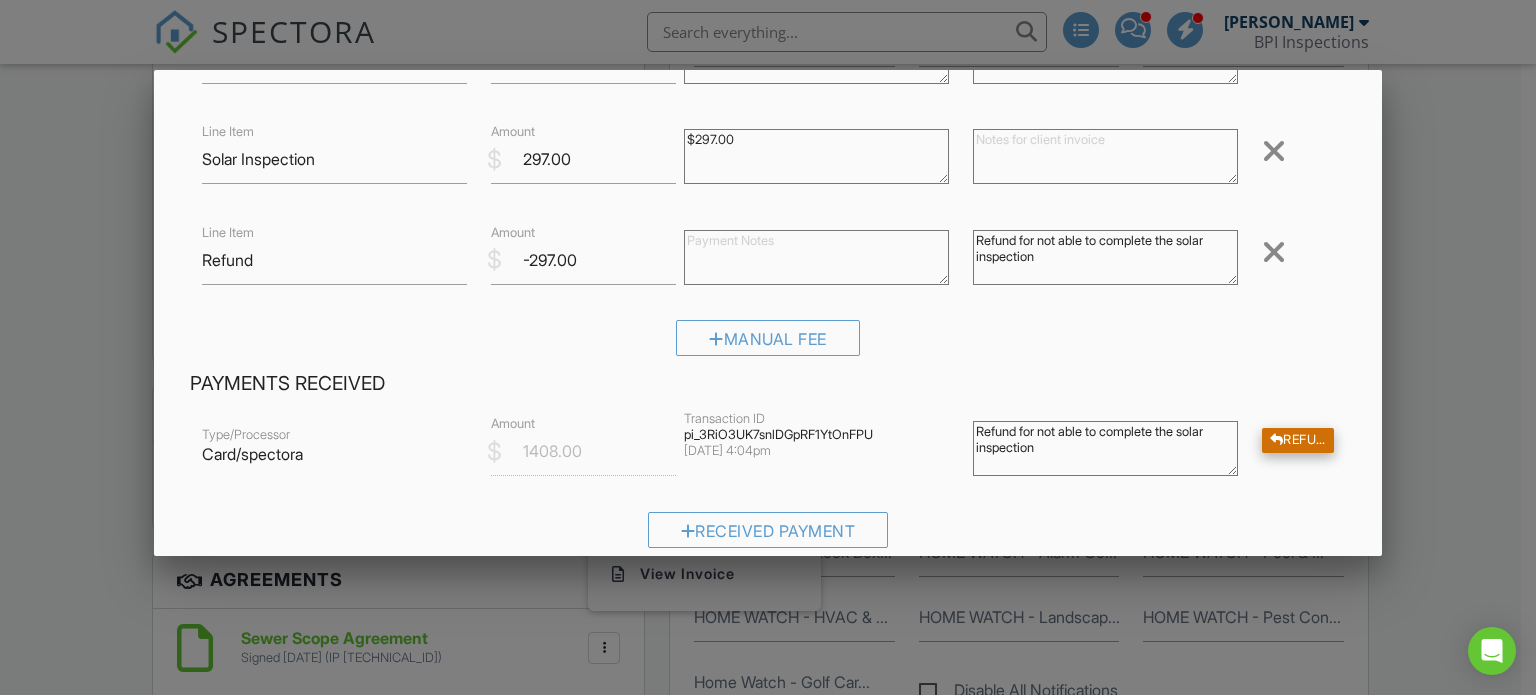 type on "Refund for not able to complete the solar inspection" 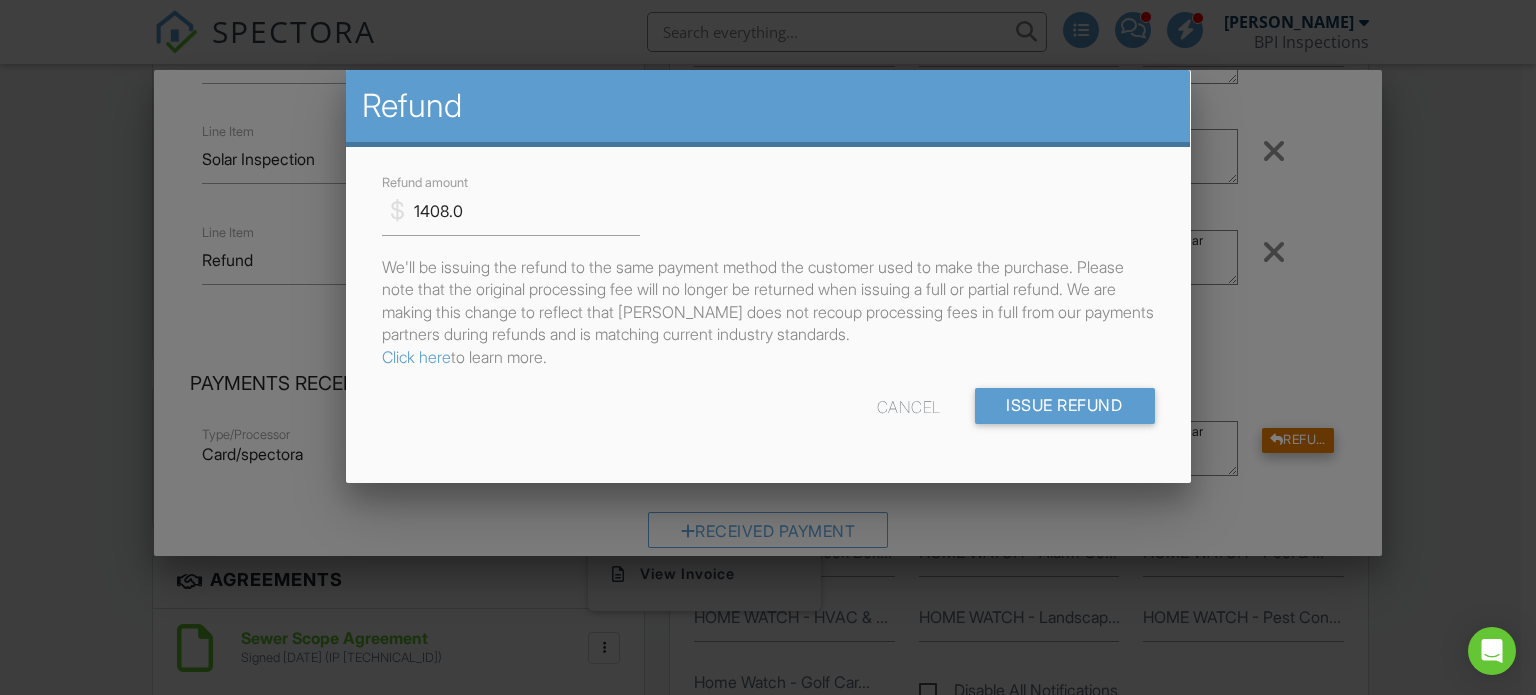 scroll, scrollTop: 0, scrollLeft: 0, axis: both 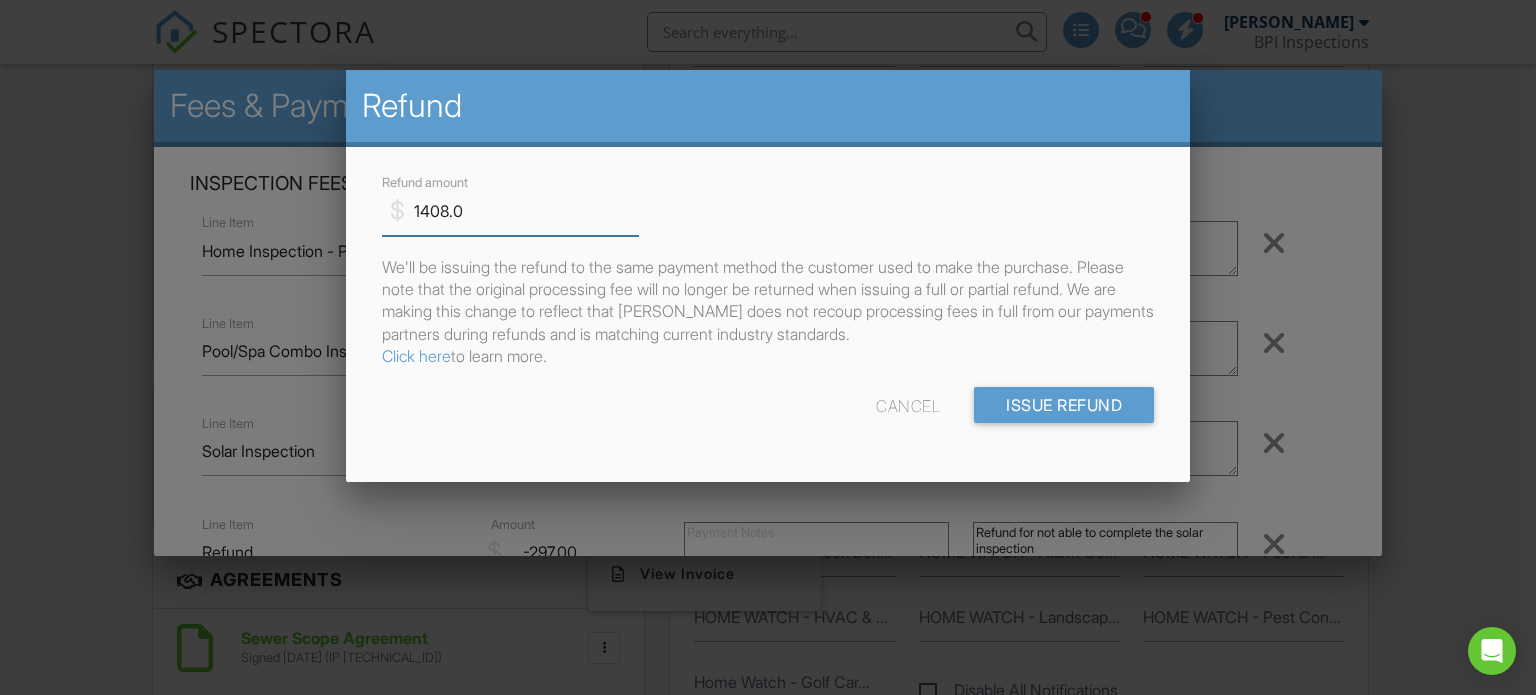 drag, startPoint x: 492, startPoint y: 203, endPoint x: 335, endPoint y: 199, distance: 157.05095 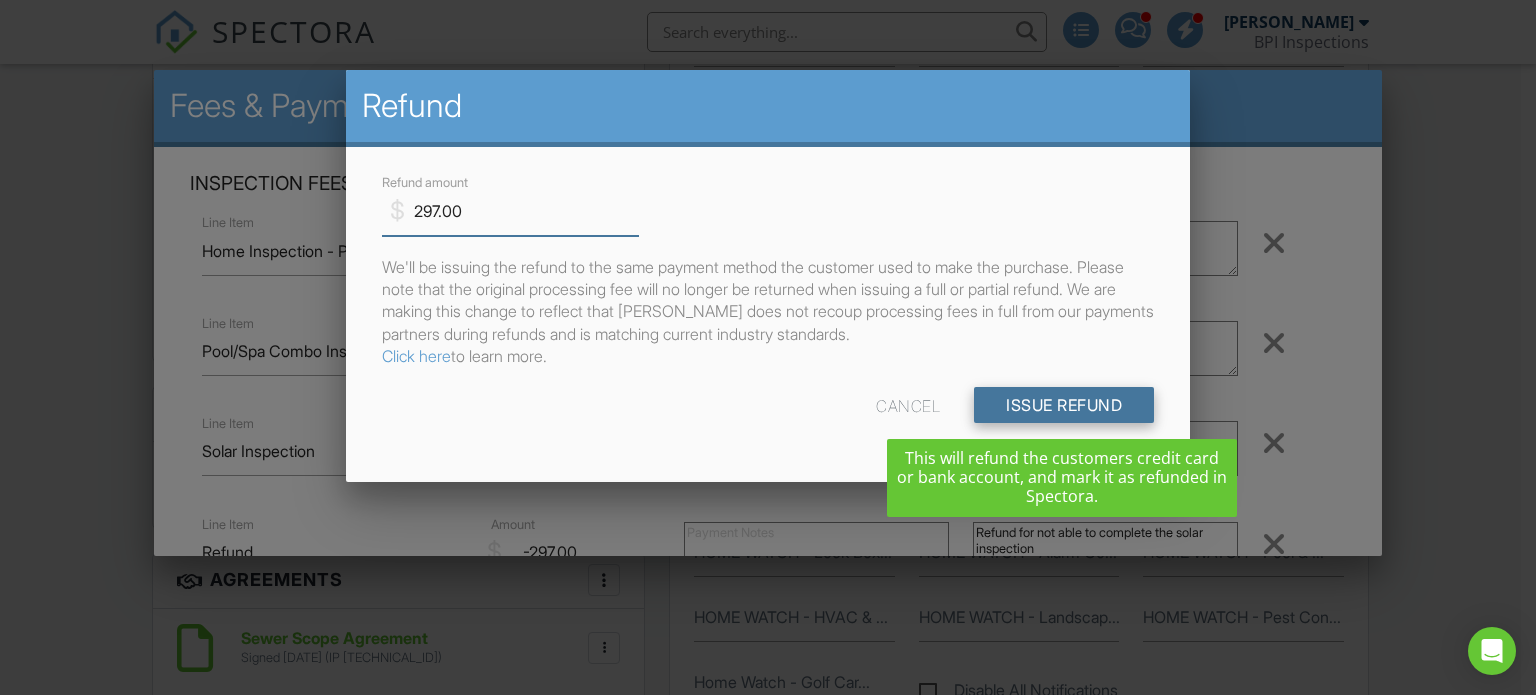 type on "297.00" 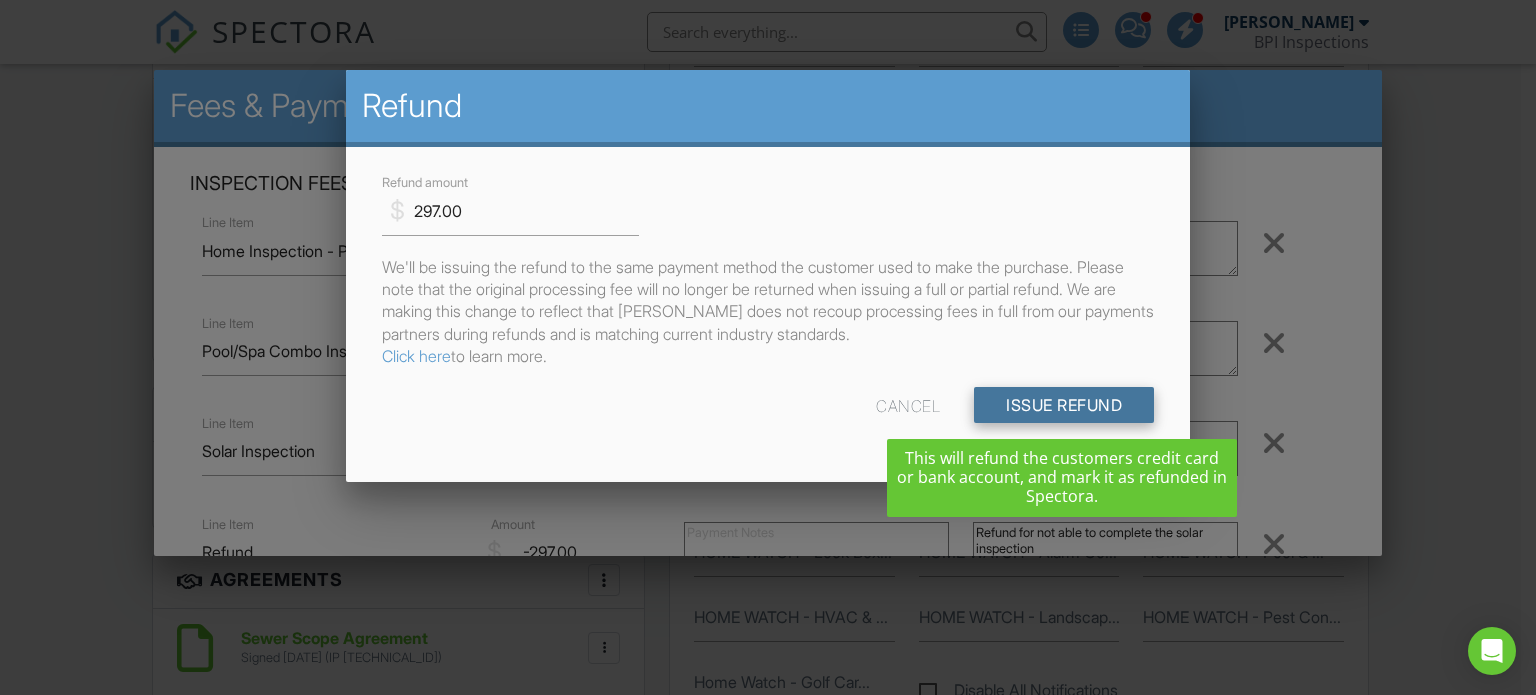 click on "Issue Refund" at bounding box center (1064, 405) 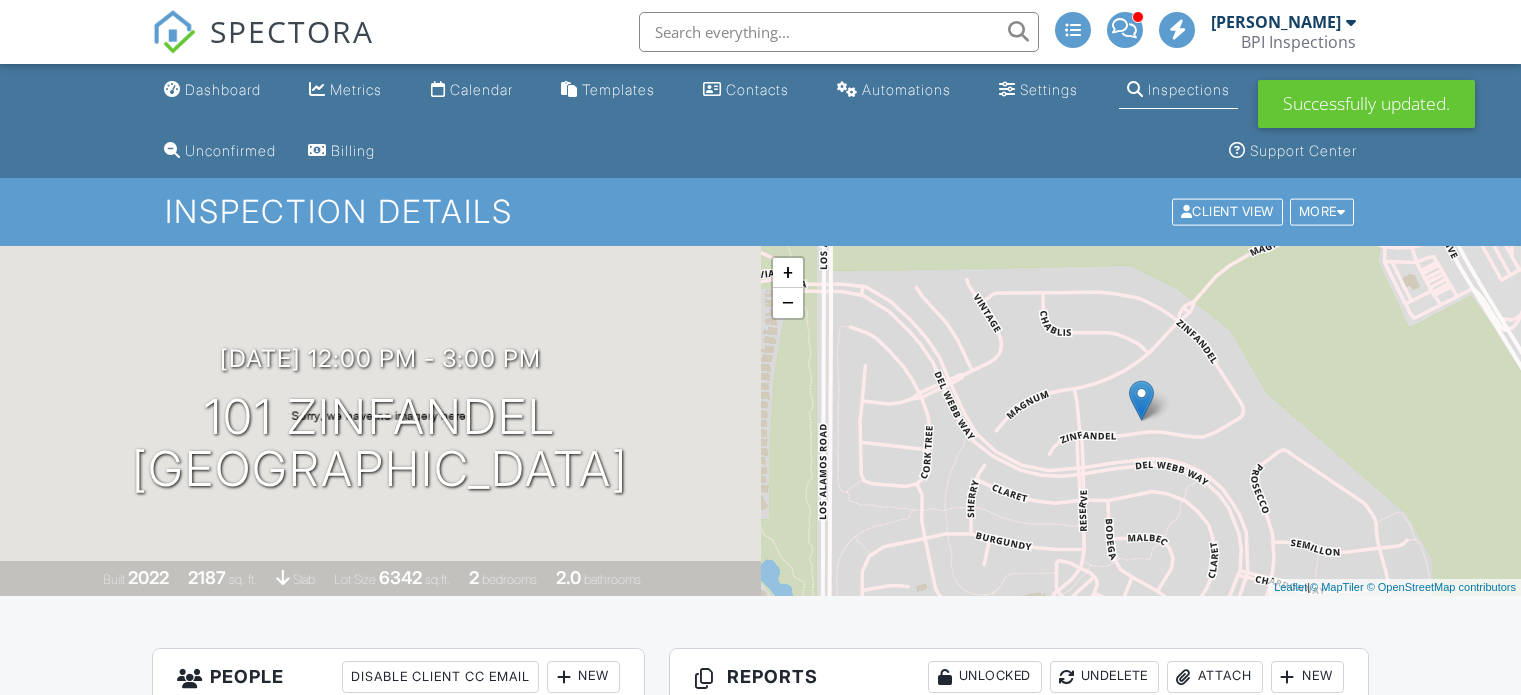 scroll, scrollTop: 0, scrollLeft: 0, axis: both 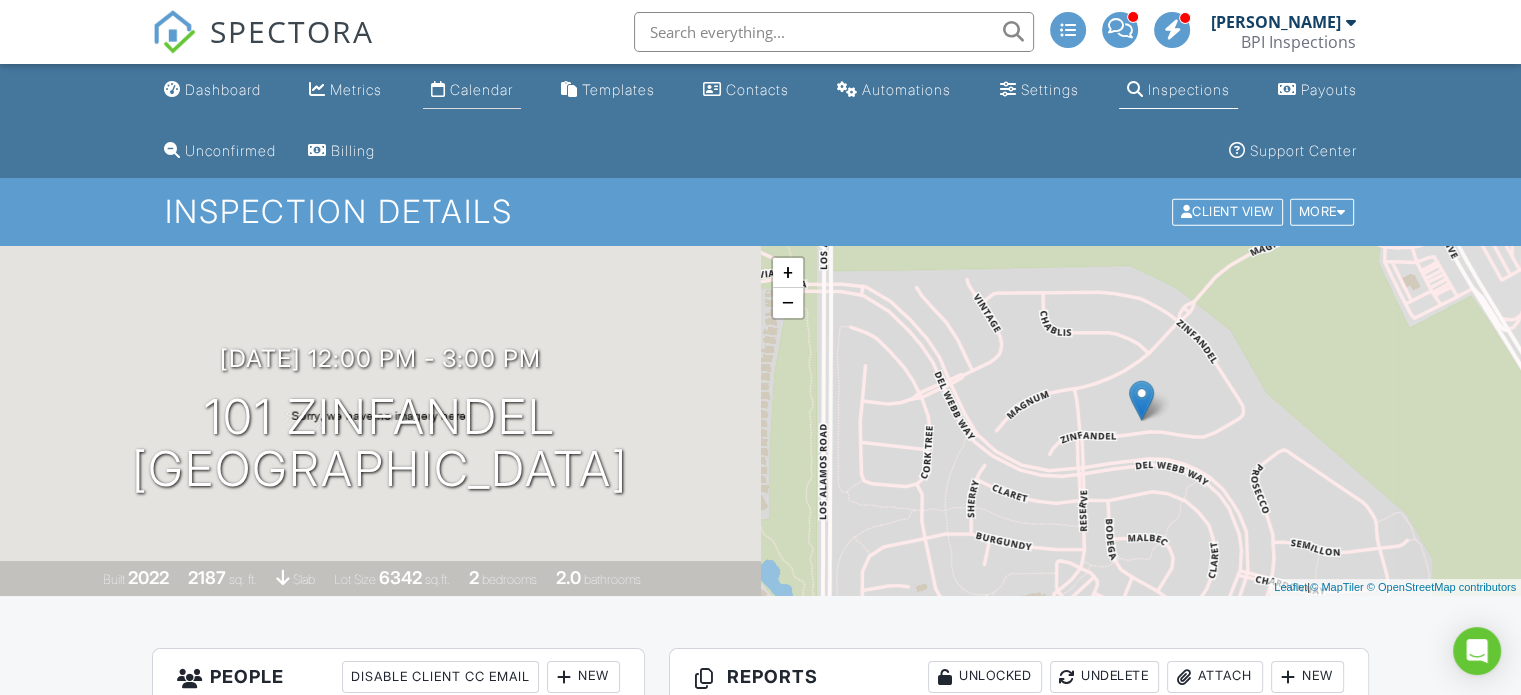 click on "Calendar" at bounding box center [481, 89] 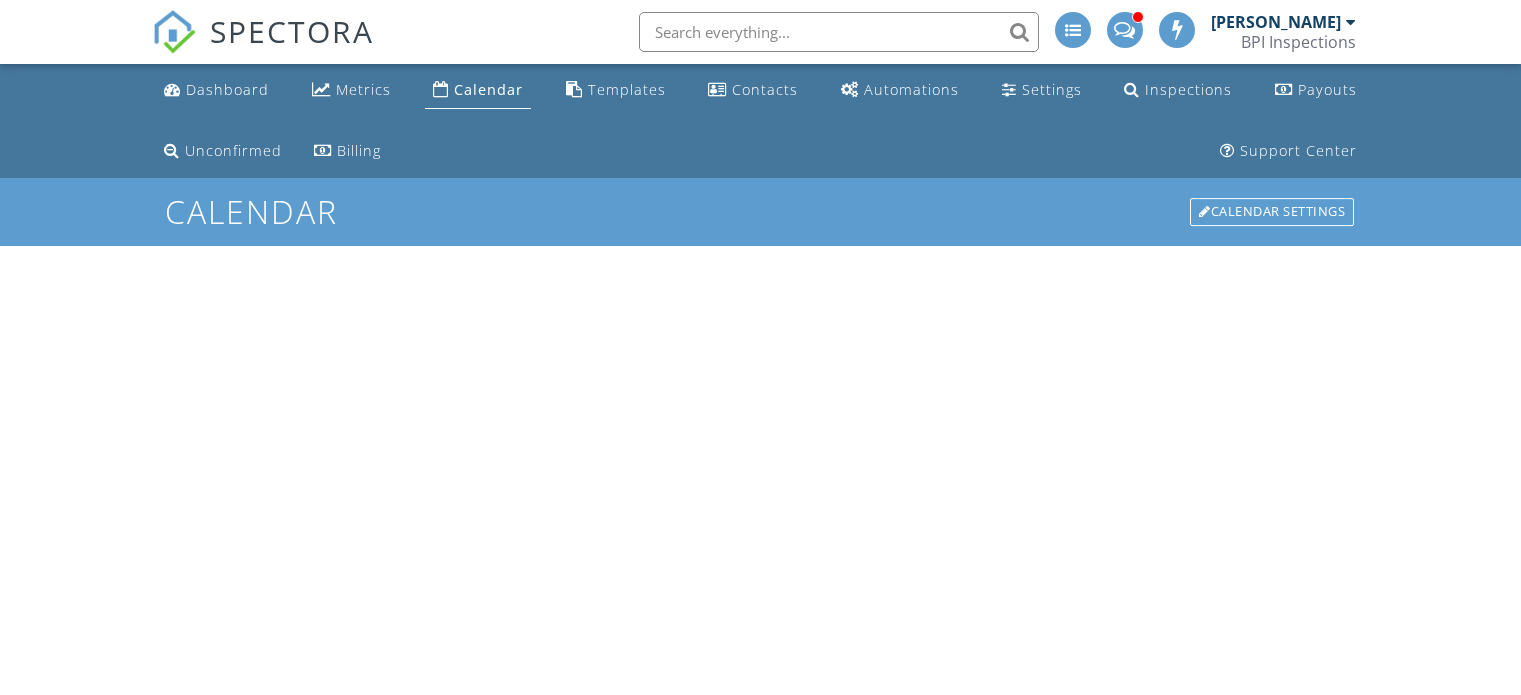 scroll, scrollTop: 0, scrollLeft: 0, axis: both 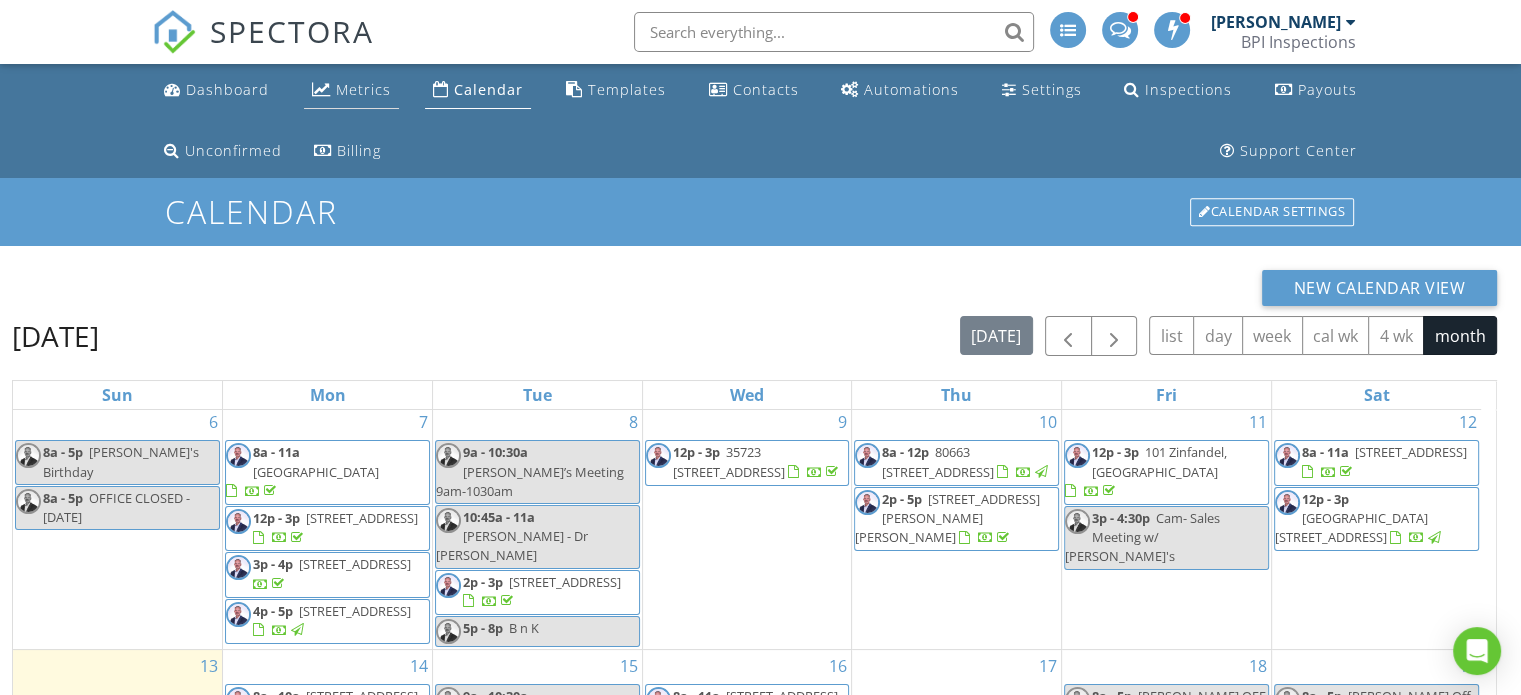 click on "Metrics" at bounding box center [363, 89] 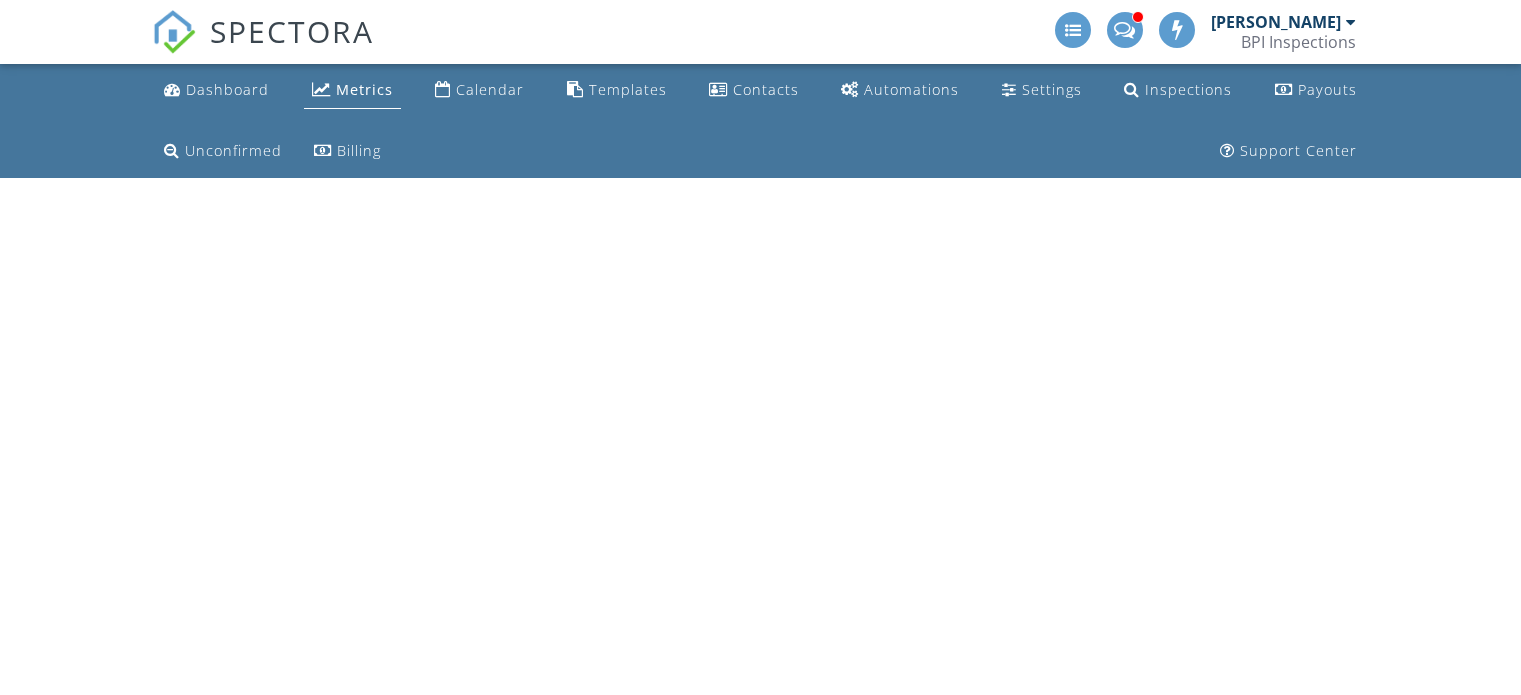 scroll, scrollTop: 0, scrollLeft: 0, axis: both 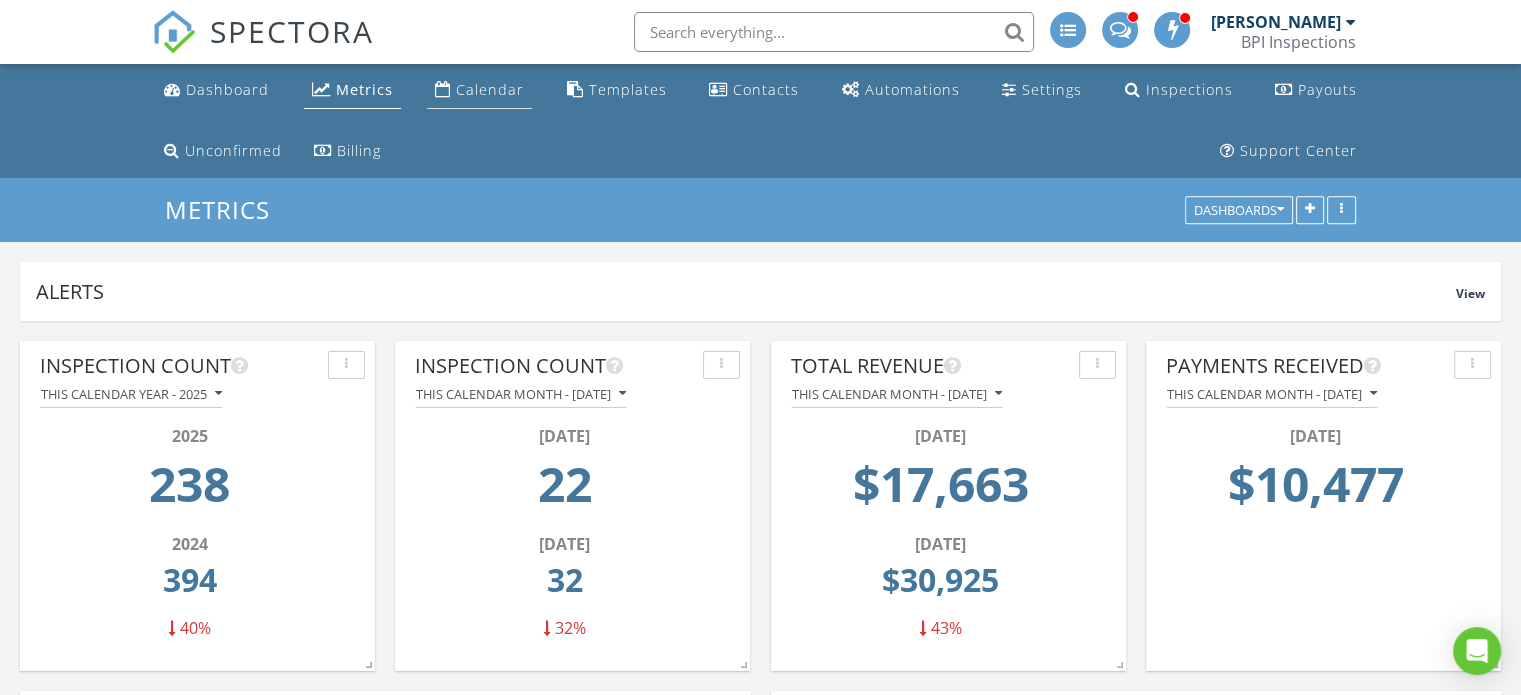 click on "Calendar" at bounding box center [490, 89] 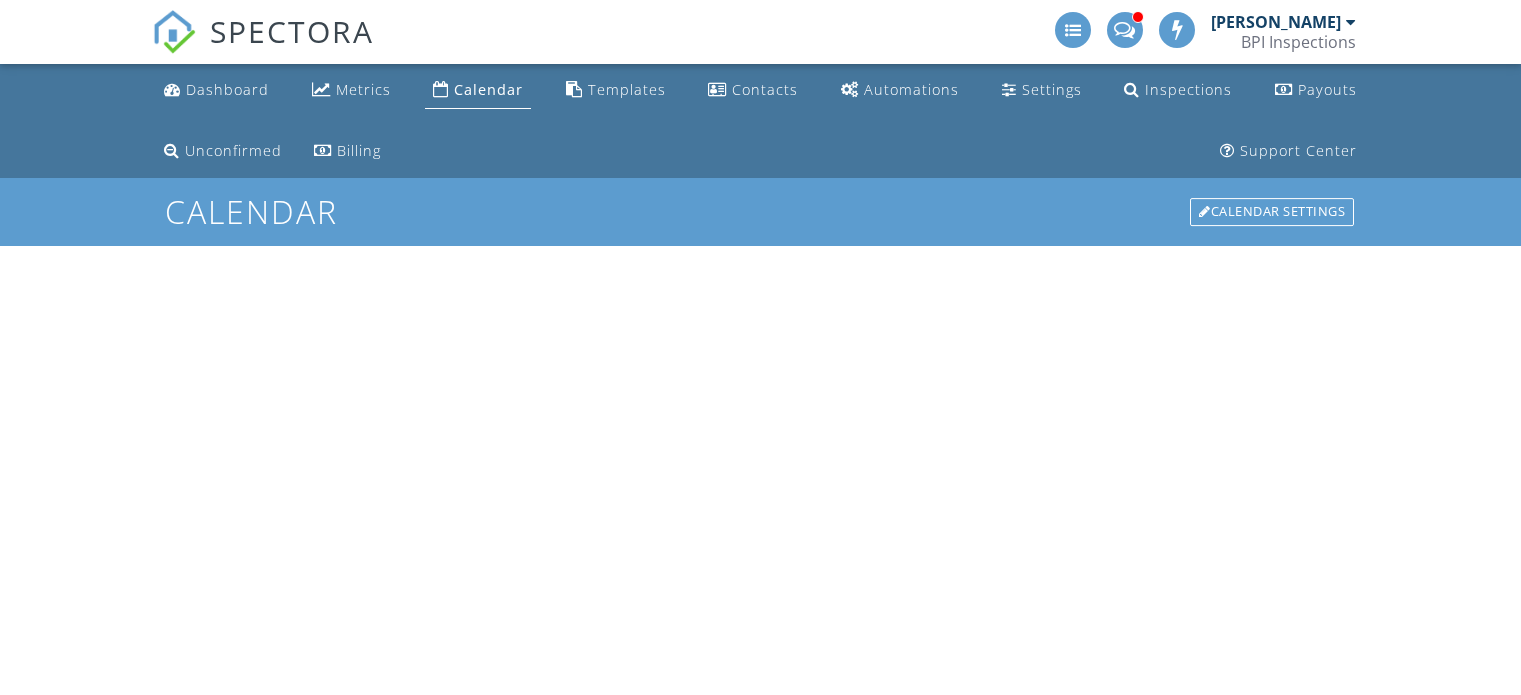 scroll, scrollTop: 0, scrollLeft: 0, axis: both 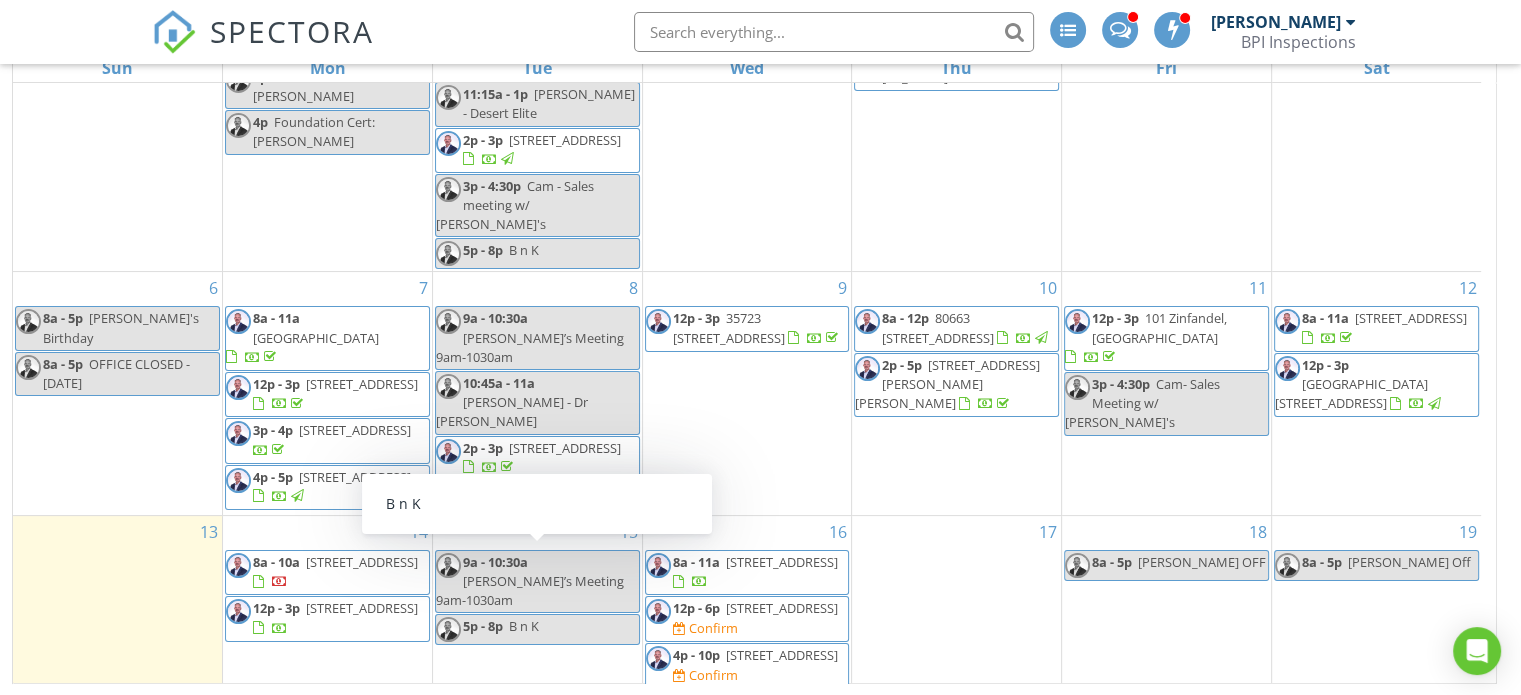 click on "14
8a - 10a
45073 Oasis St, Indio 92201
12p - 3p
51865 Via Bendita, La Quinta 92253" at bounding box center (327, 603) 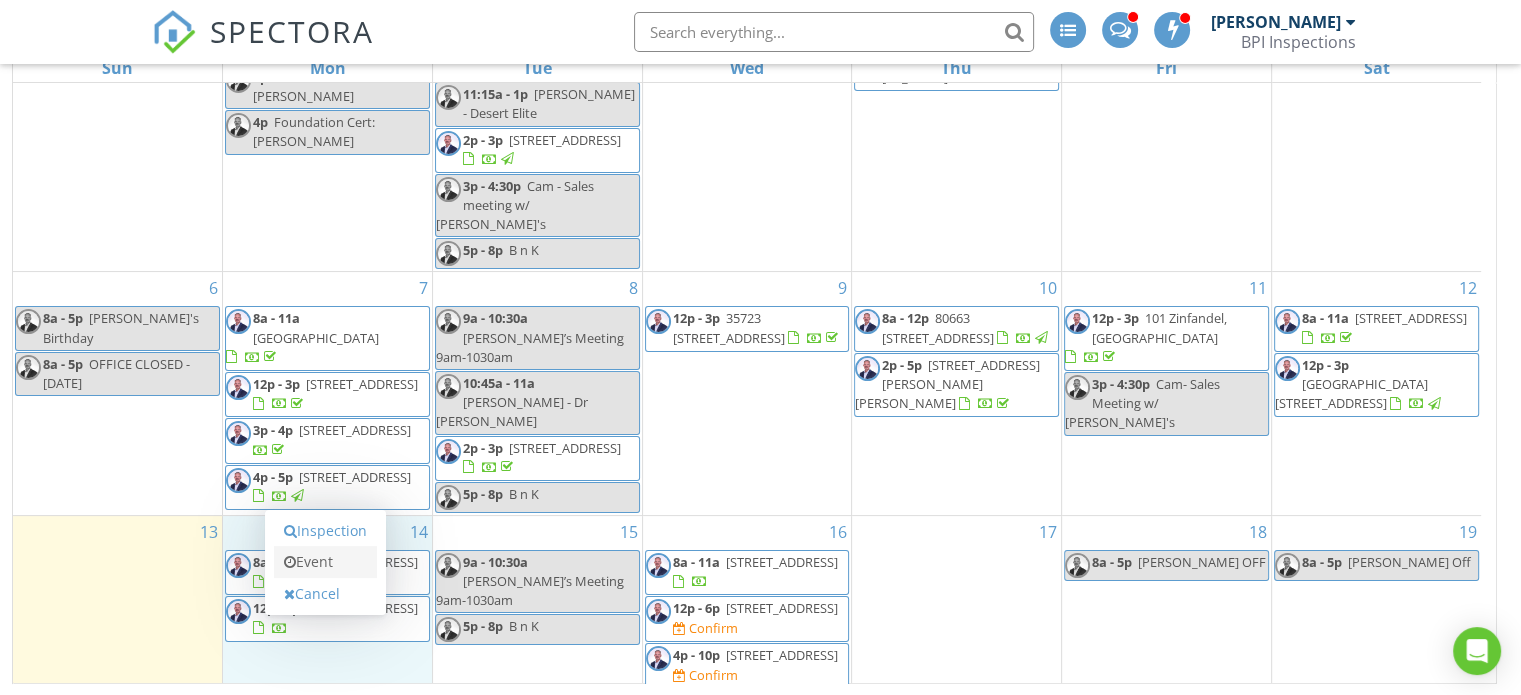 click on "Event" at bounding box center [325, 562] 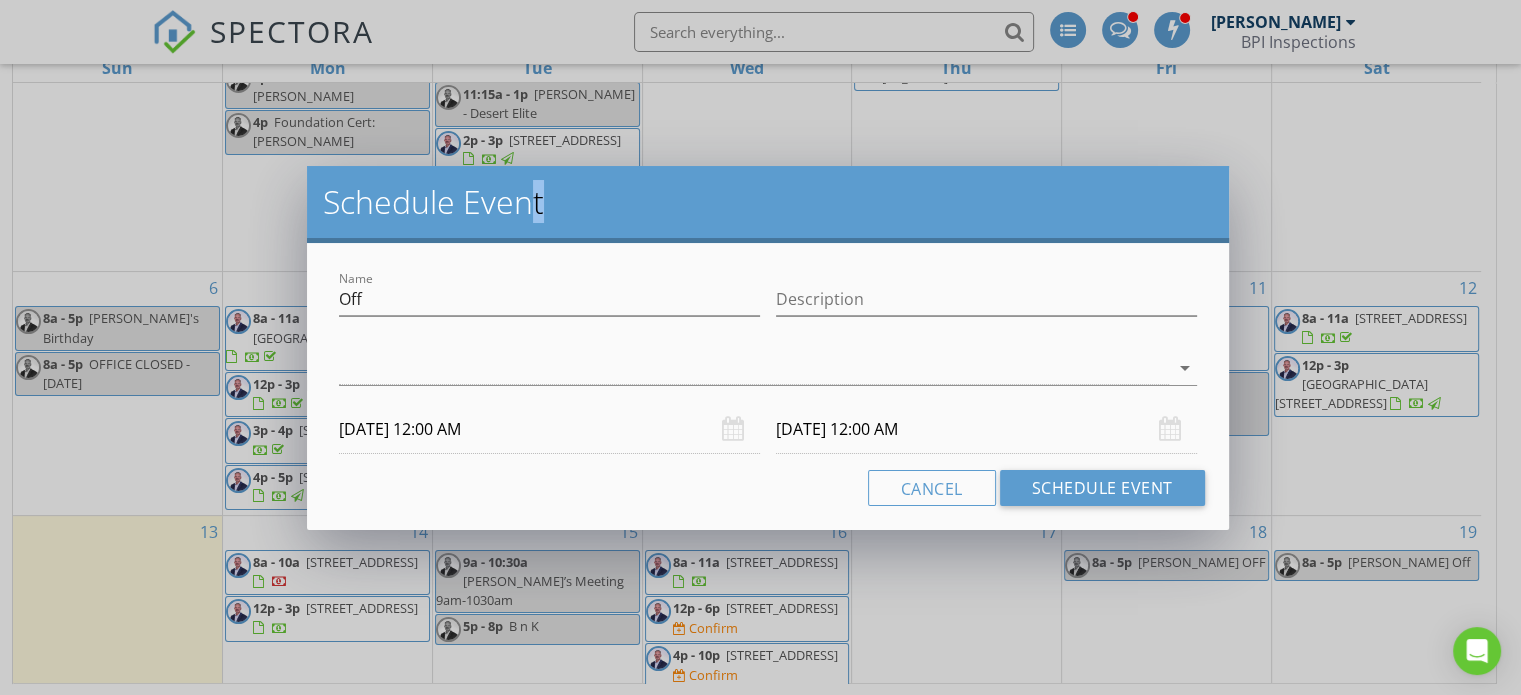 drag, startPoint x: 699, startPoint y: 185, endPoint x: 531, endPoint y: 30, distance: 228.5804 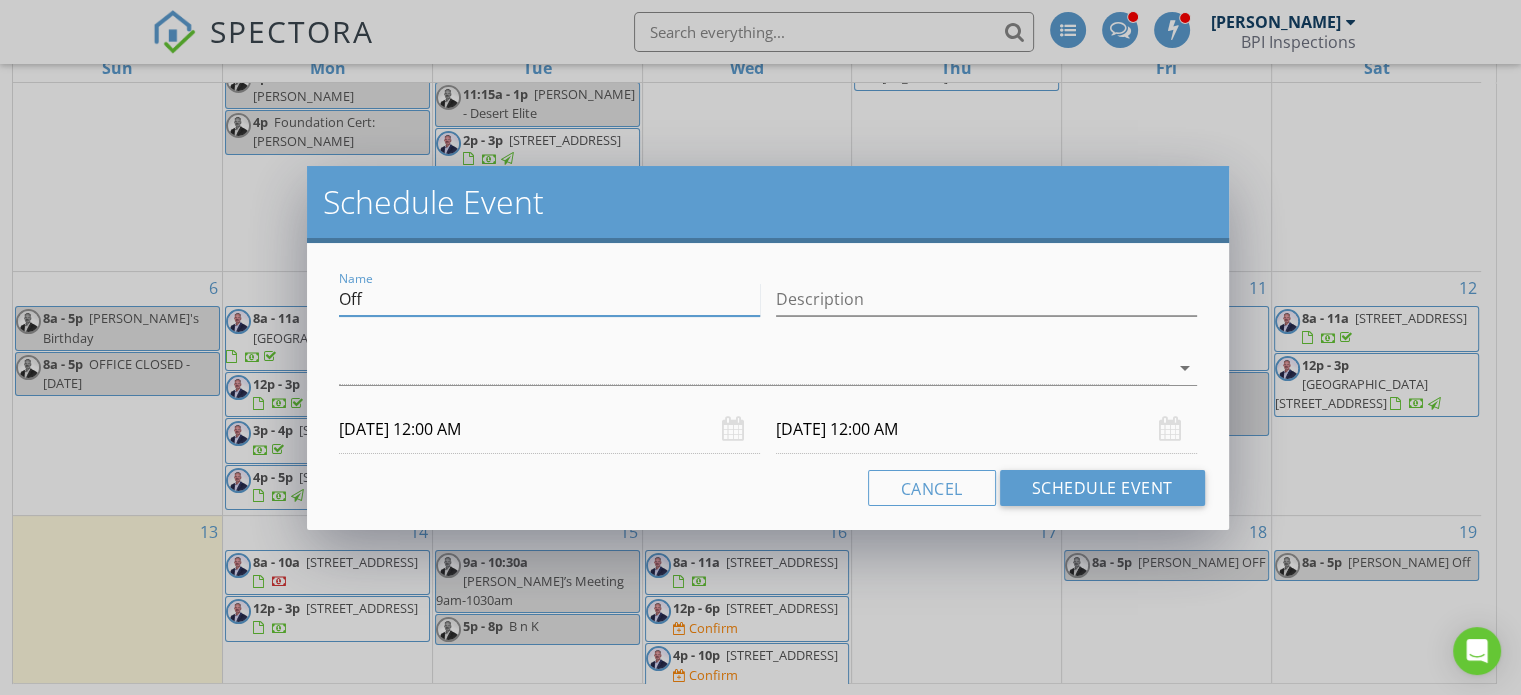 drag, startPoint x: 378, startPoint y: 302, endPoint x: 243, endPoint y: 307, distance: 135.09256 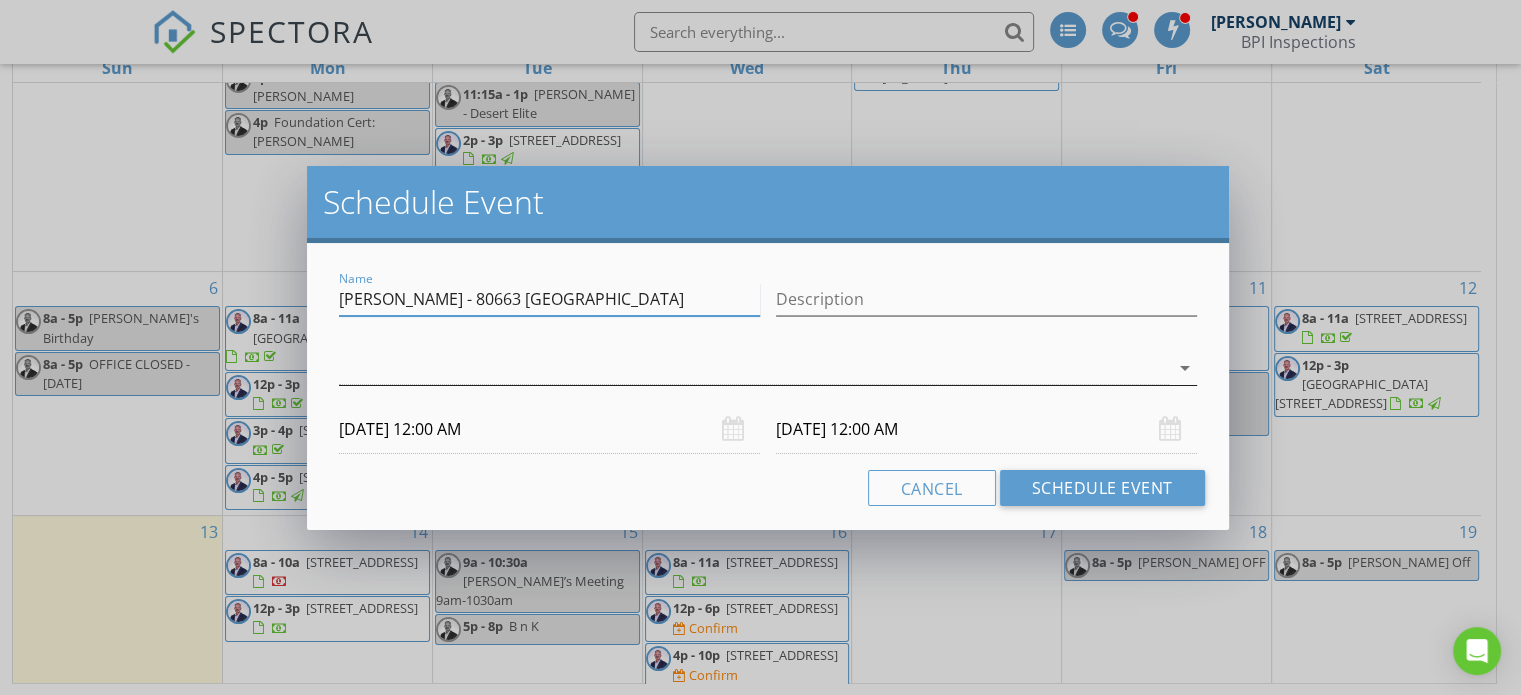 type on "Coy - 80663 Via Pessaro" 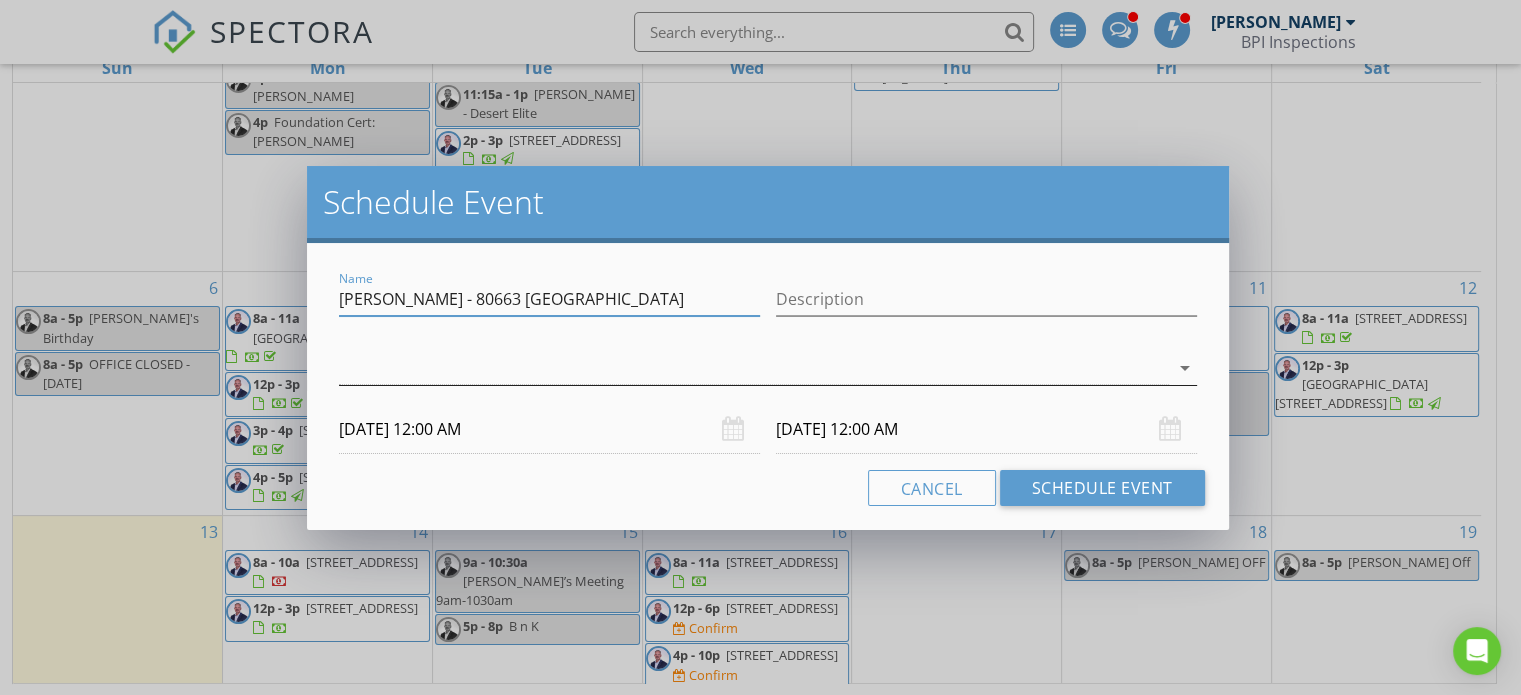 click at bounding box center [754, 368] 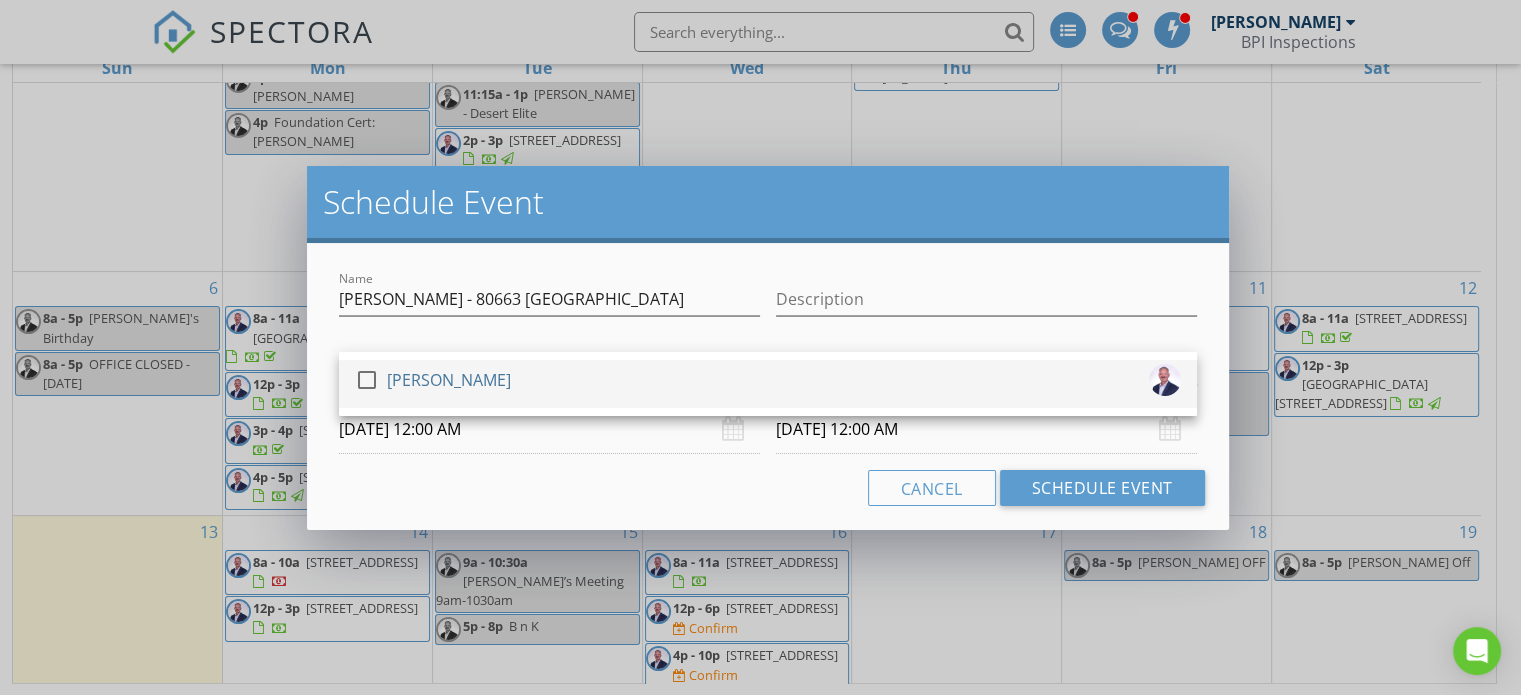 click at bounding box center (367, 380) 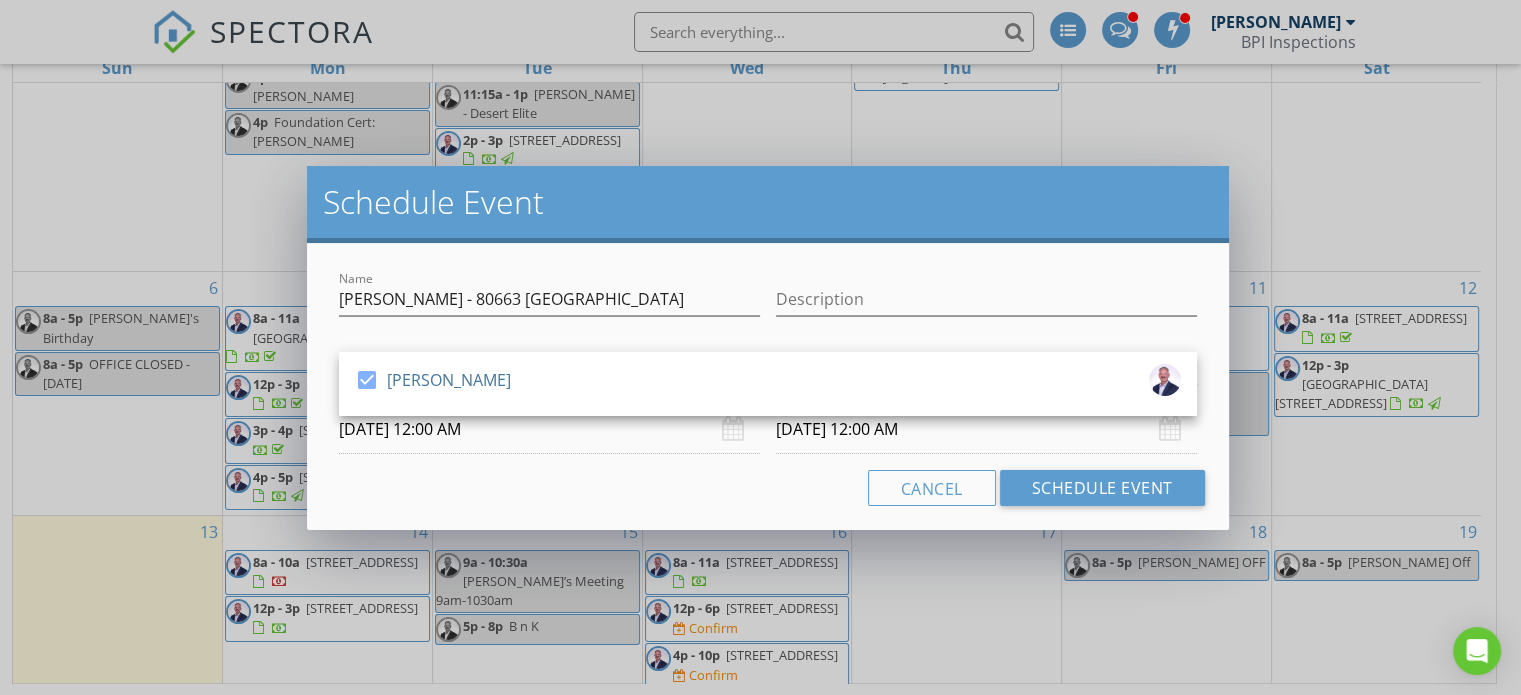 click on "07/14/2025 12:00 AM" at bounding box center [549, 429] 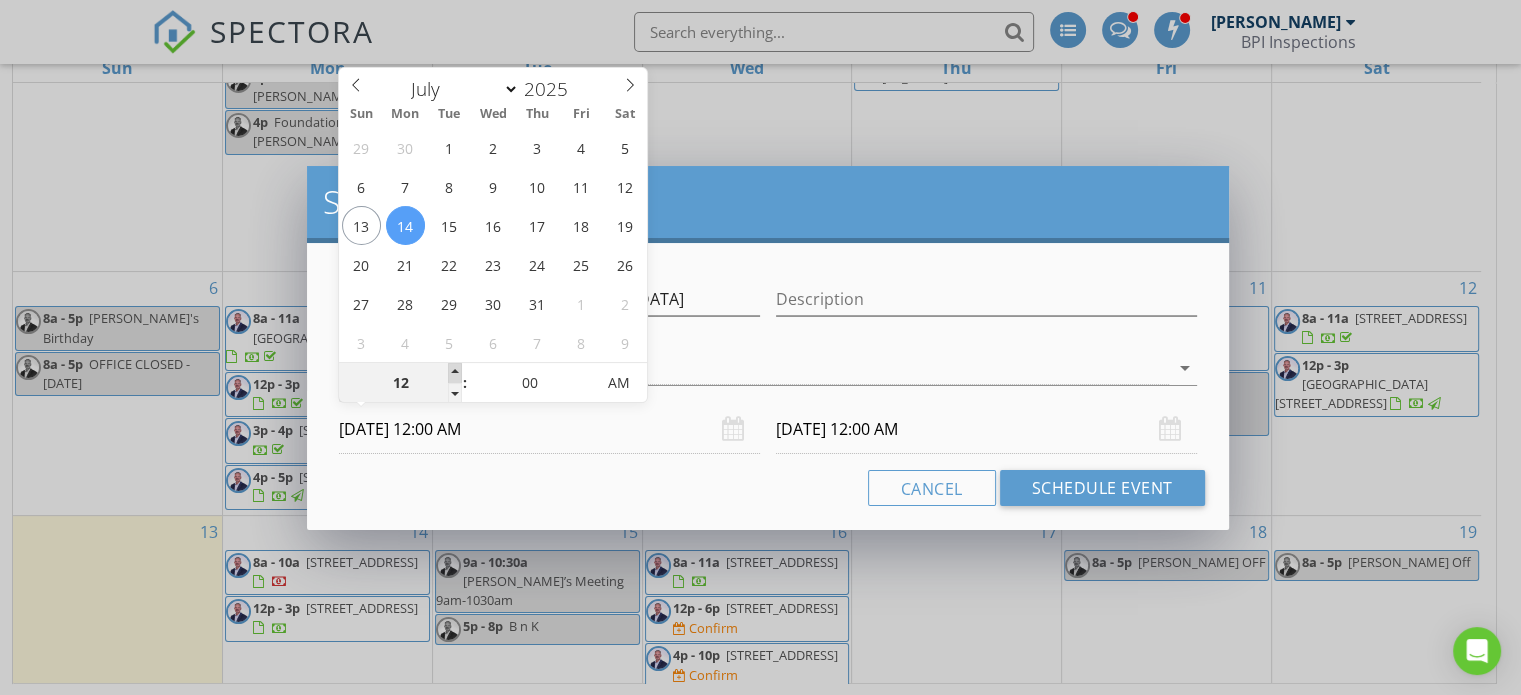 type on "01" 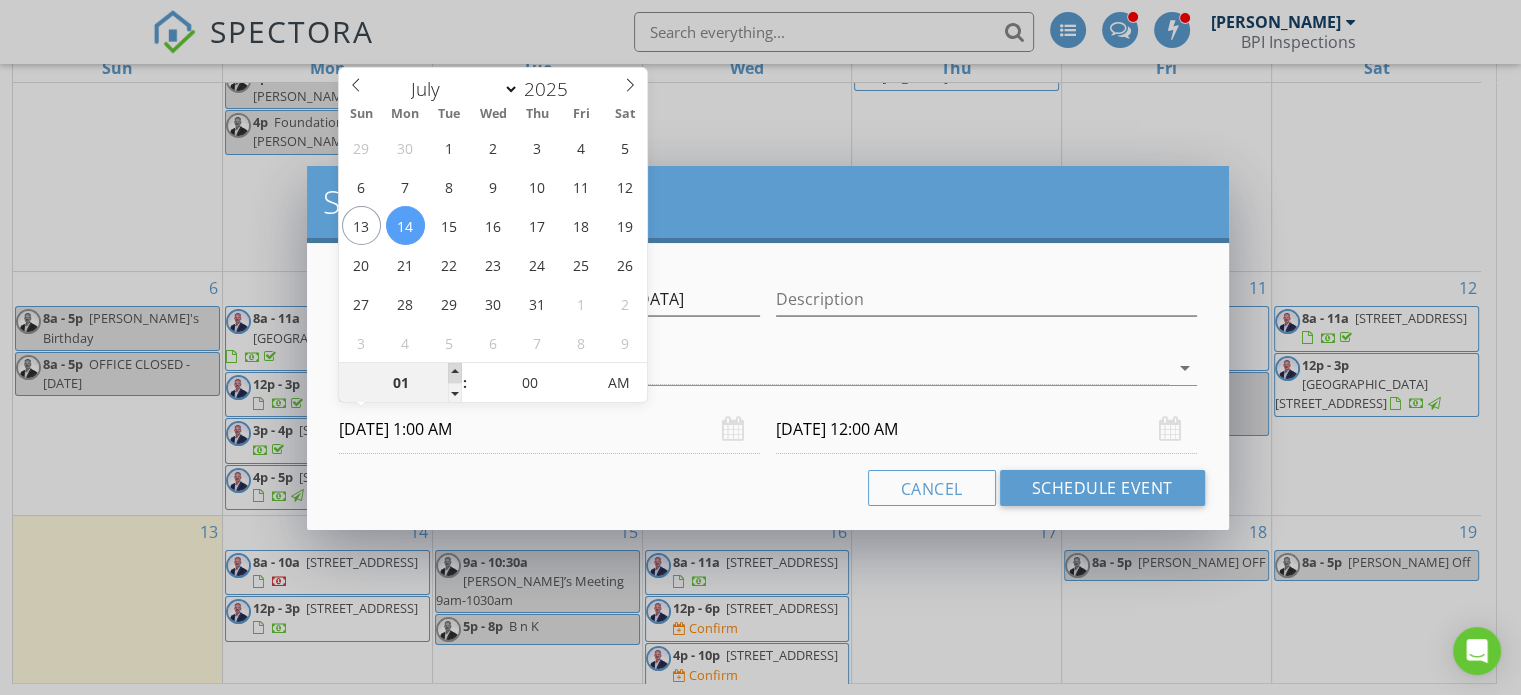 click at bounding box center (455, 373) 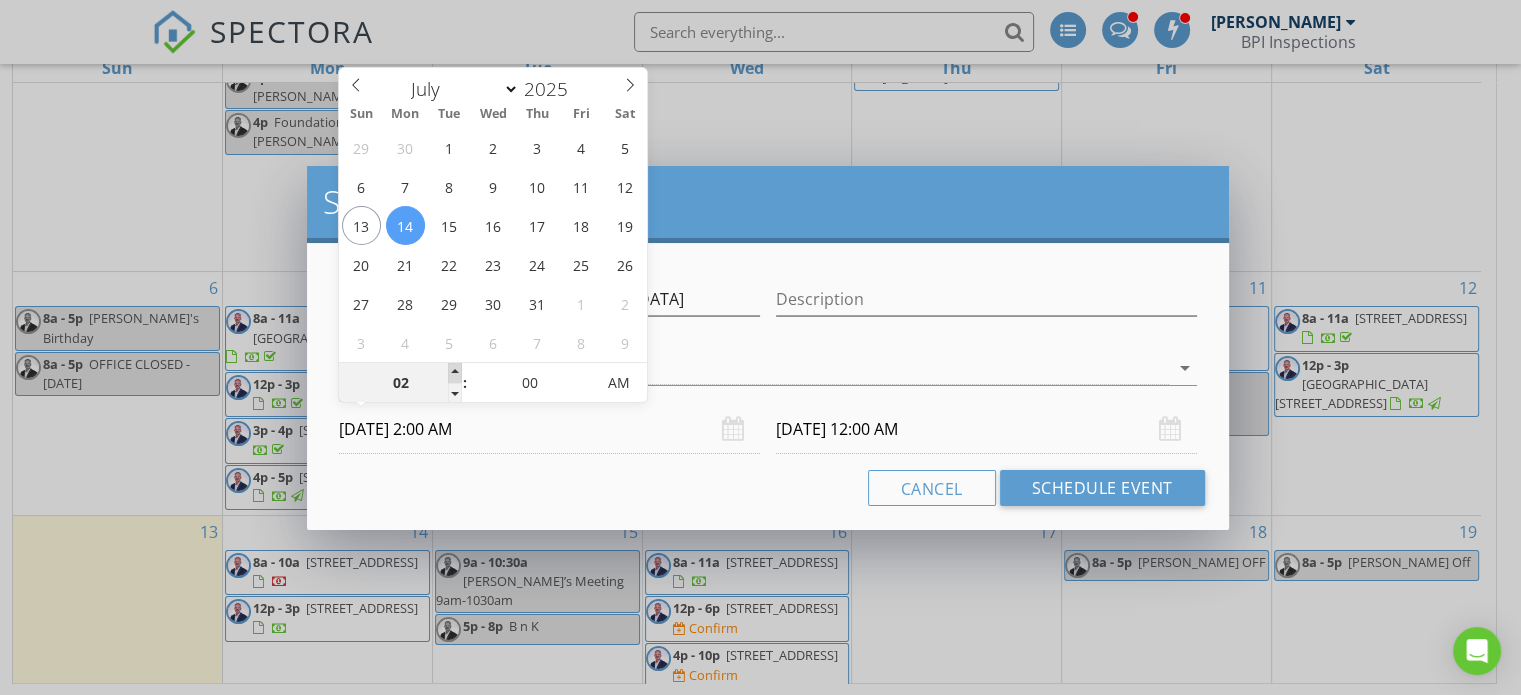 click at bounding box center [455, 373] 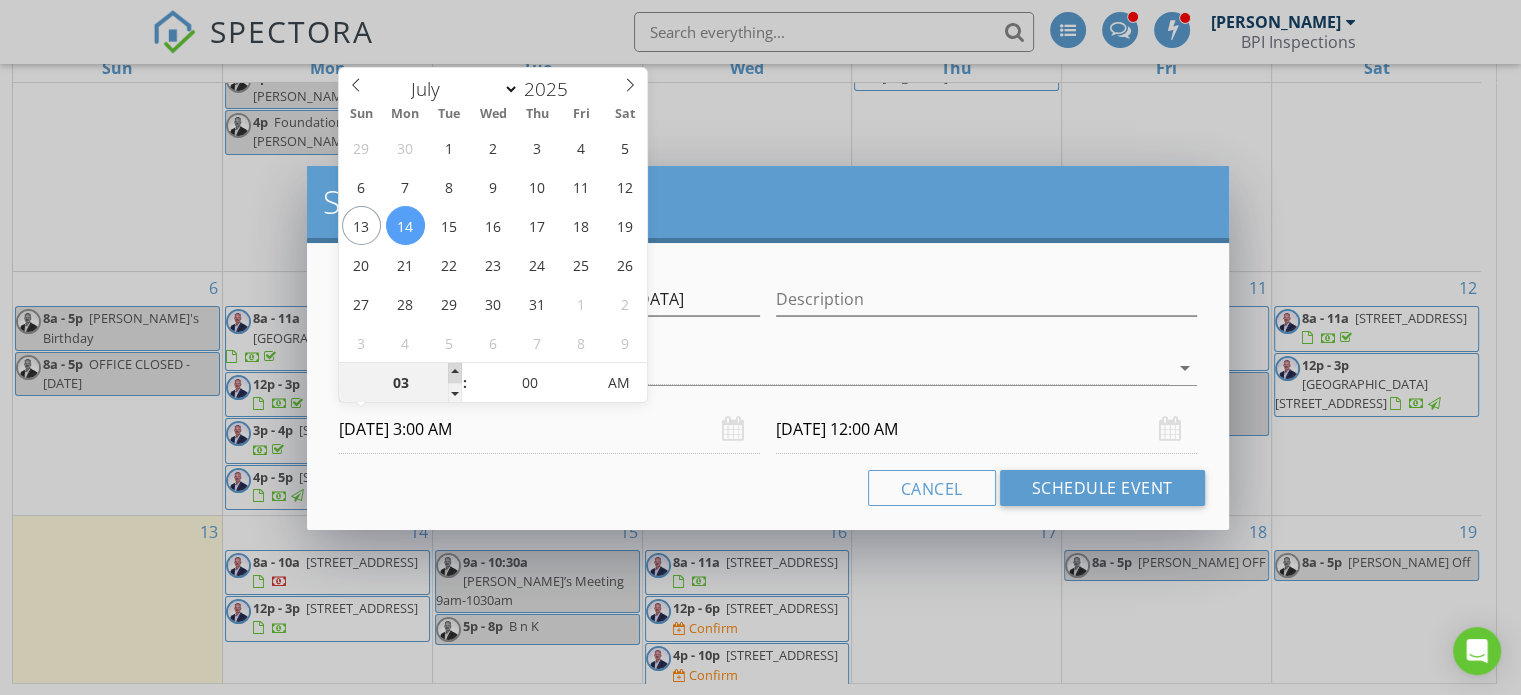 click at bounding box center (455, 373) 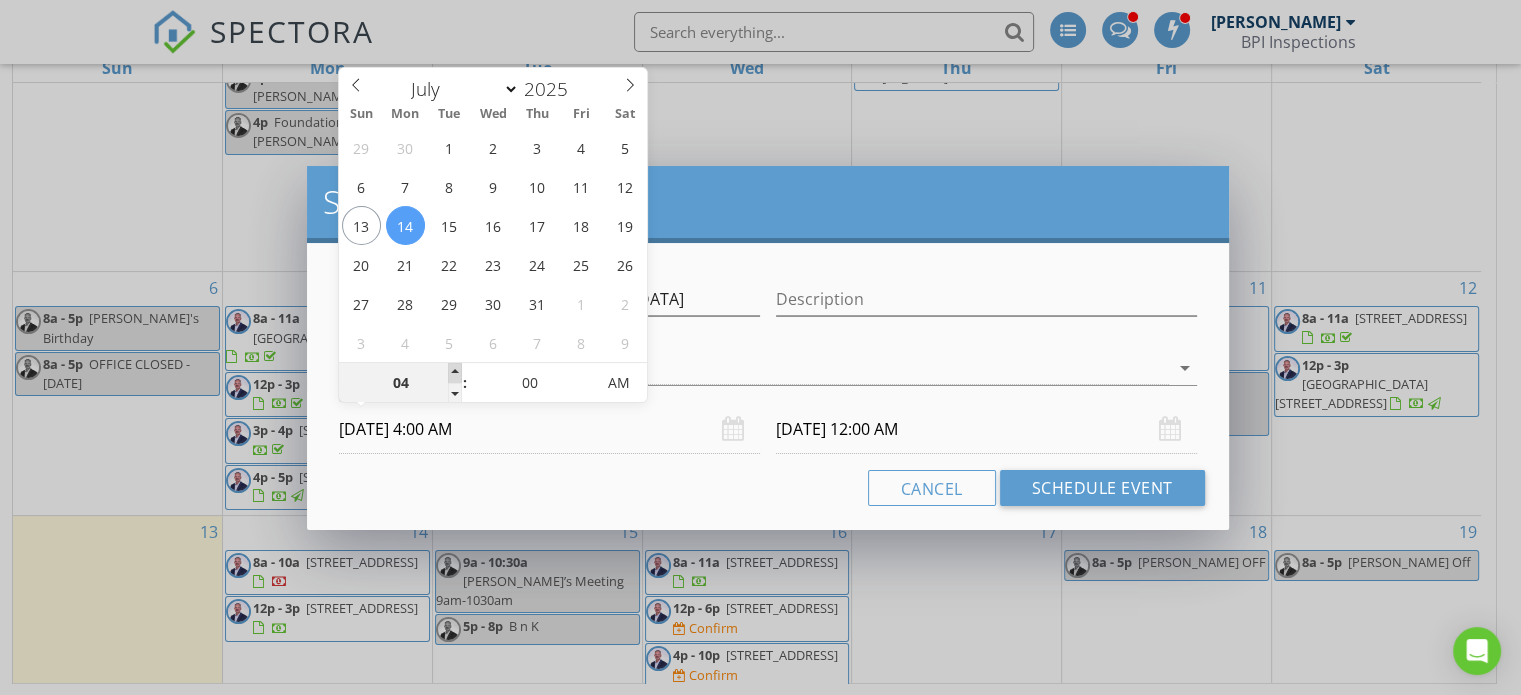 click at bounding box center [455, 373] 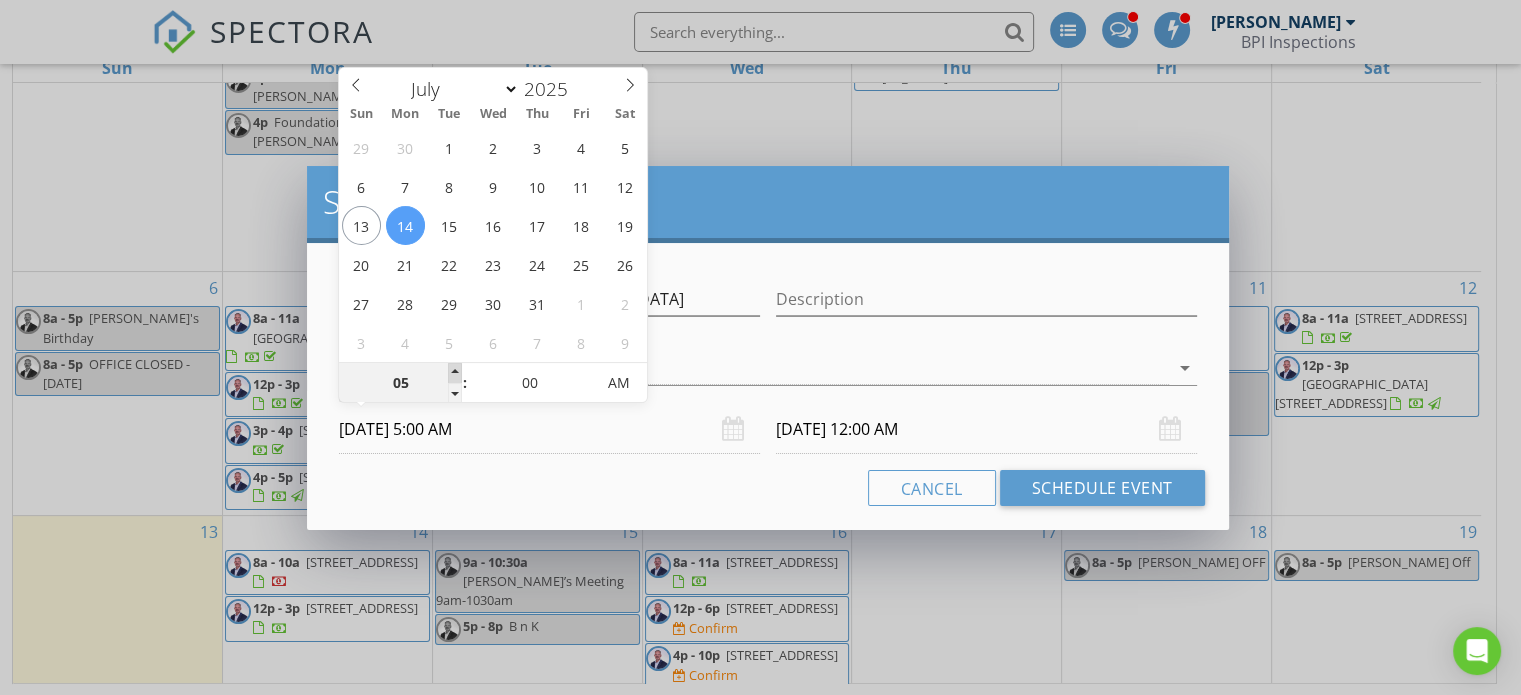 click at bounding box center [455, 373] 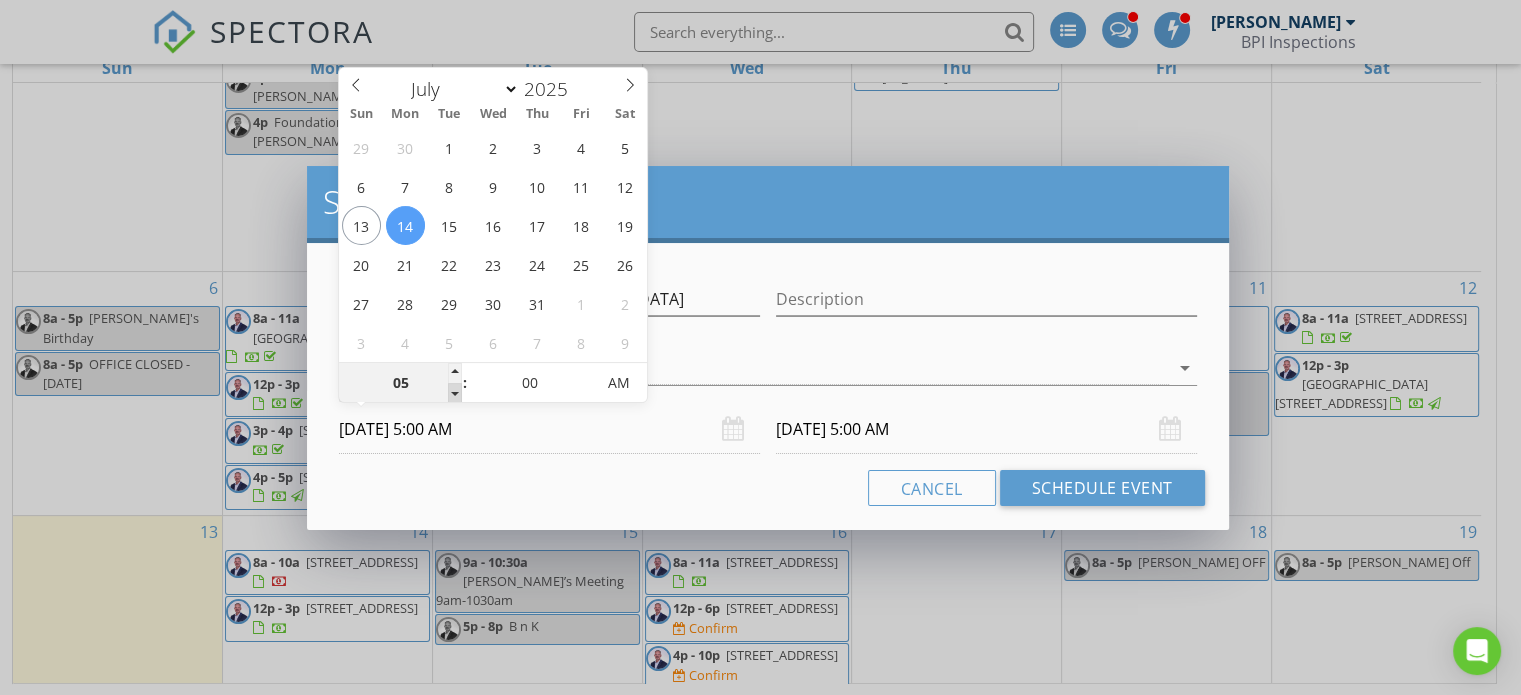 type on "04" 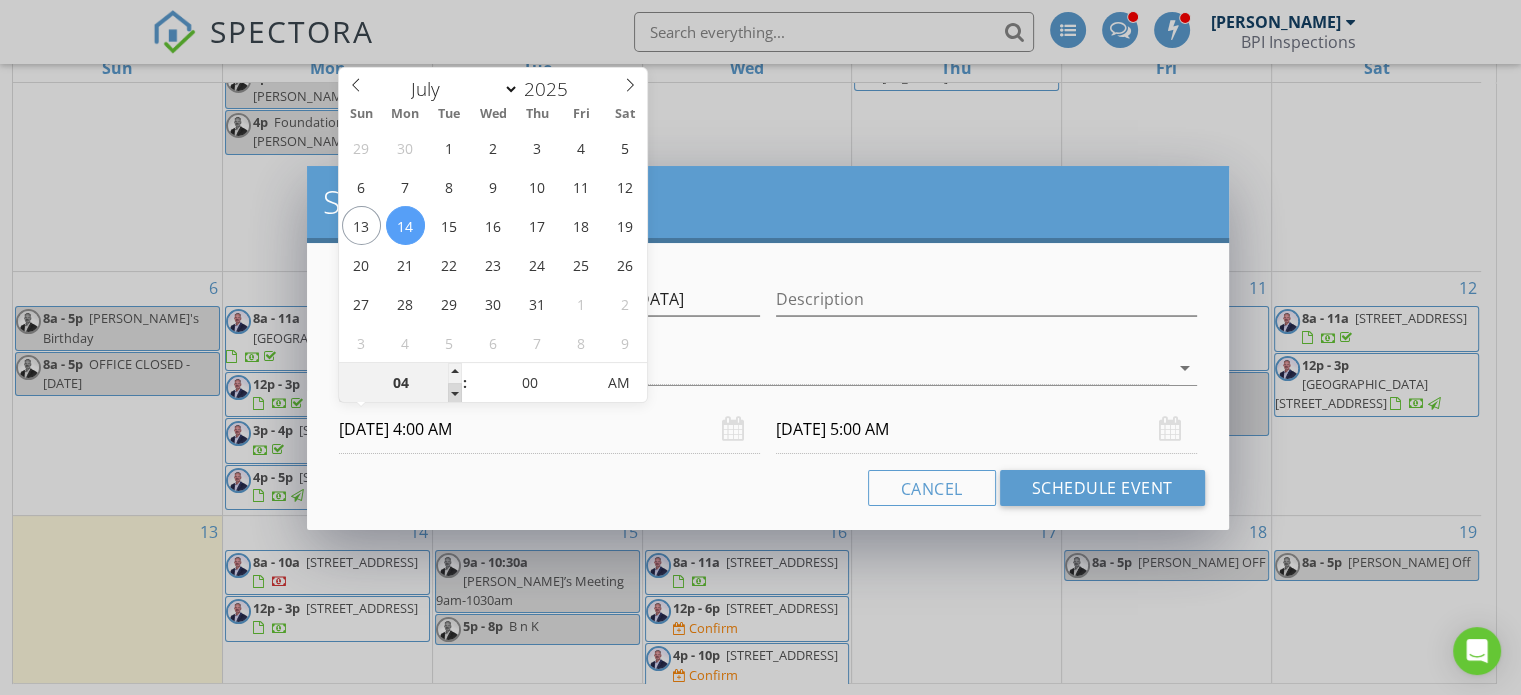 click at bounding box center [455, 393] 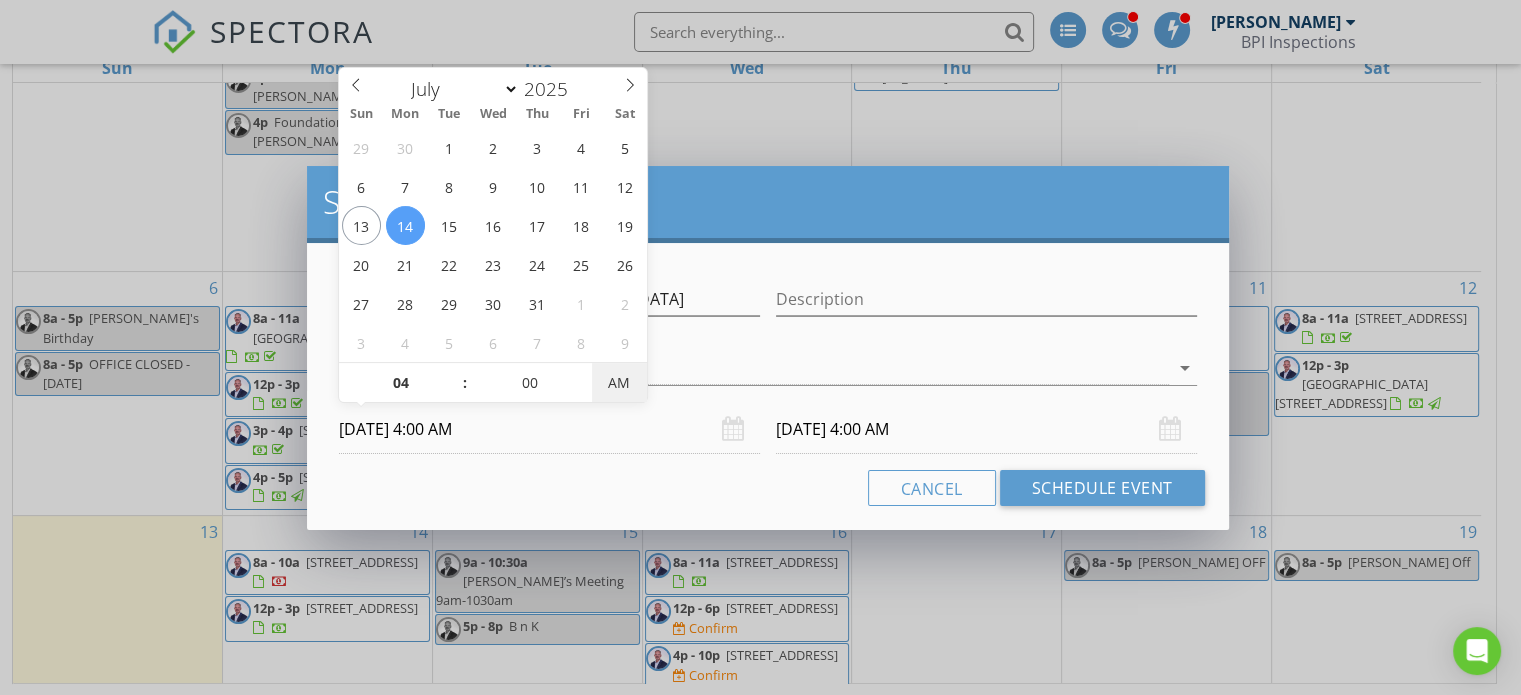 type on "07/14/2025 4:00 PM" 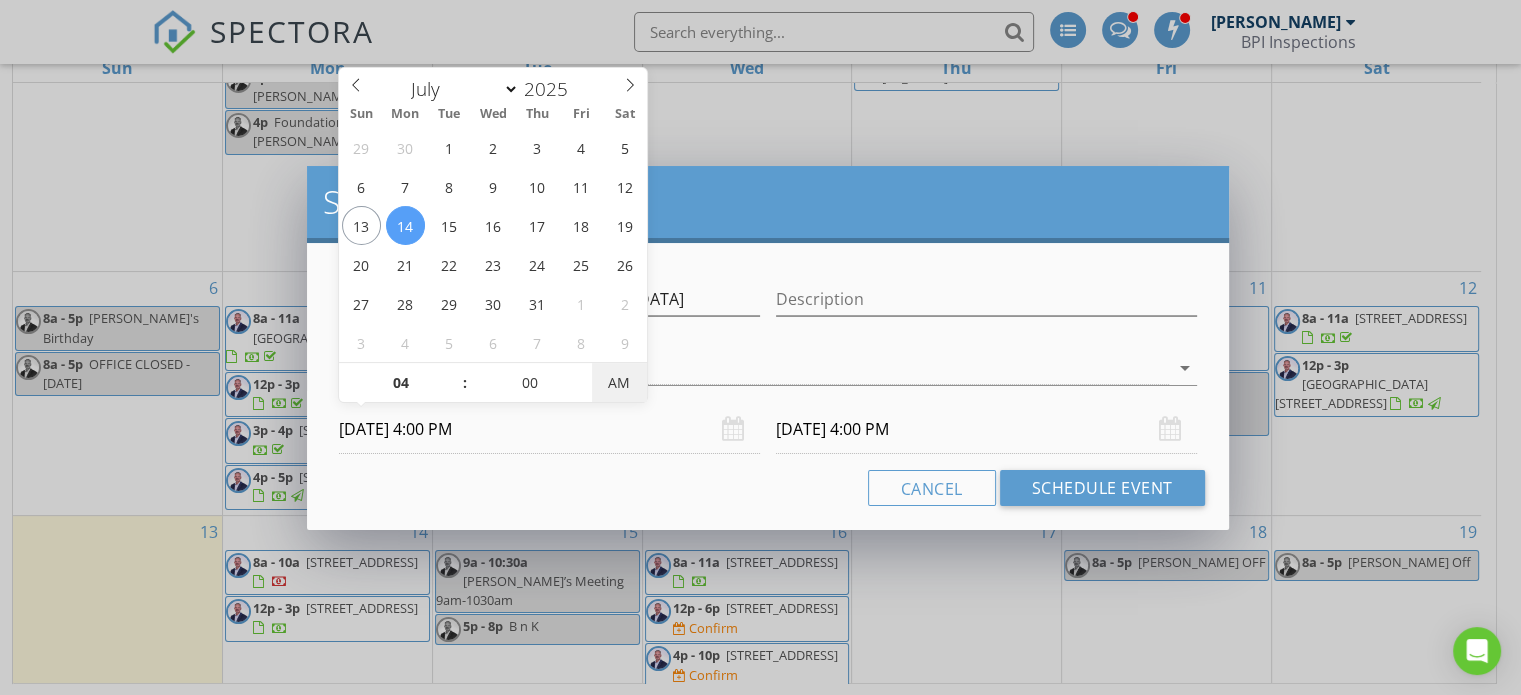 click on "AM" at bounding box center (619, 383) 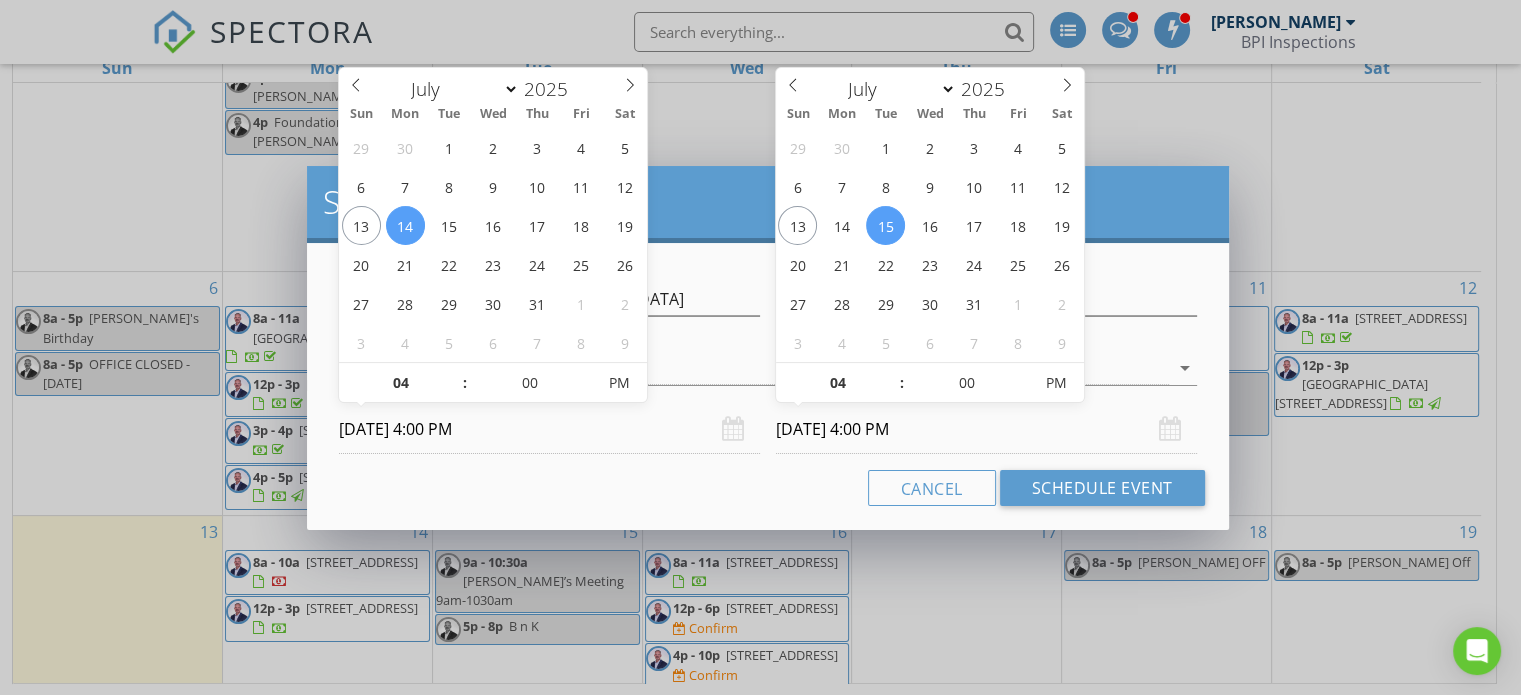 click on "07/15/2025 4:00 PM" at bounding box center (986, 429) 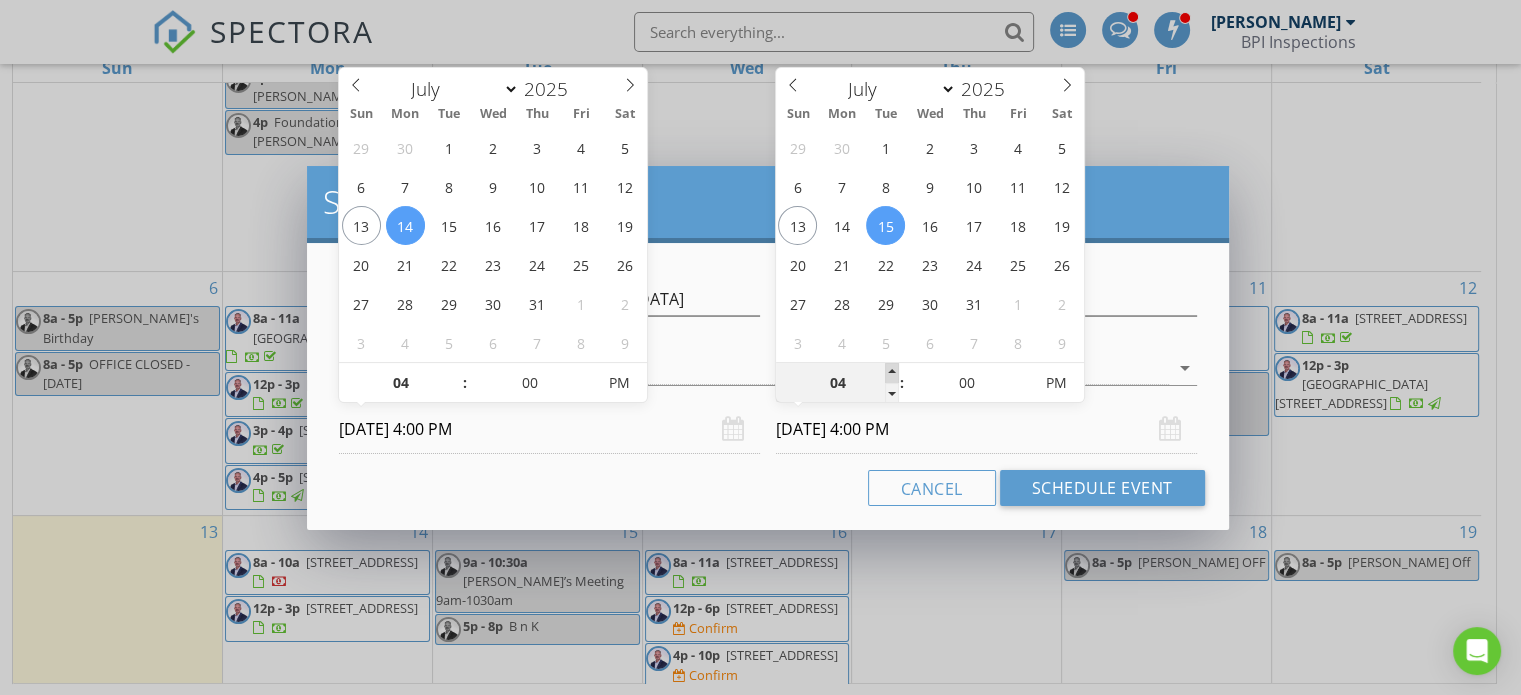 type on "05" 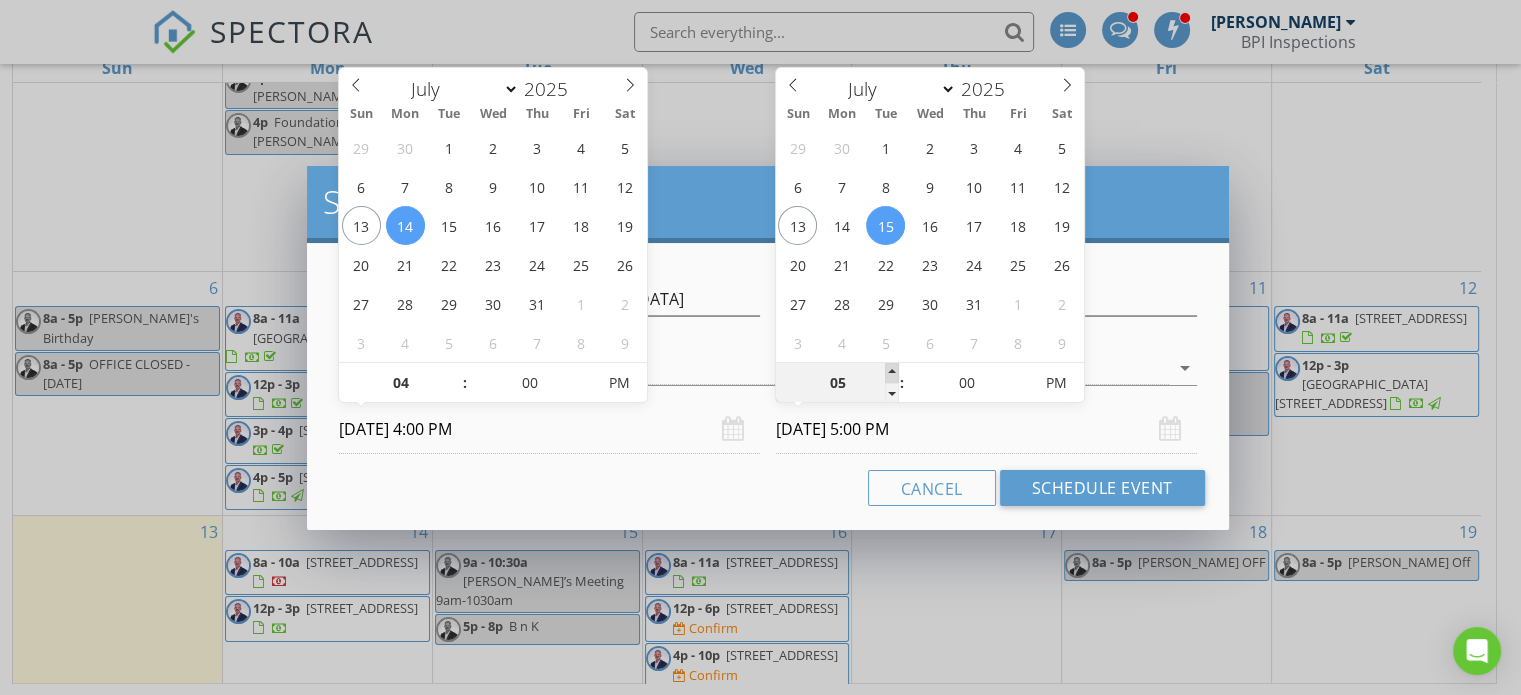 click at bounding box center [892, 373] 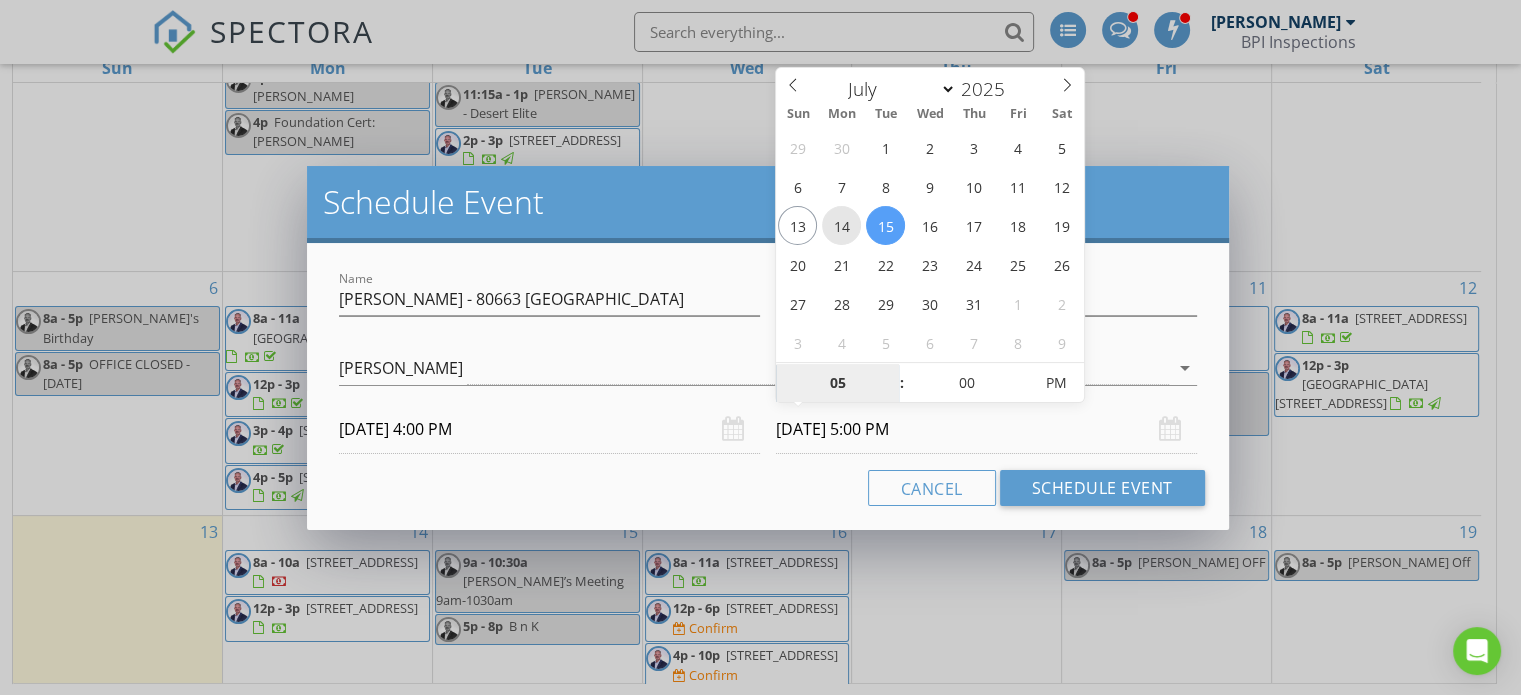 type on "07/14/2025 5:00 PM" 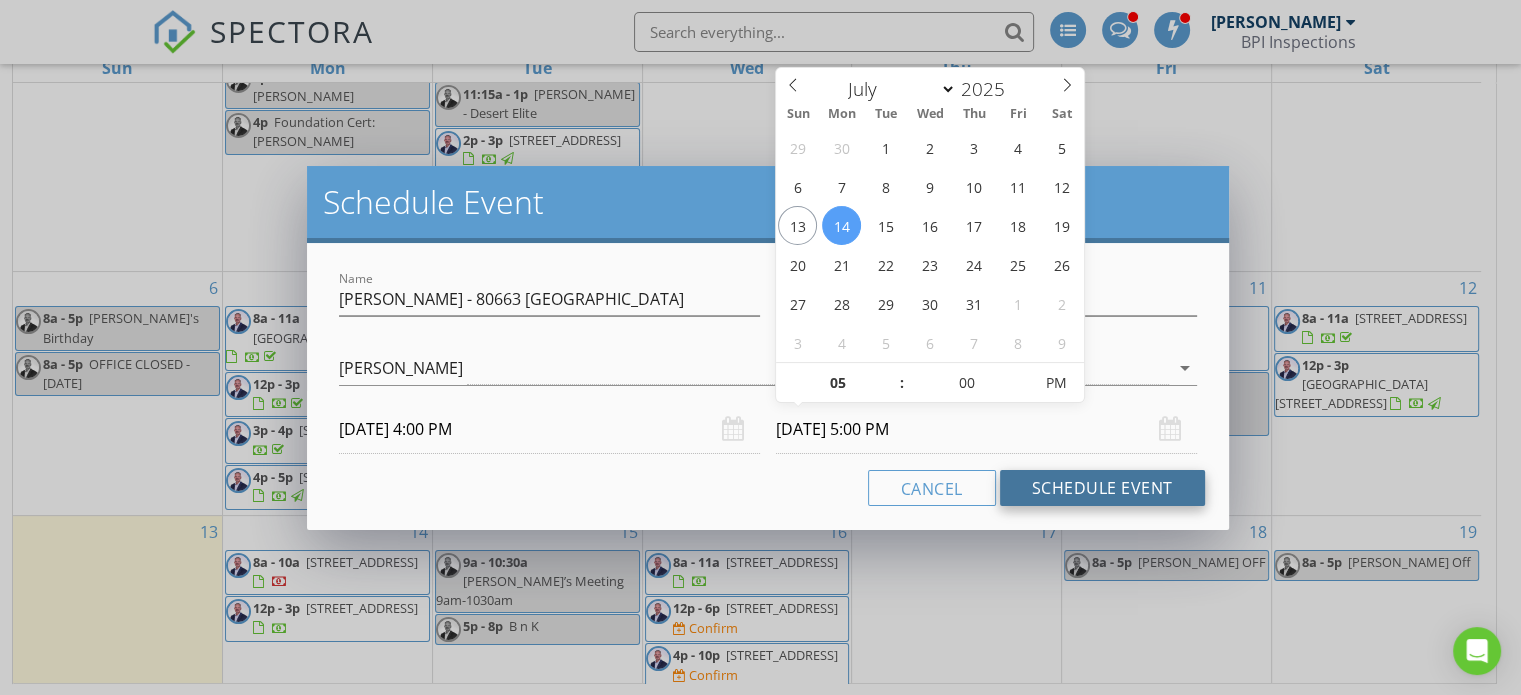 click on "Schedule Event" at bounding box center (1102, 488) 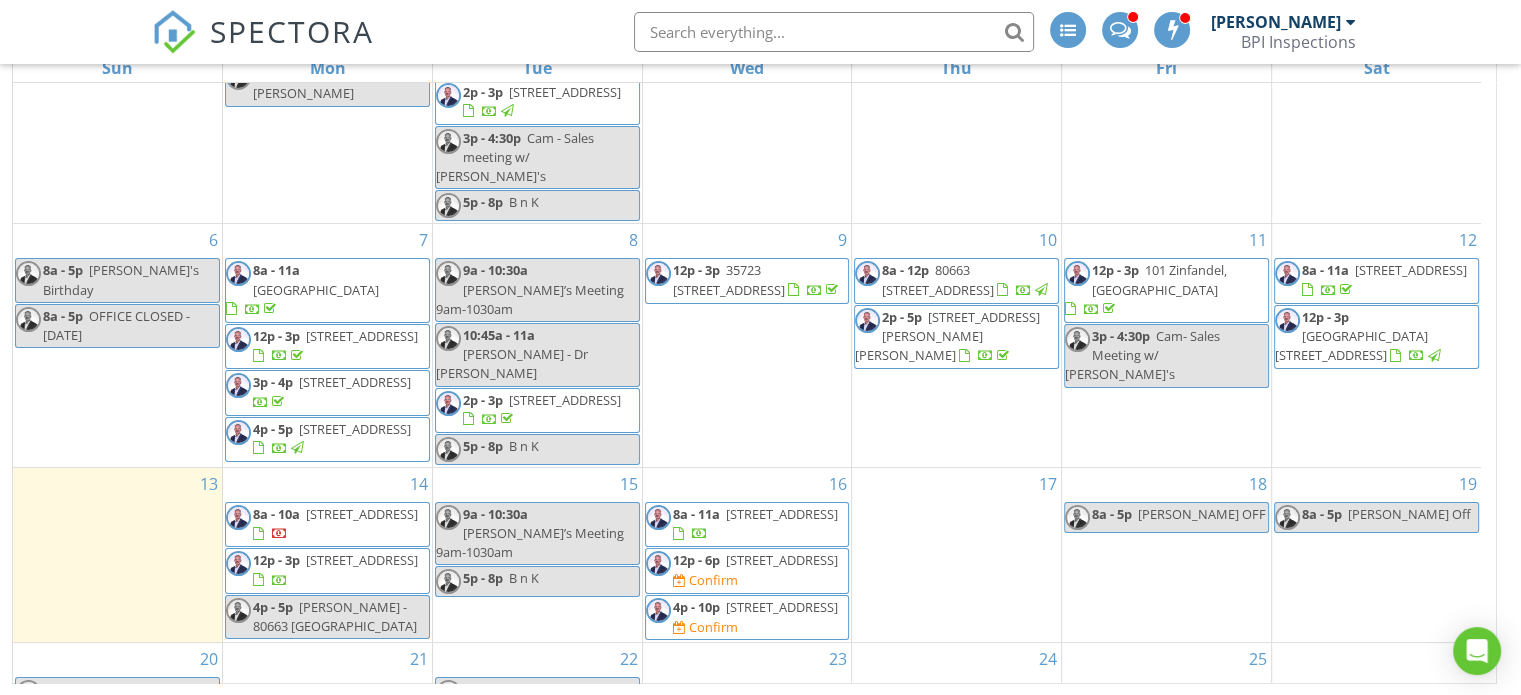 scroll, scrollTop: 259, scrollLeft: 0, axis: vertical 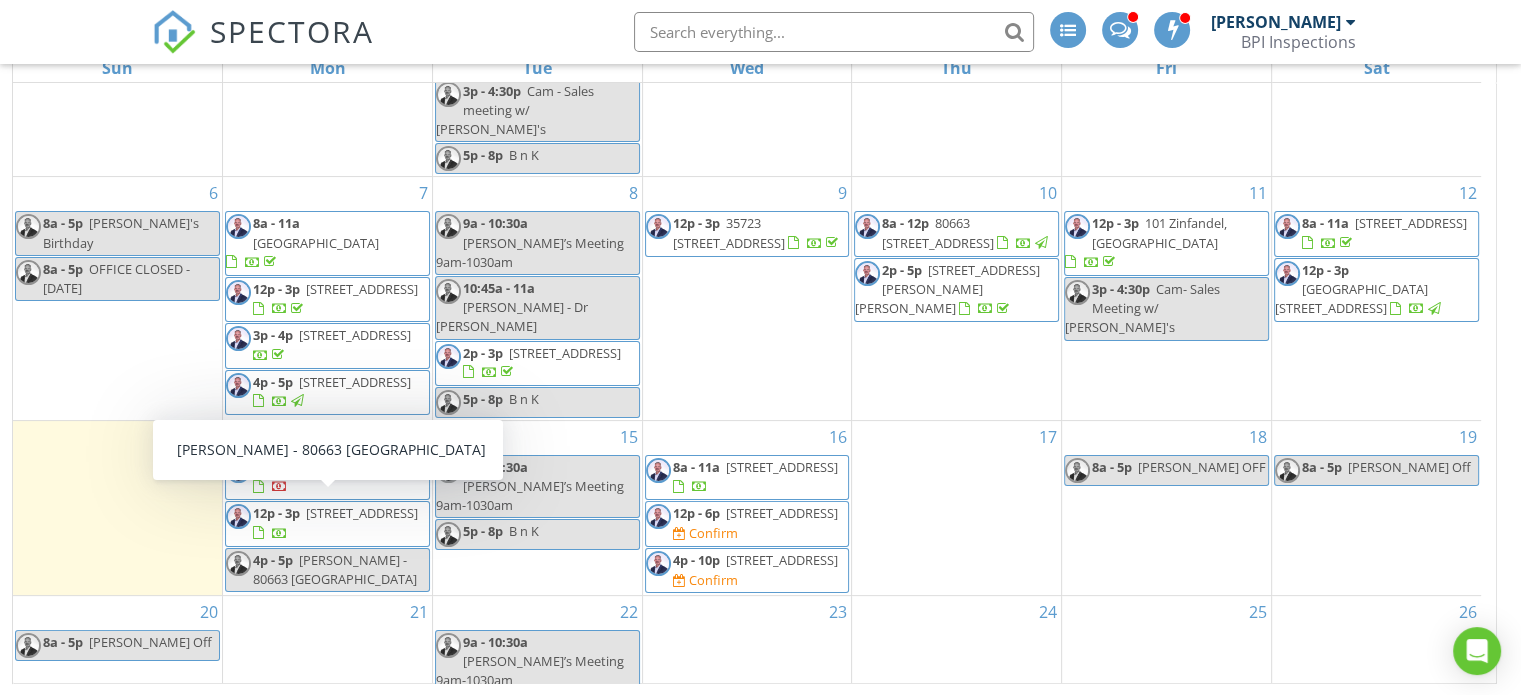 click on "4p - 5p
Coy - 80663 Via Pessaro" at bounding box center [327, 570] 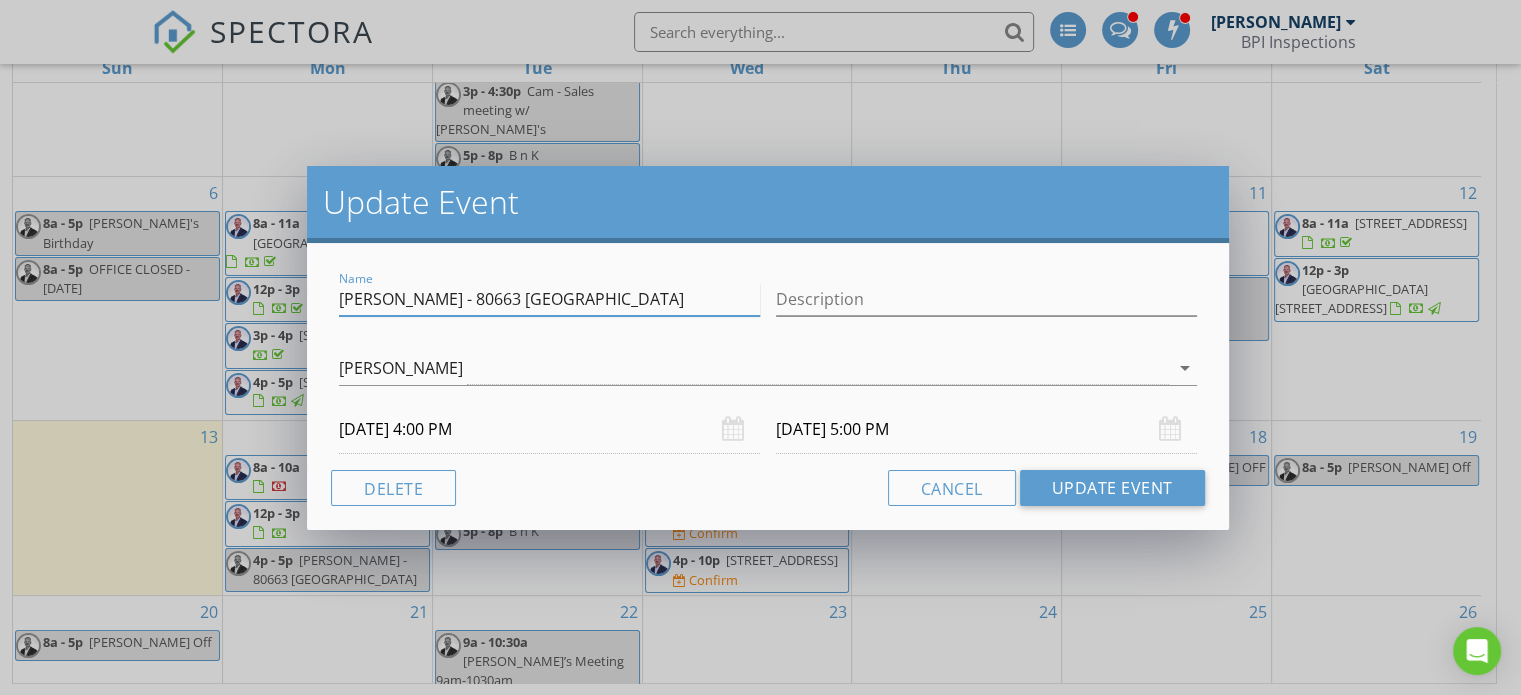 click on "Coy - 80663 Via Pessaro" at bounding box center (549, 299) 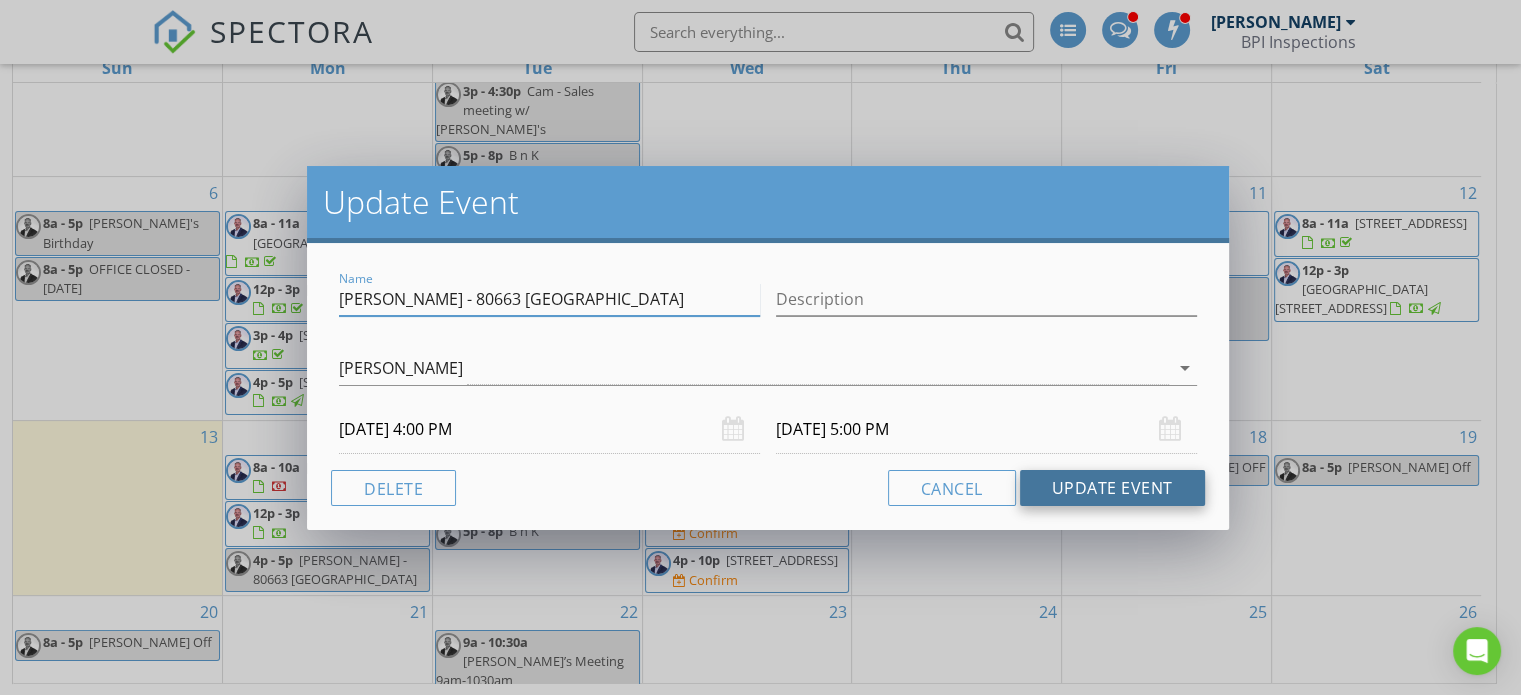 type on "Coy - 80663 Via Pessaro, La Quinta" 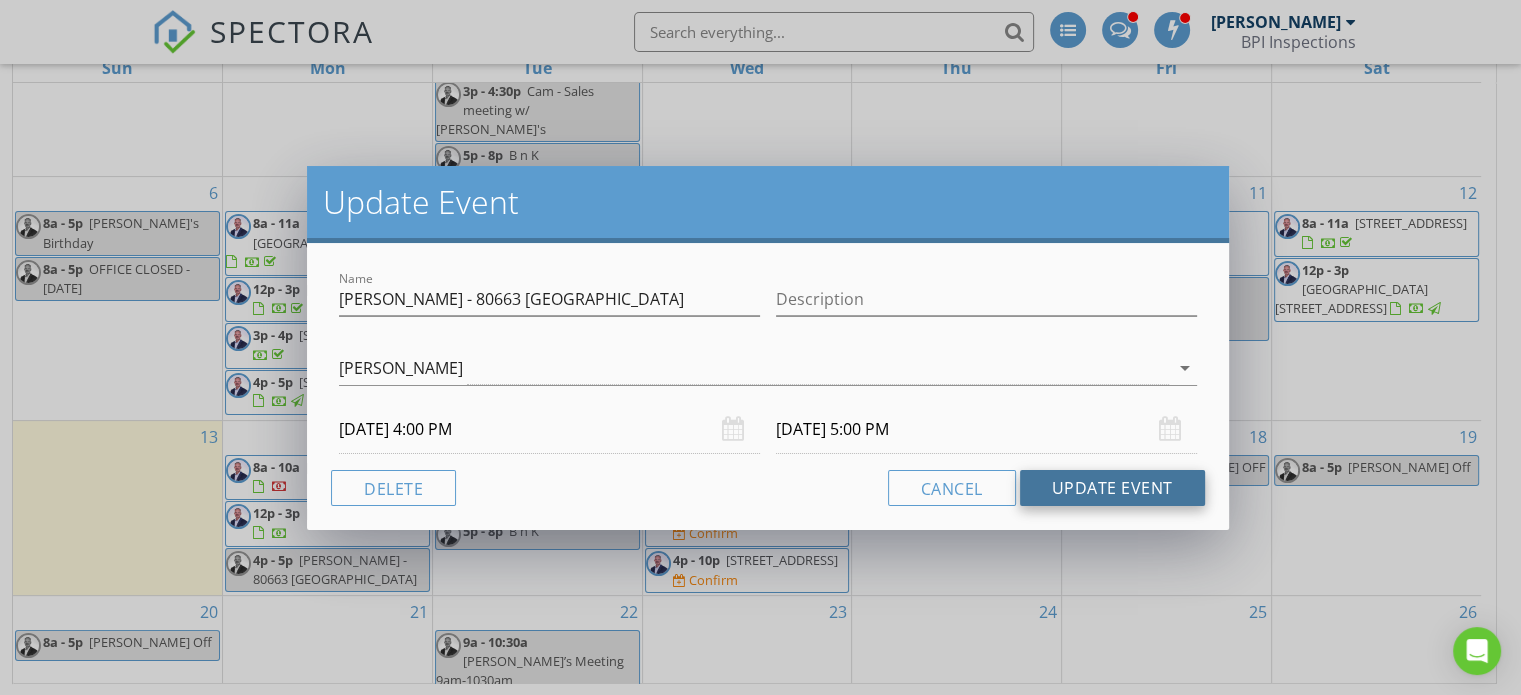 click on "Update Event" at bounding box center (1112, 488) 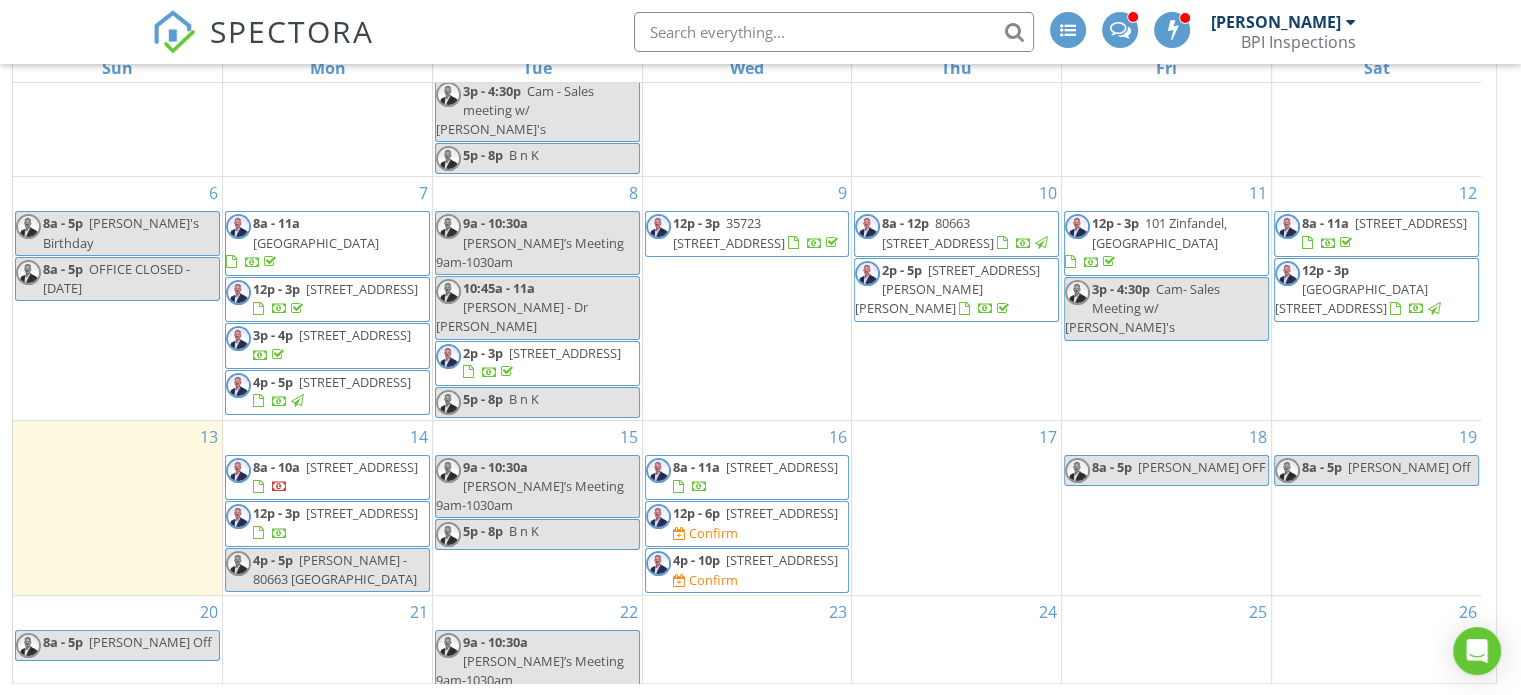 scroll, scrollTop: 0, scrollLeft: 0, axis: both 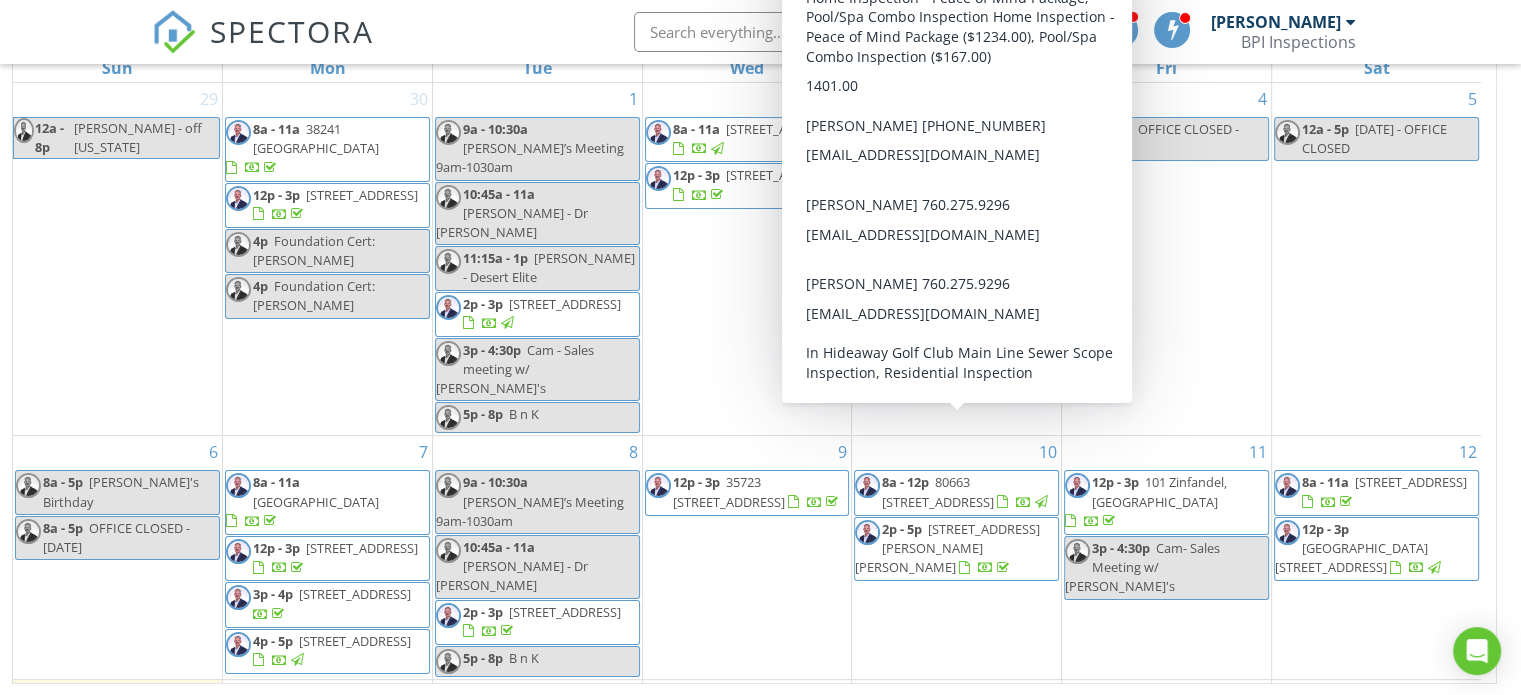 click on "8a - 12p
80663 Via Pessaro, La Quinta 92253" at bounding box center (966, 491) 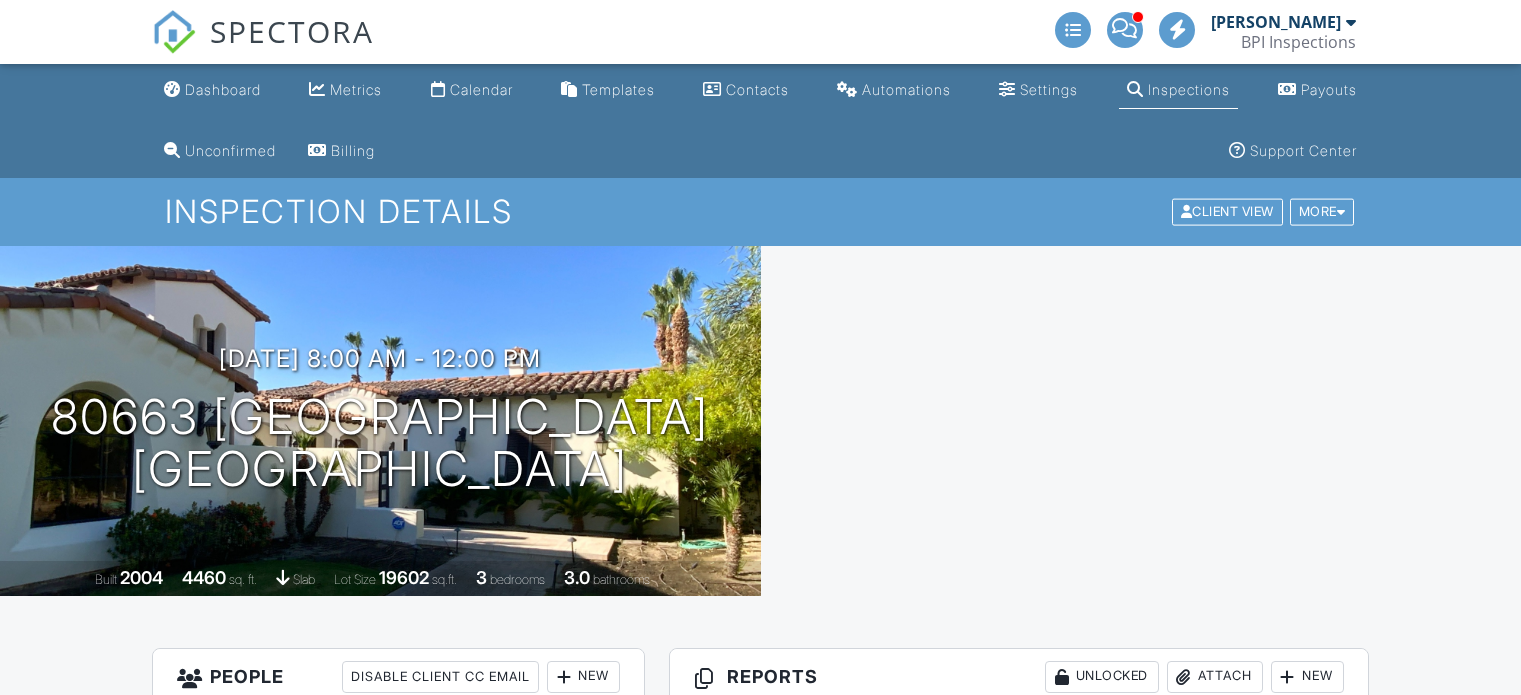 scroll, scrollTop: 0, scrollLeft: 0, axis: both 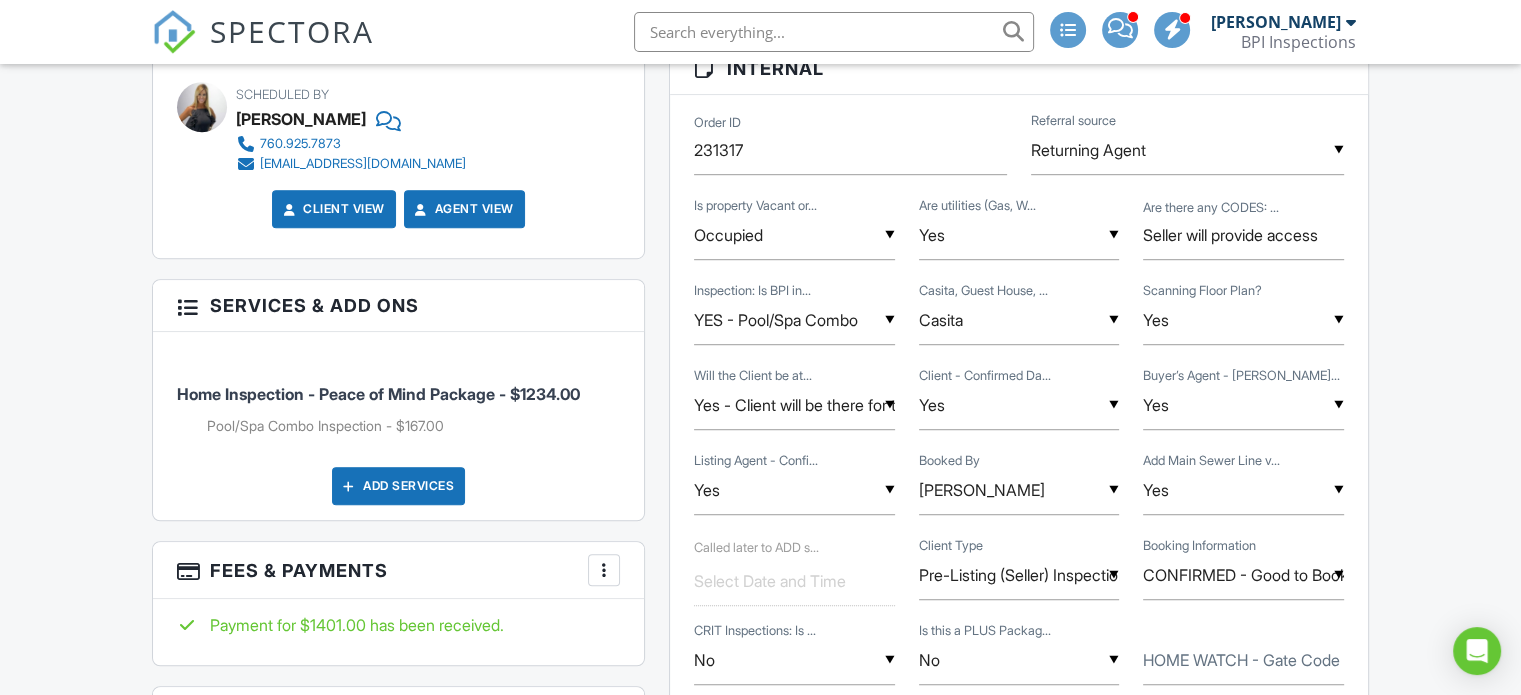 drag, startPoint x: 1526, startPoint y: 47, endPoint x: 1511, endPoint y: 196, distance: 149.75313 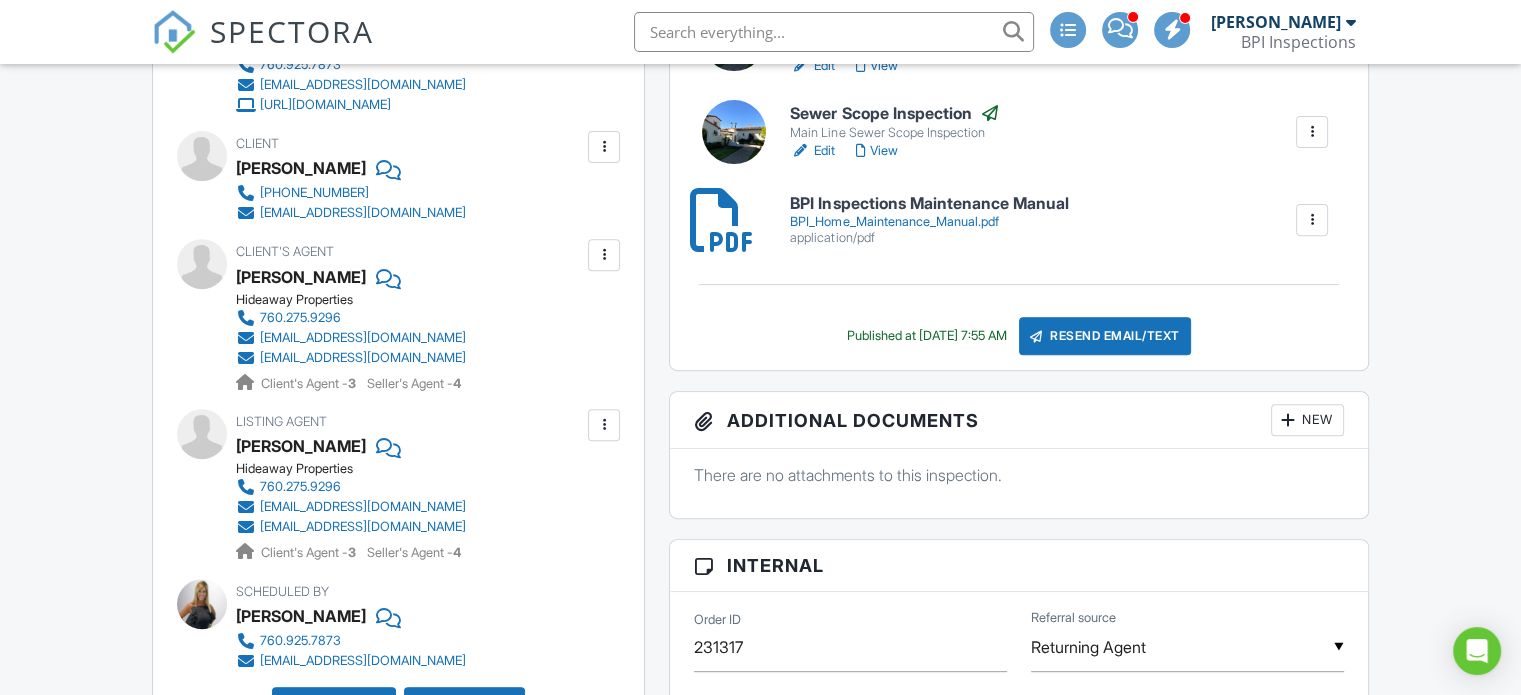 scroll, scrollTop: 764, scrollLeft: 0, axis: vertical 